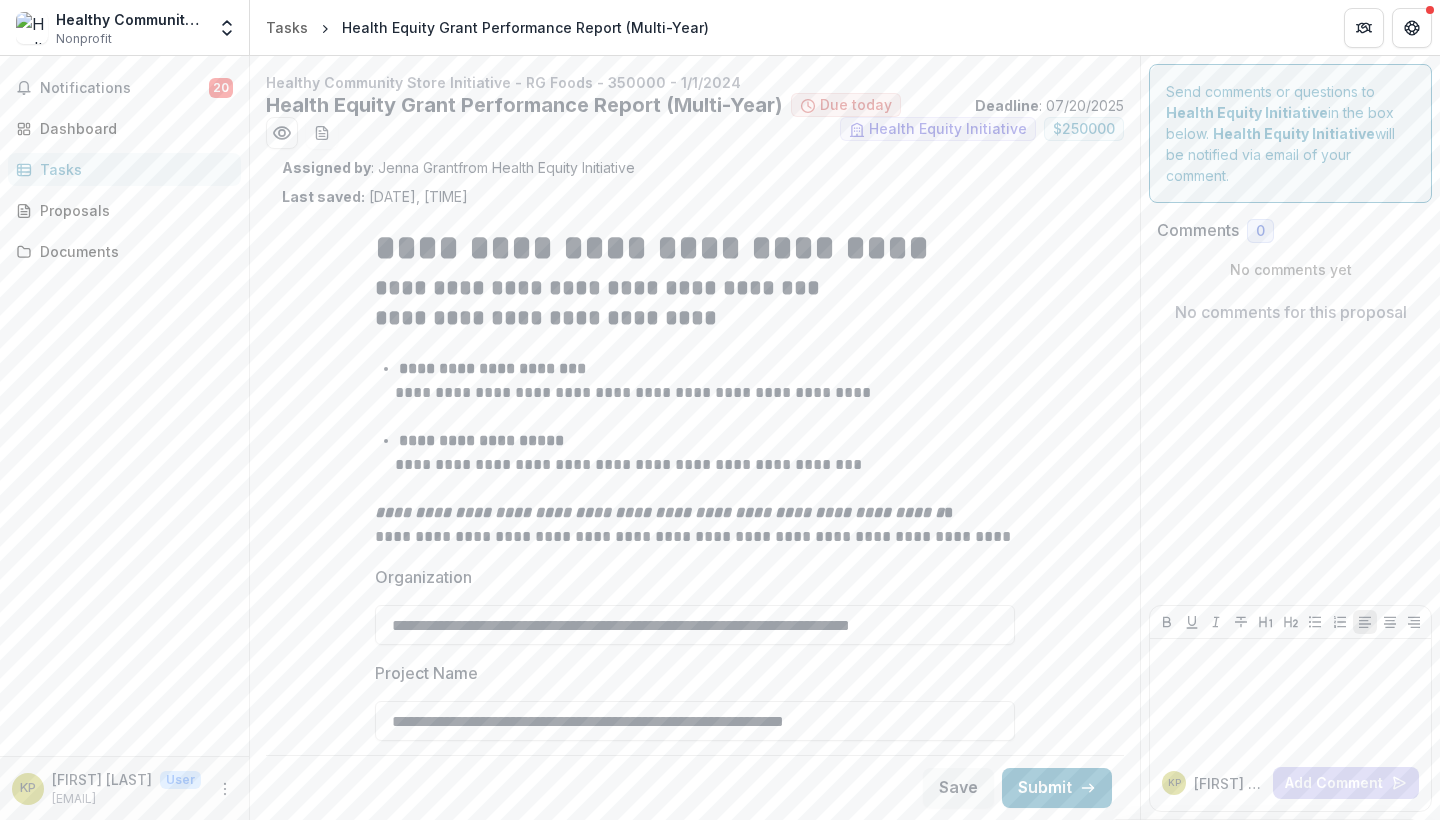 scroll, scrollTop: 0, scrollLeft: 0, axis: both 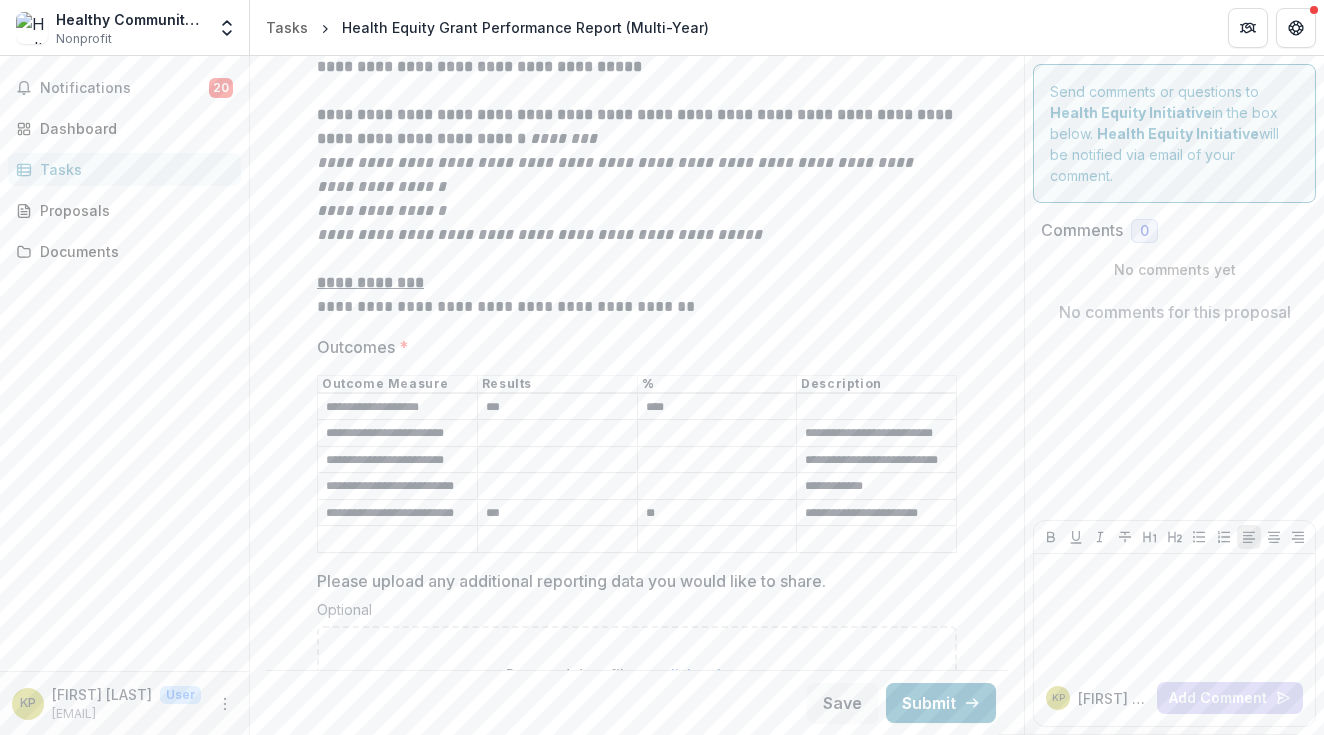 click on "Outcomes *" at bounding box center [557, 434] 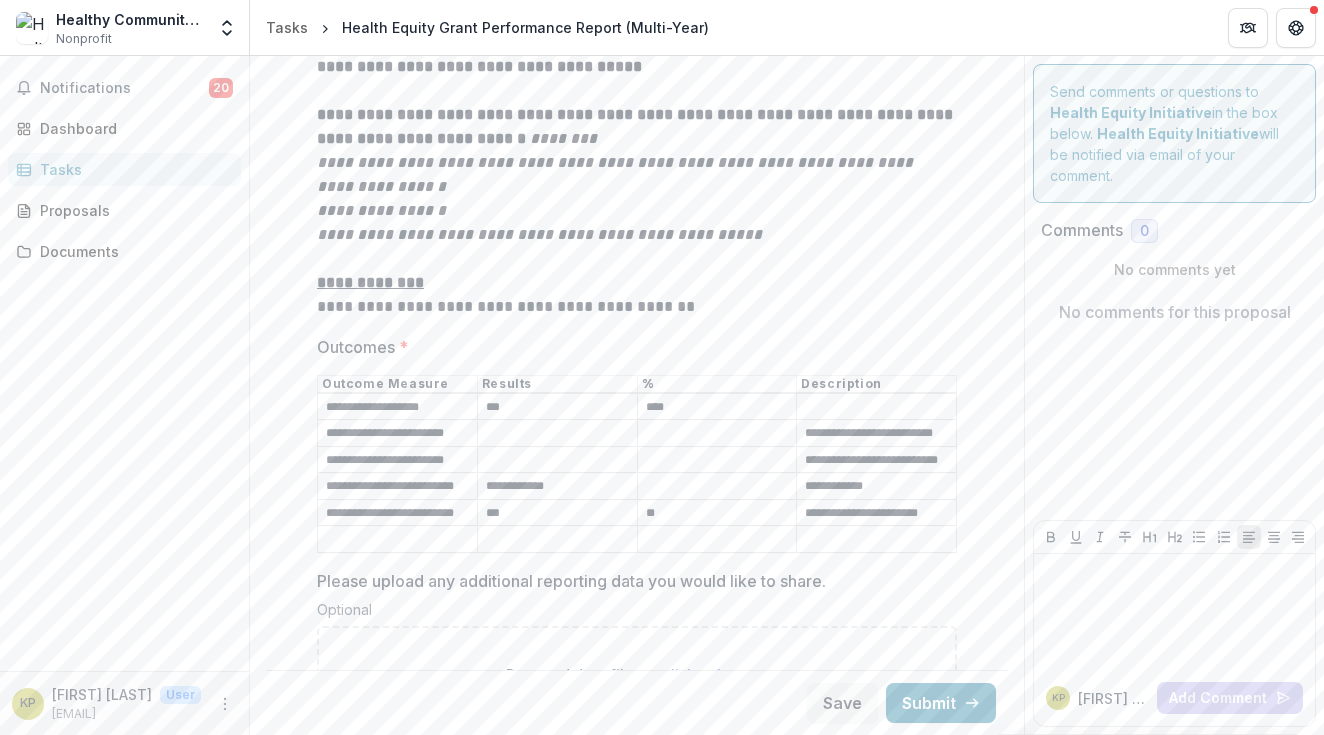 click on "Outcomes *" at bounding box center [717, 487] 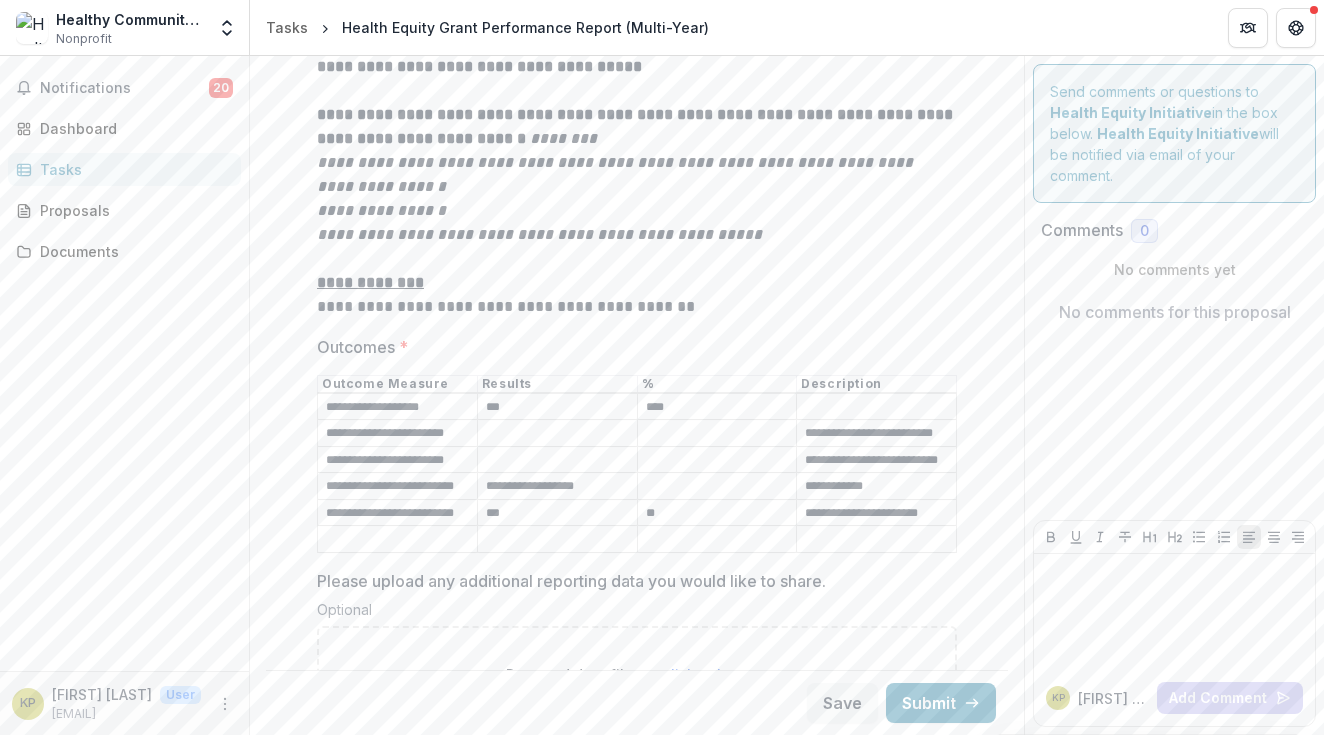 type on "**********" 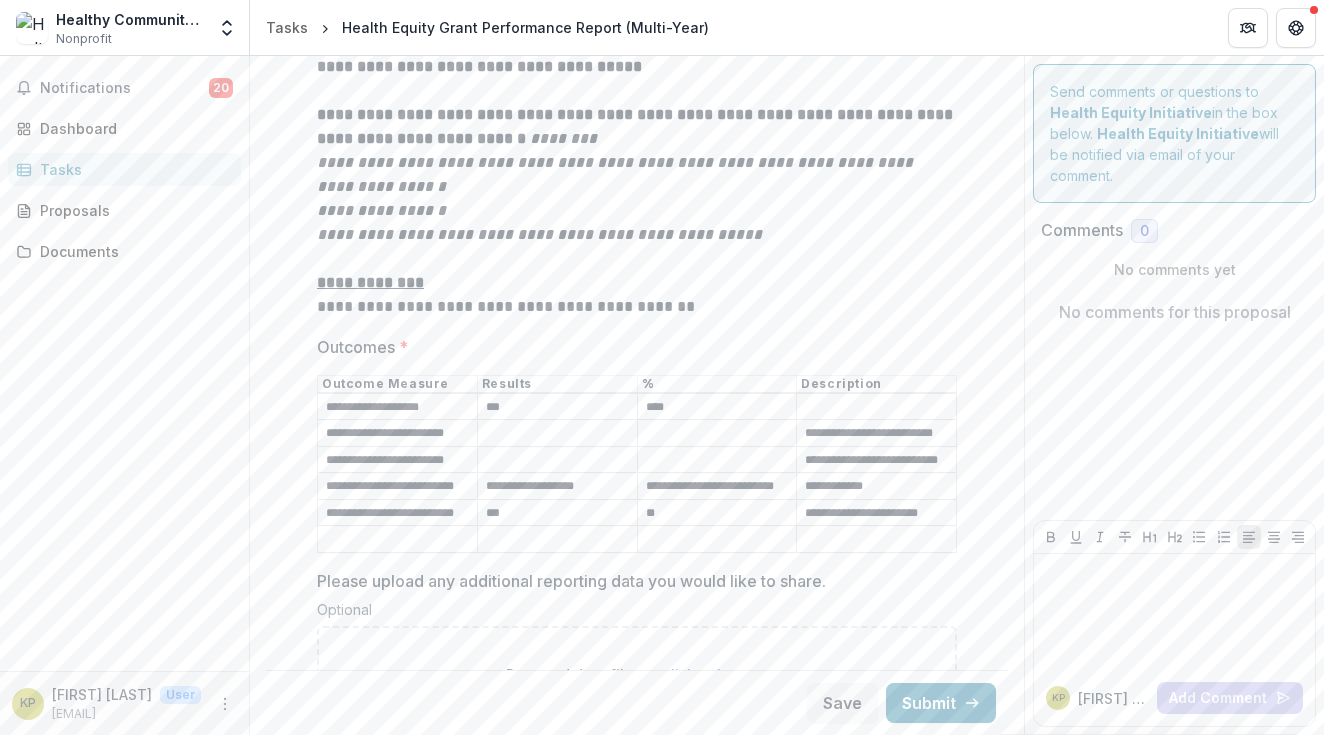 type on "**********" 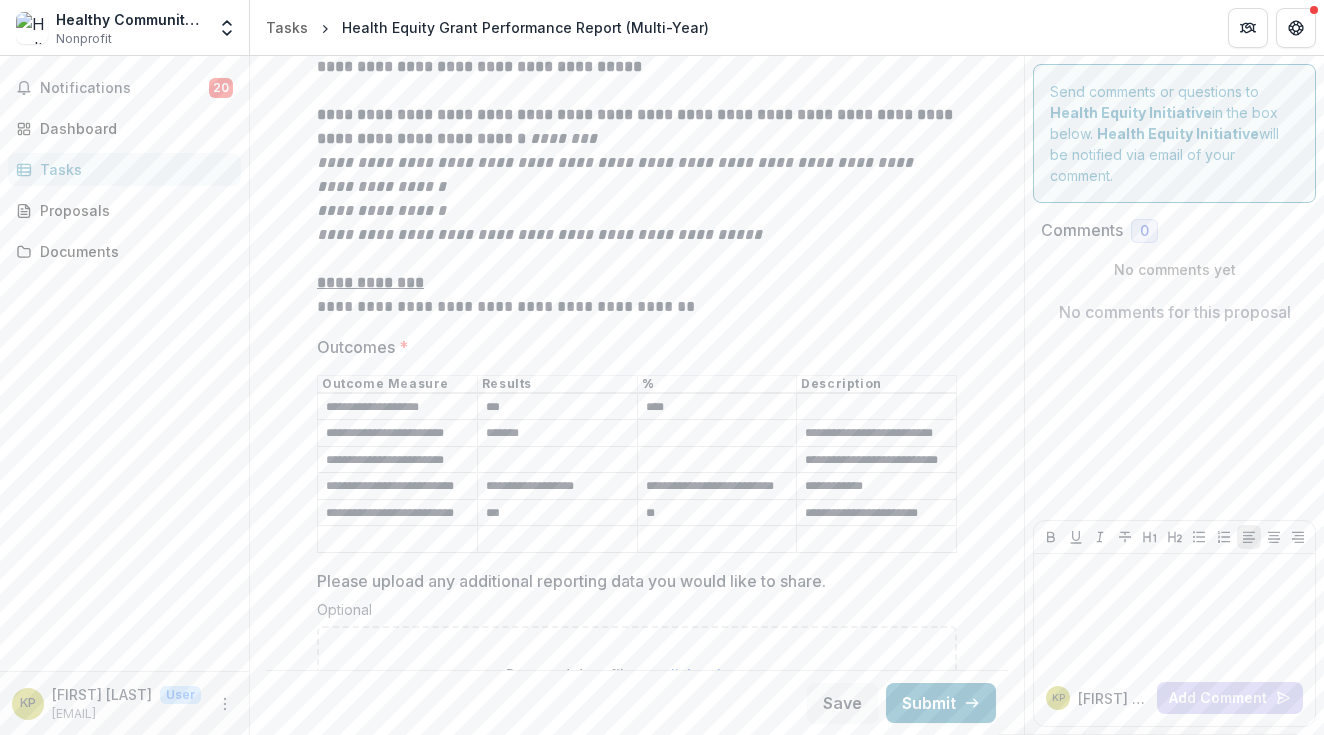 type on "*******" 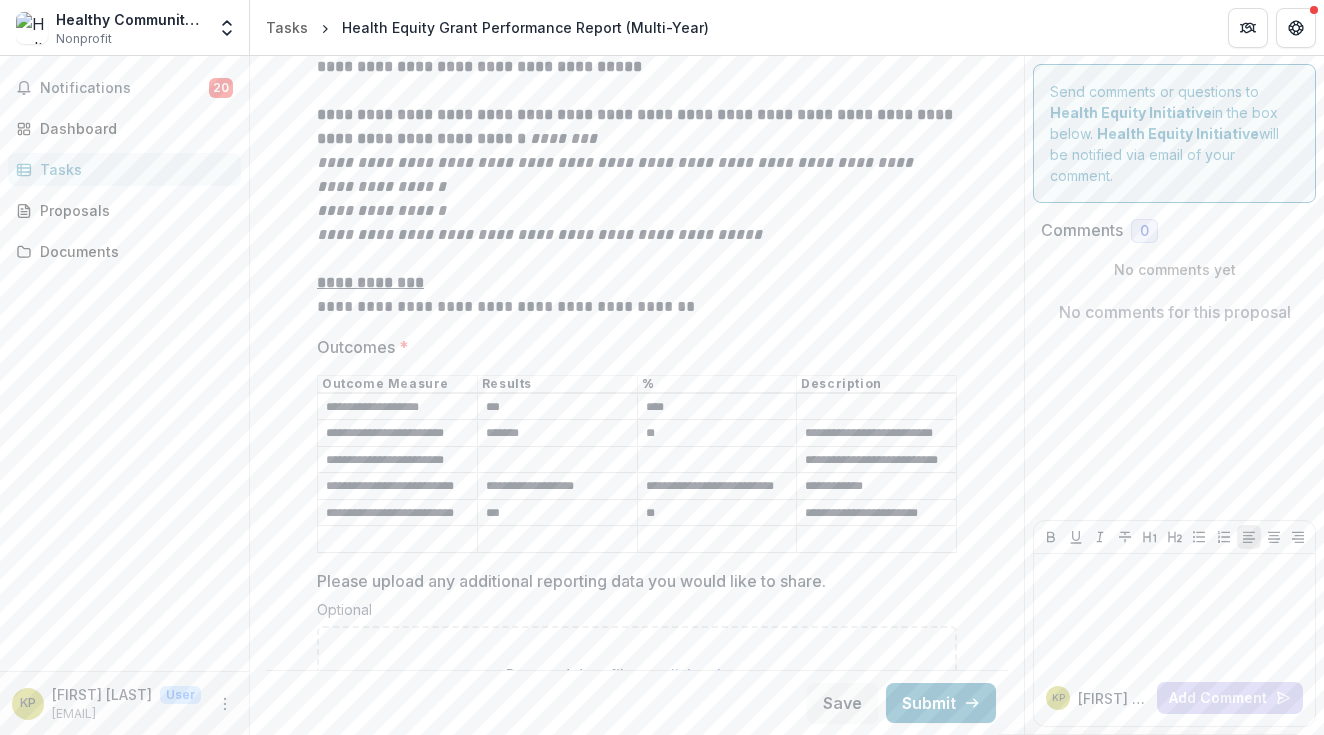 type on "*" 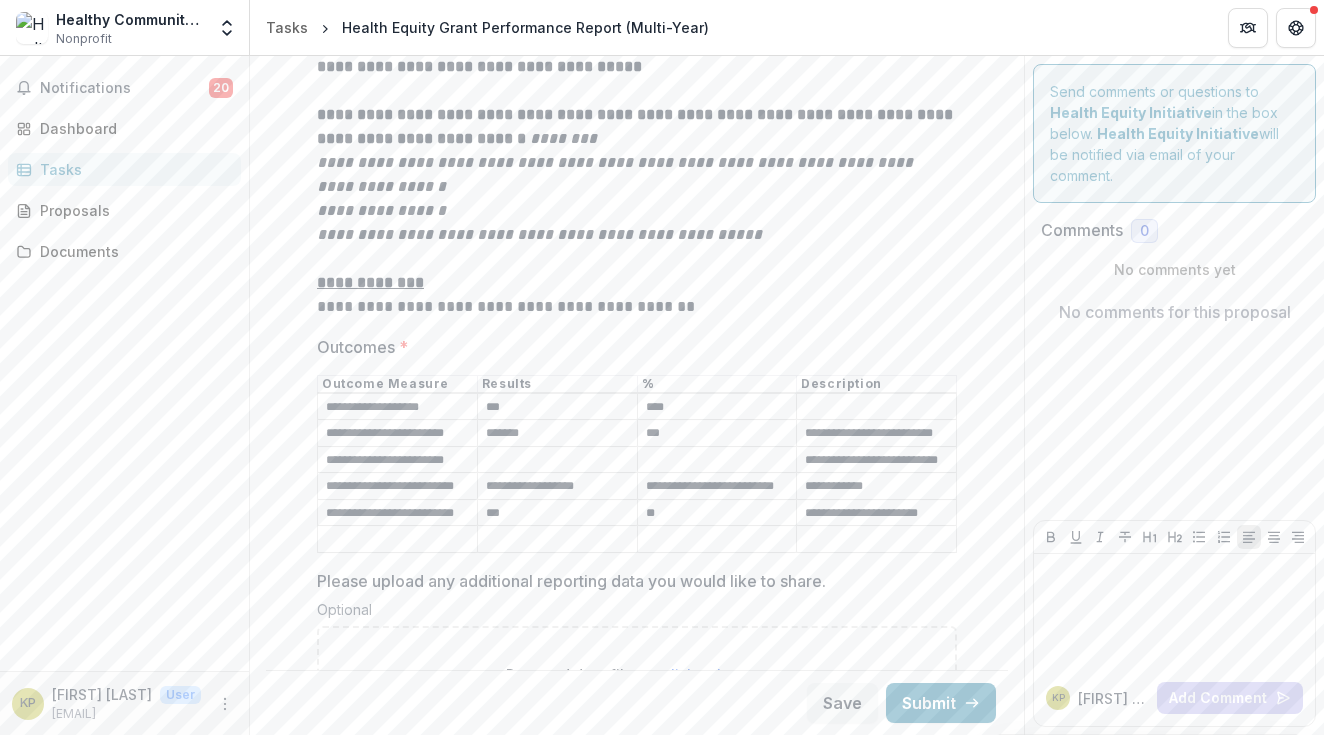 type on "***" 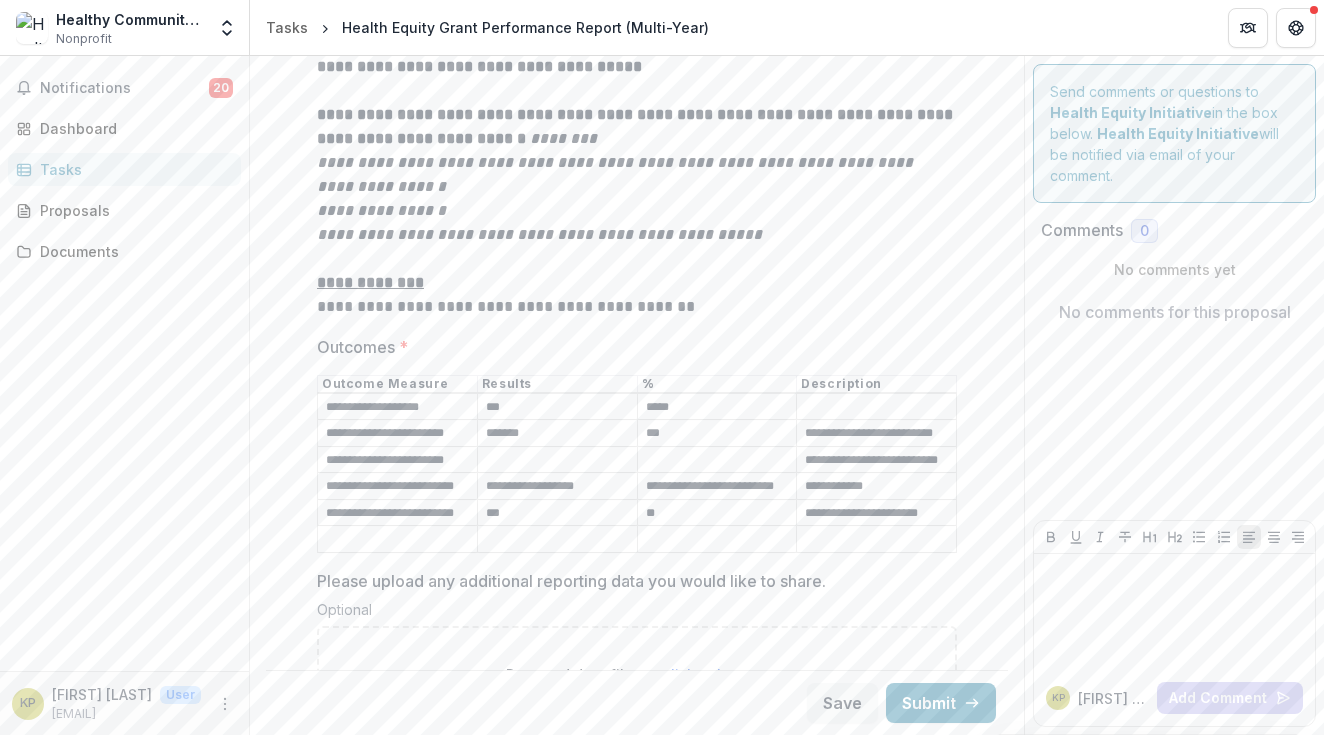 type on "*****" 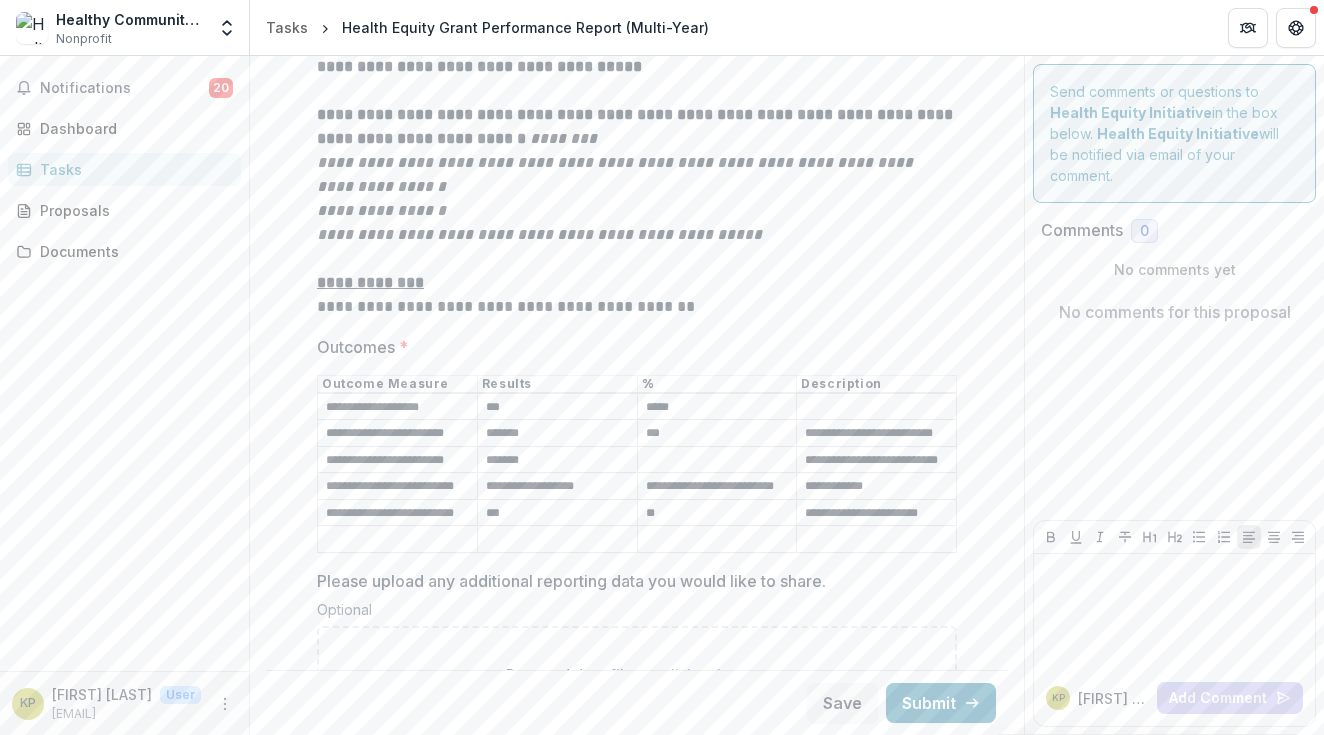 type on "*******" 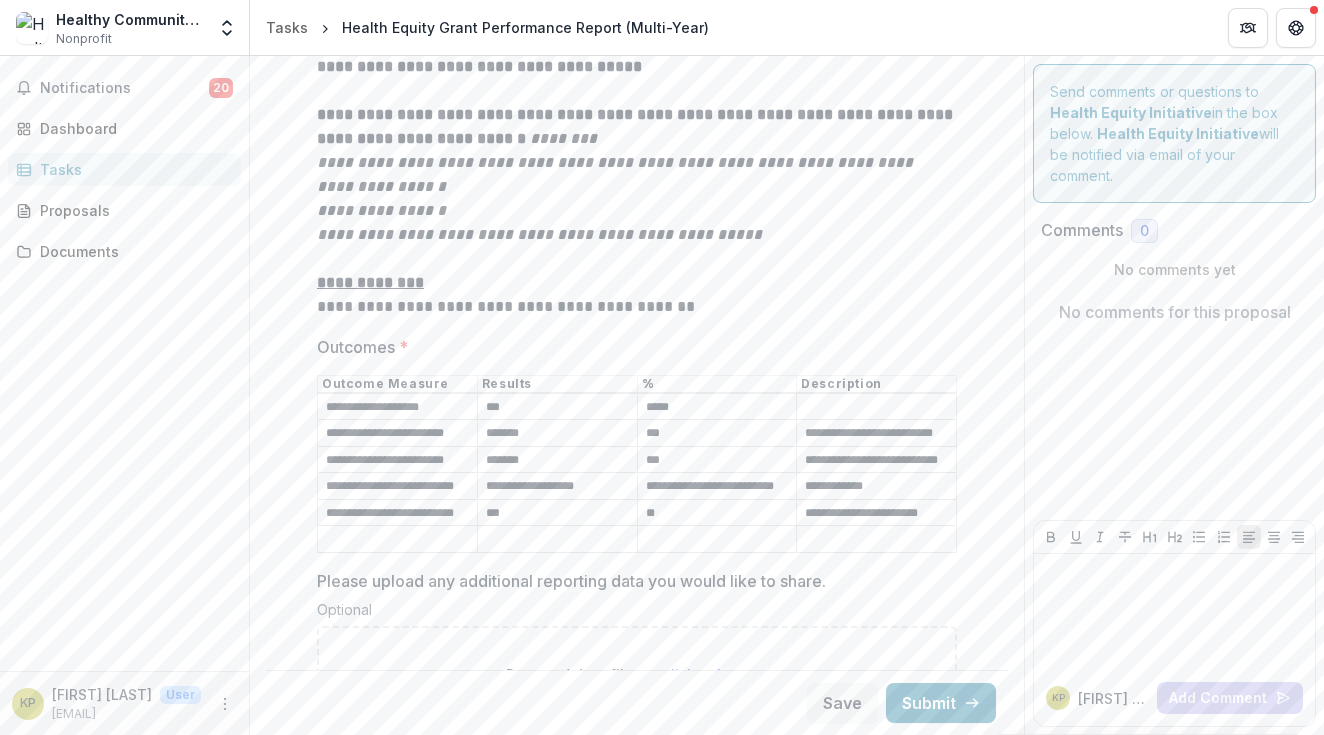 click on "***" at bounding box center (717, 460) 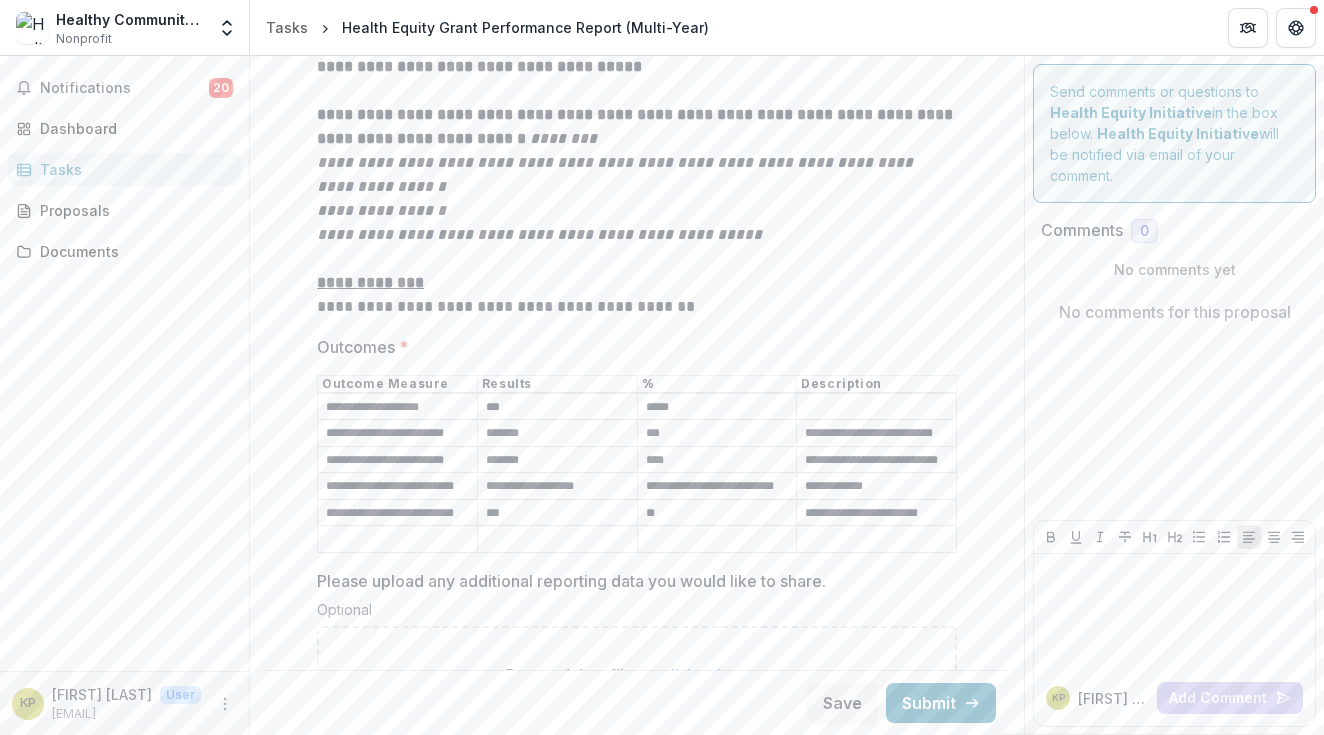 type on "****" 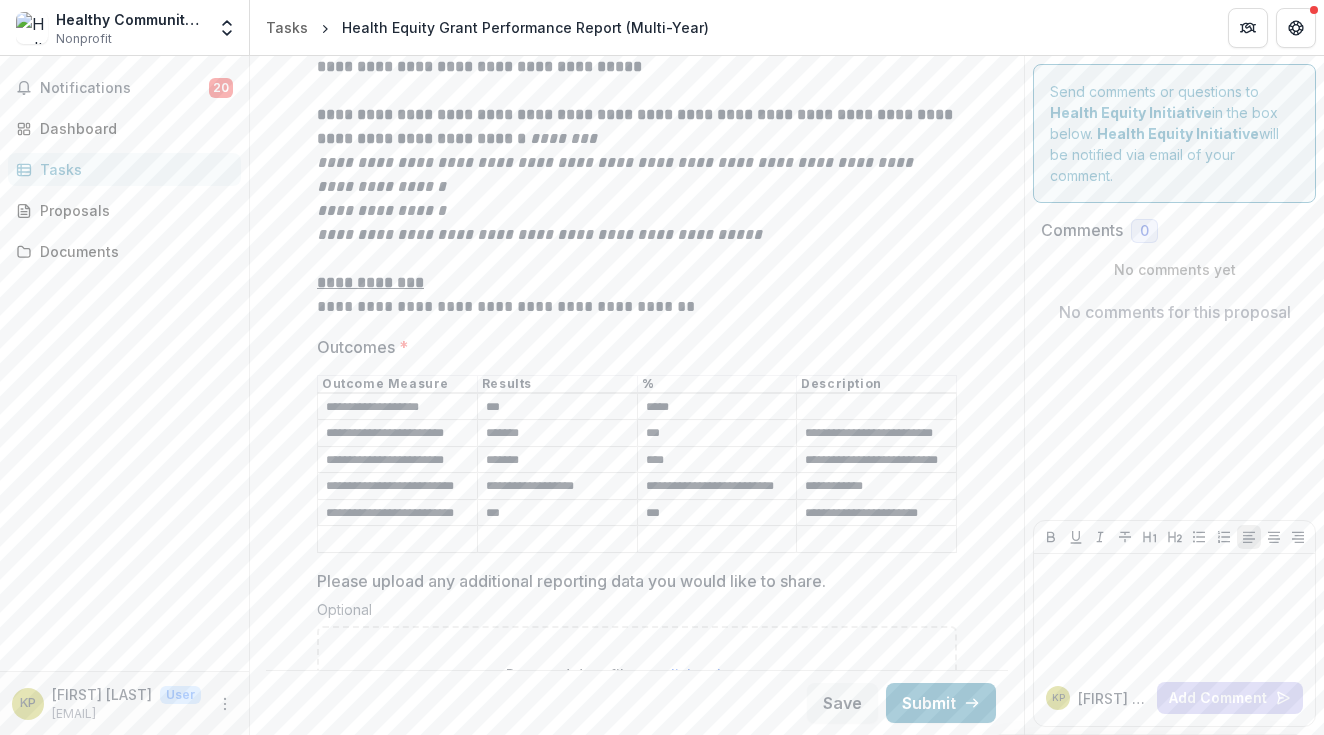 type on "***" 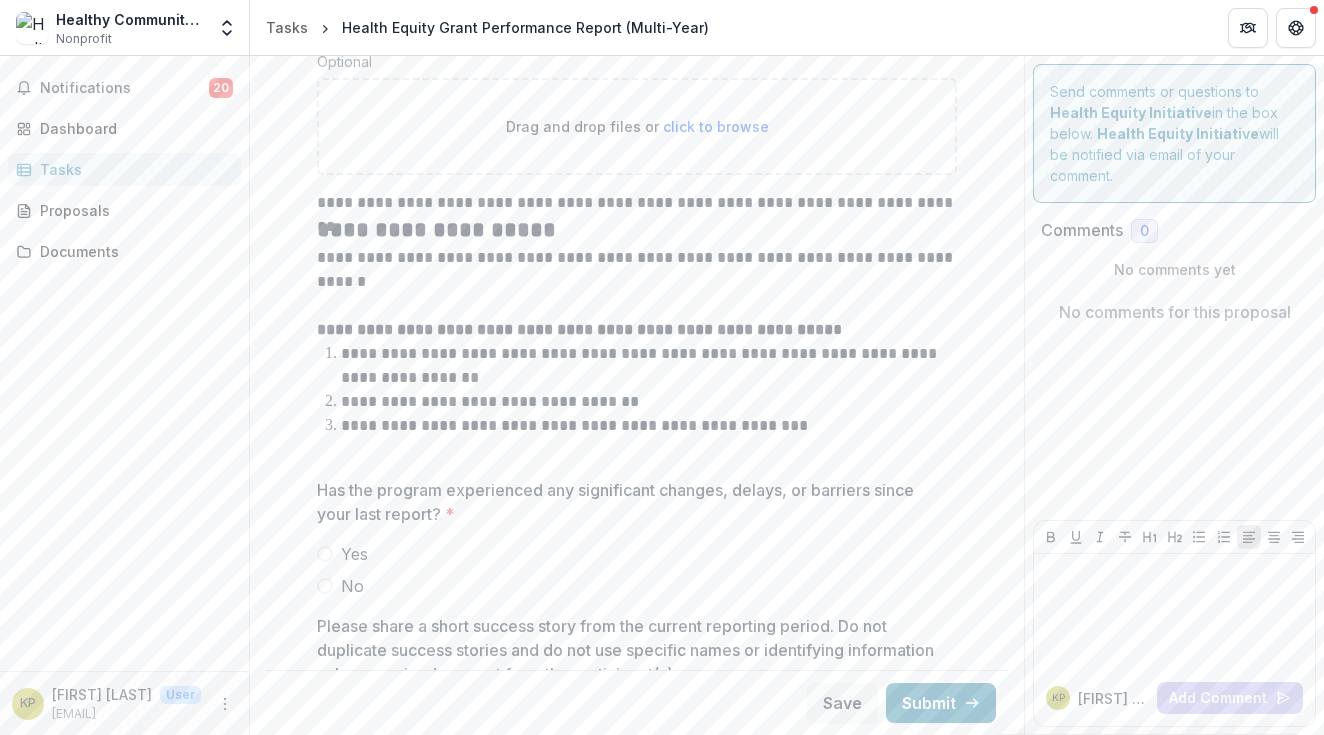 scroll, scrollTop: 4184, scrollLeft: 0, axis: vertical 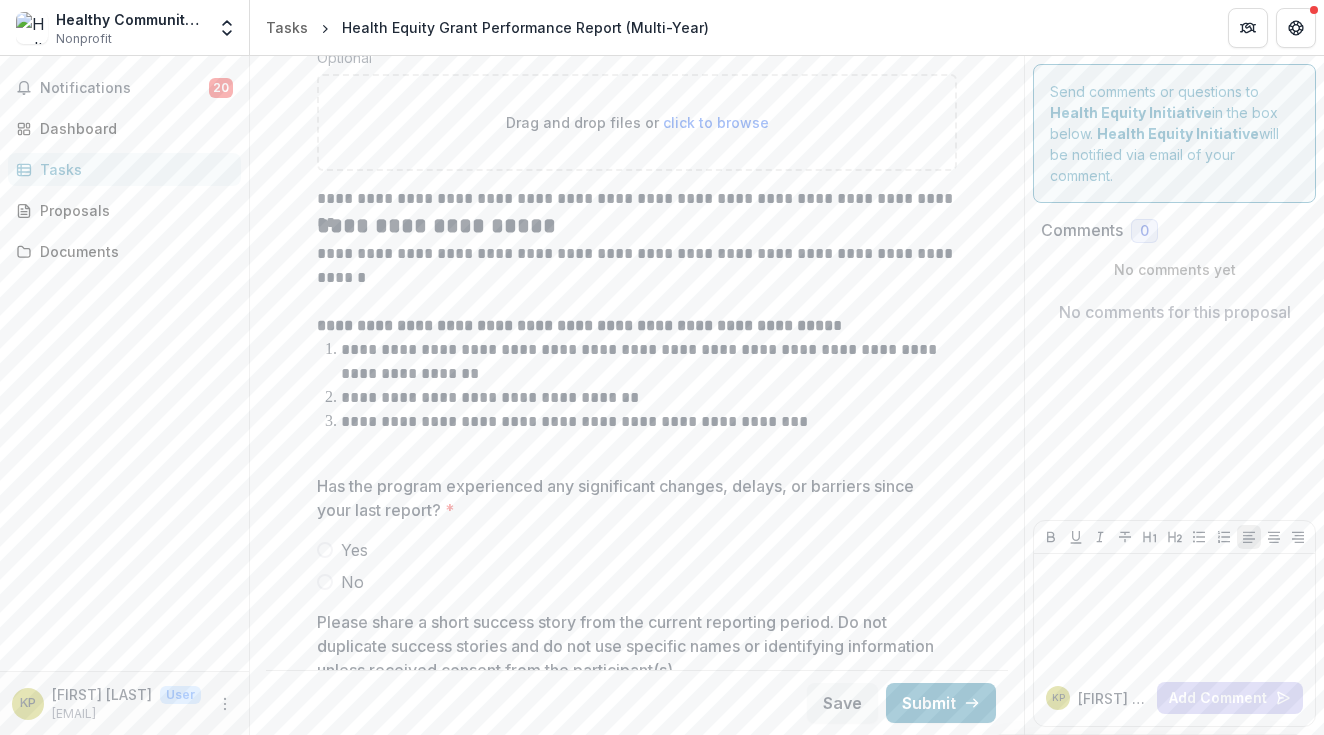 click at bounding box center (325, 550) 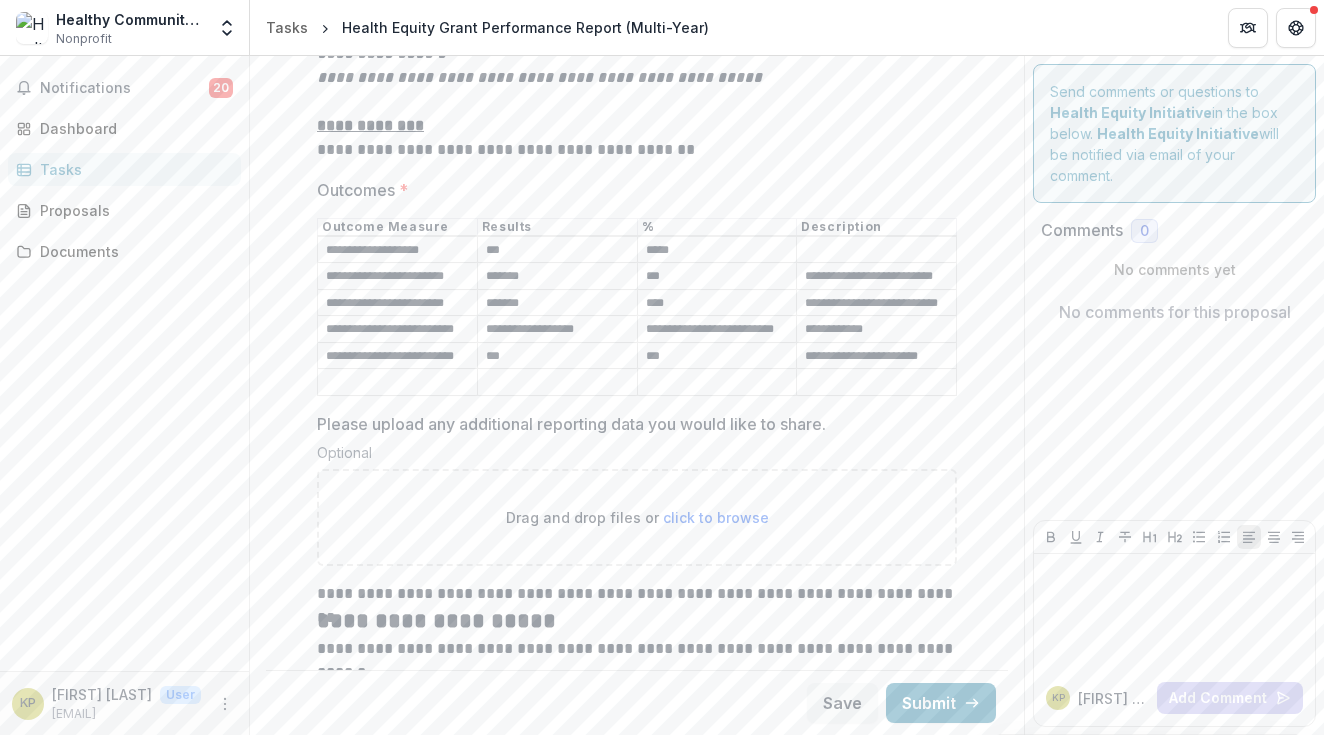 scroll, scrollTop: 3788, scrollLeft: 0, axis: vertical 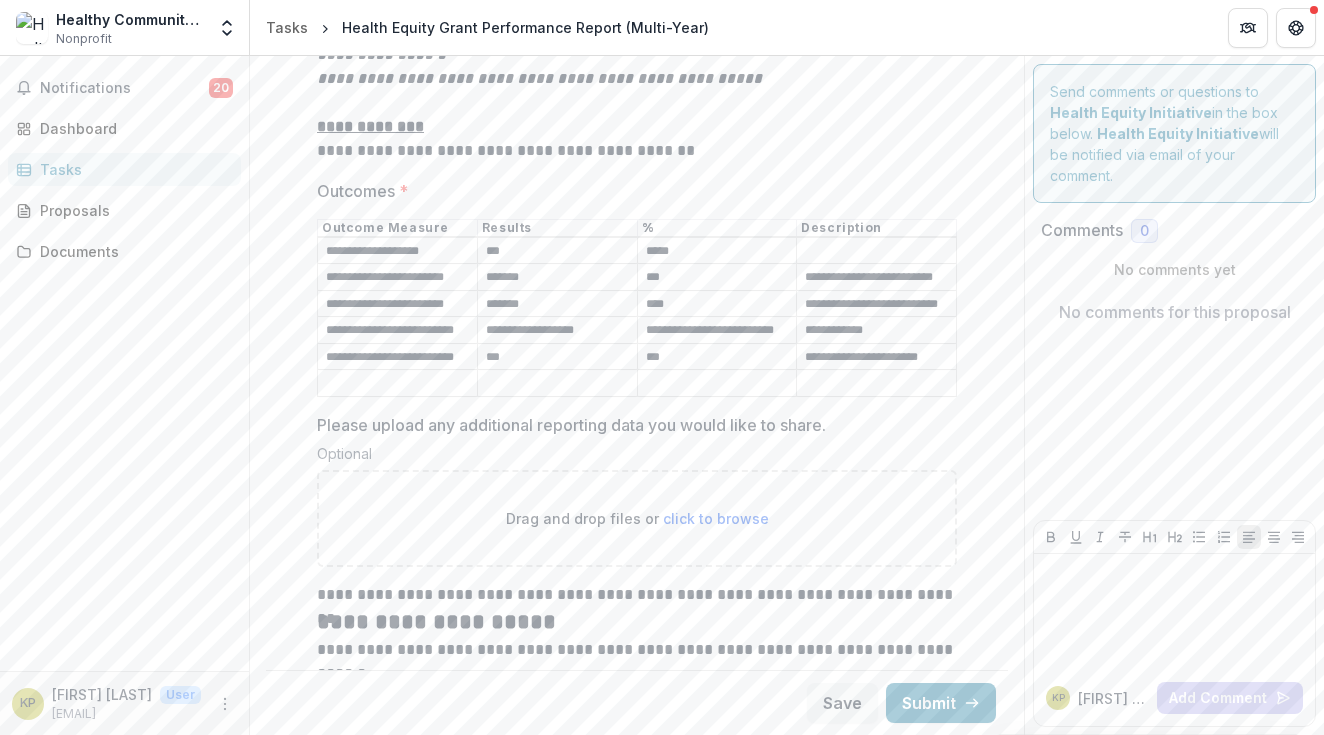 click on "*******" at bounding box center (557, 278) 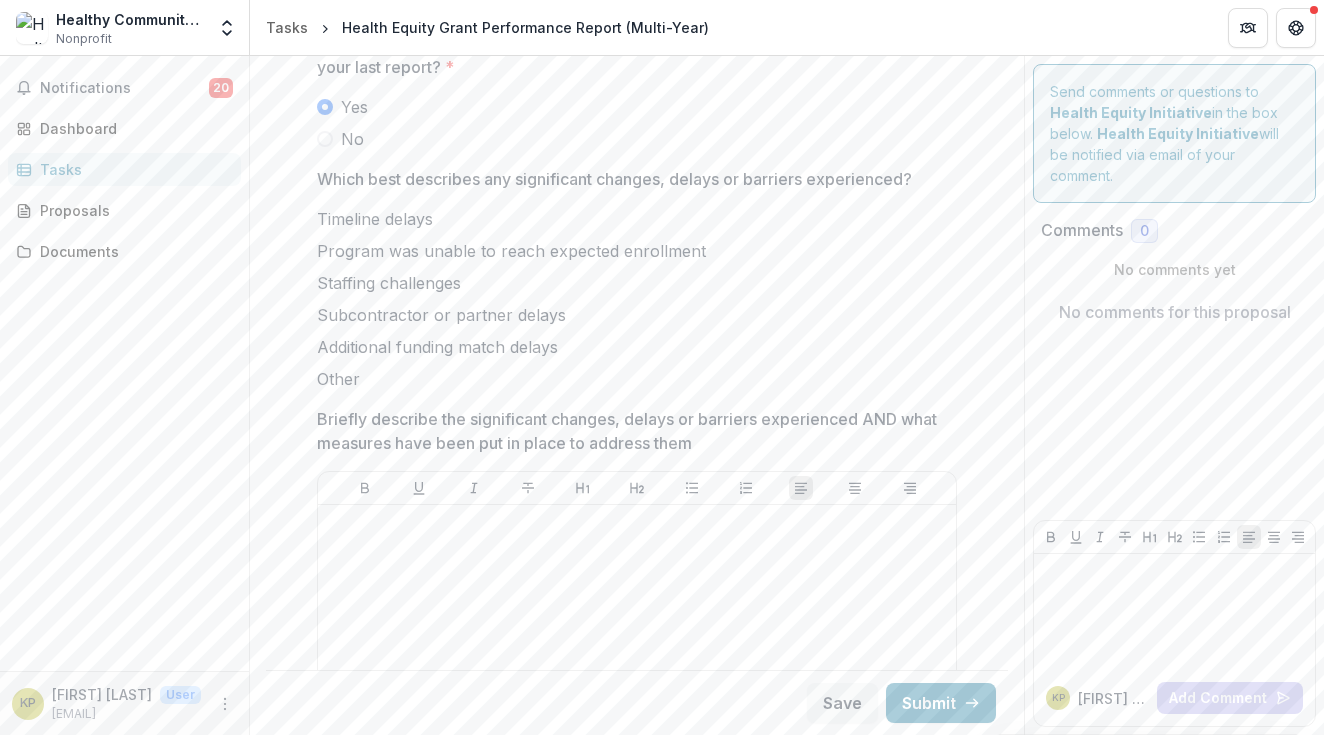 scroll, scrollTop: 4673, scrollLeft: 0, axis: vertical 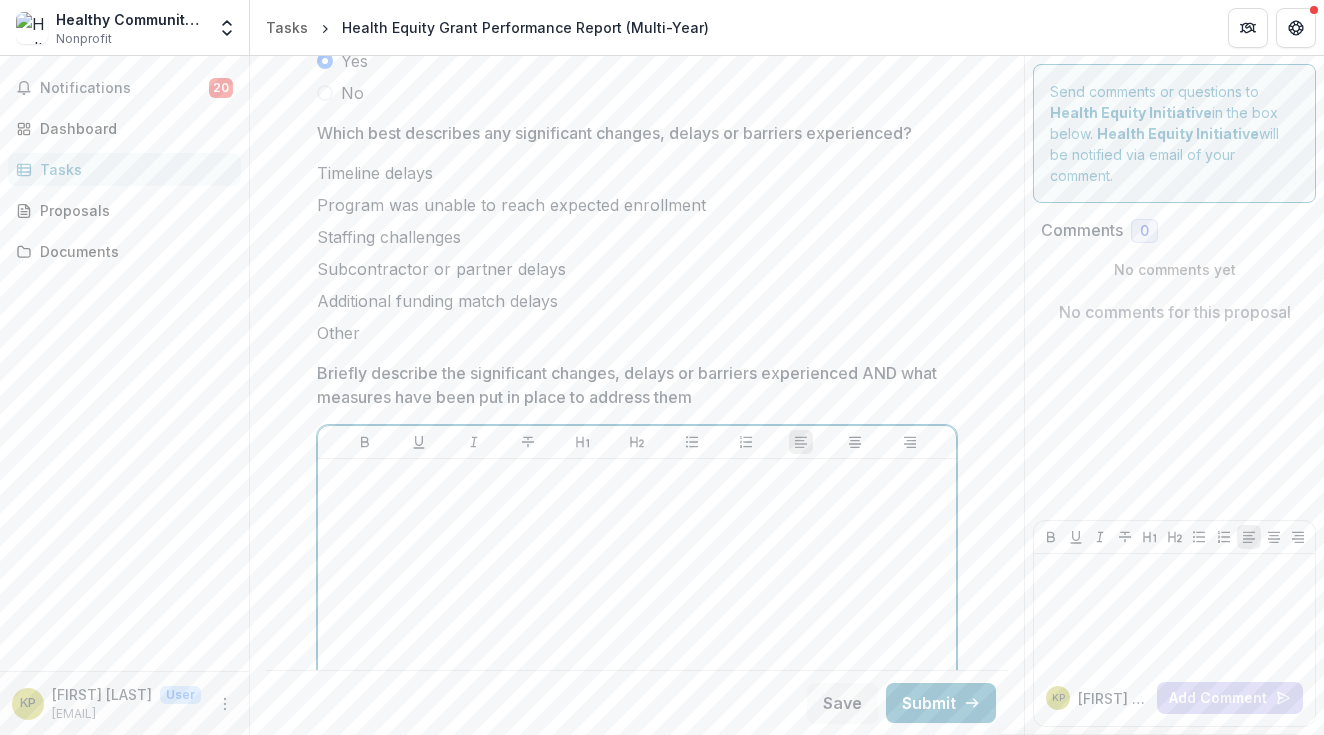click at bounding box center [637, 478] 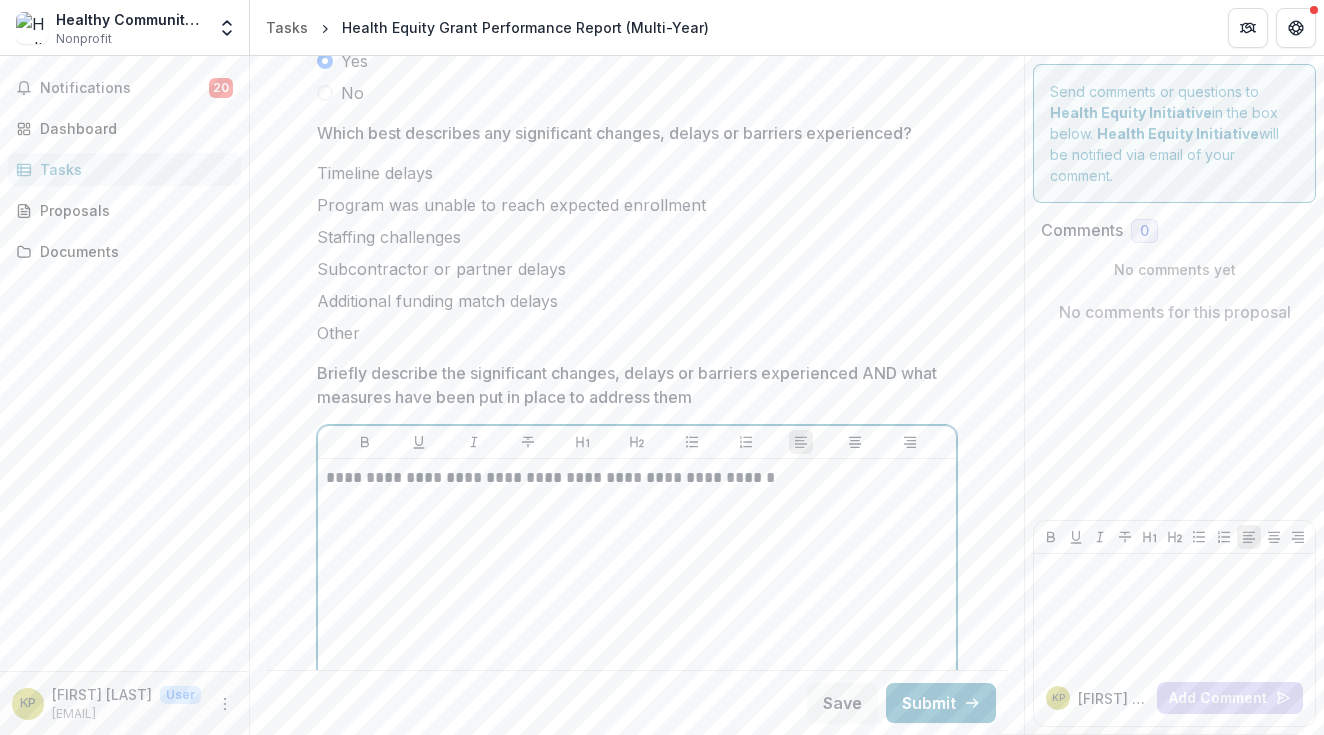 click on "**********" at bounding box center (637, 478) 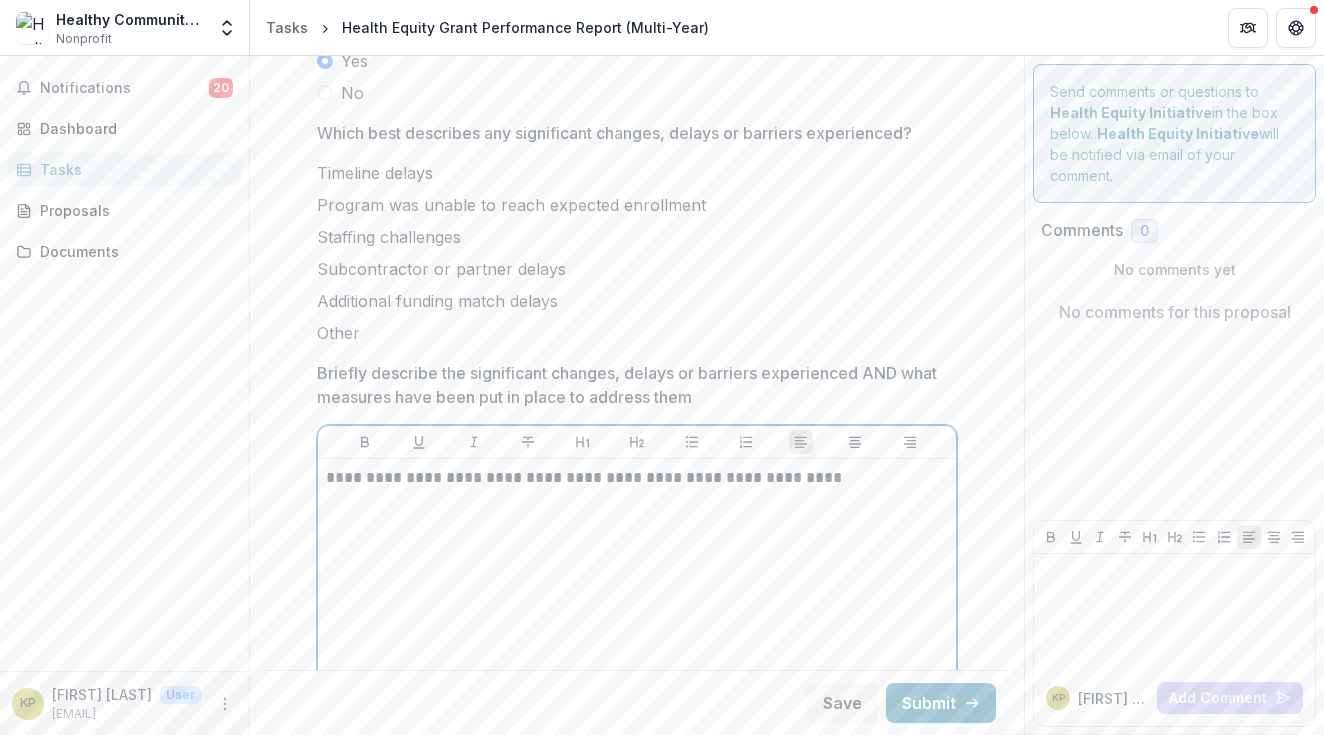 click on "**********" at bounding box center (637, 478) 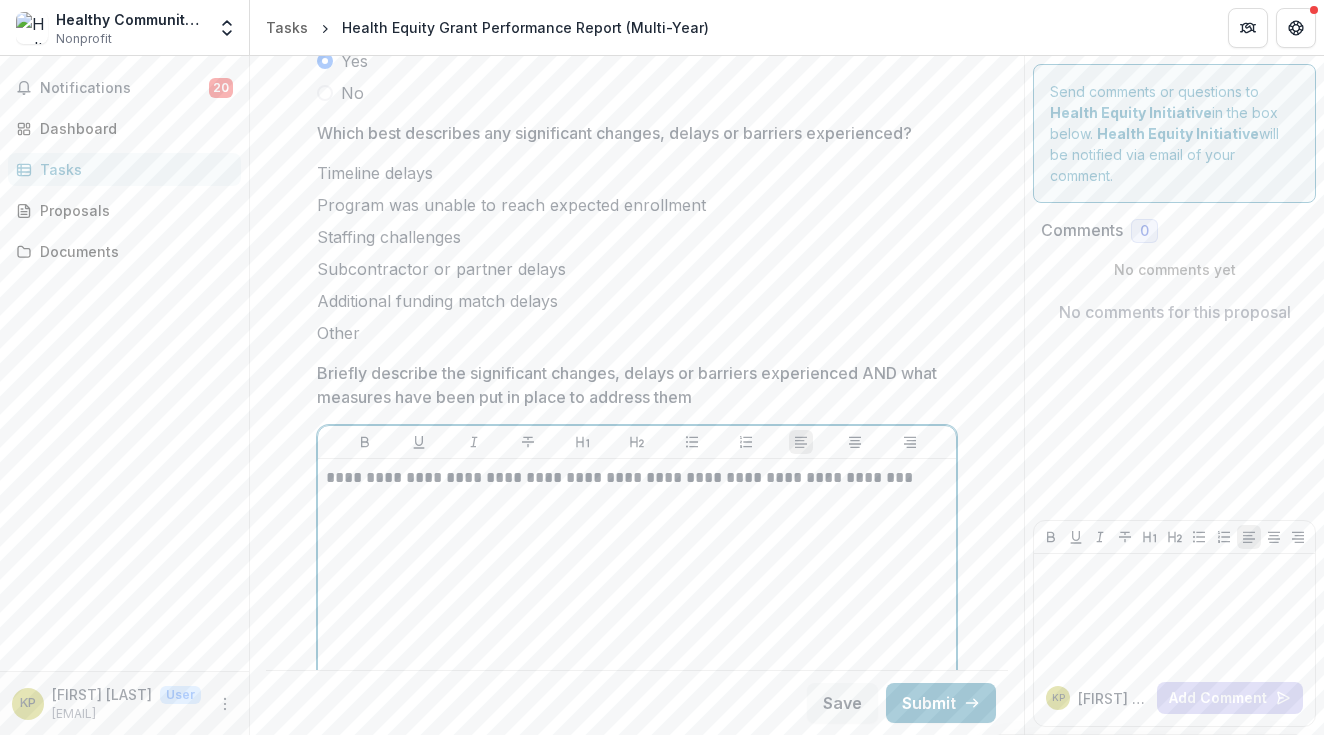 click on "**********" at bounding box center (637, 478) 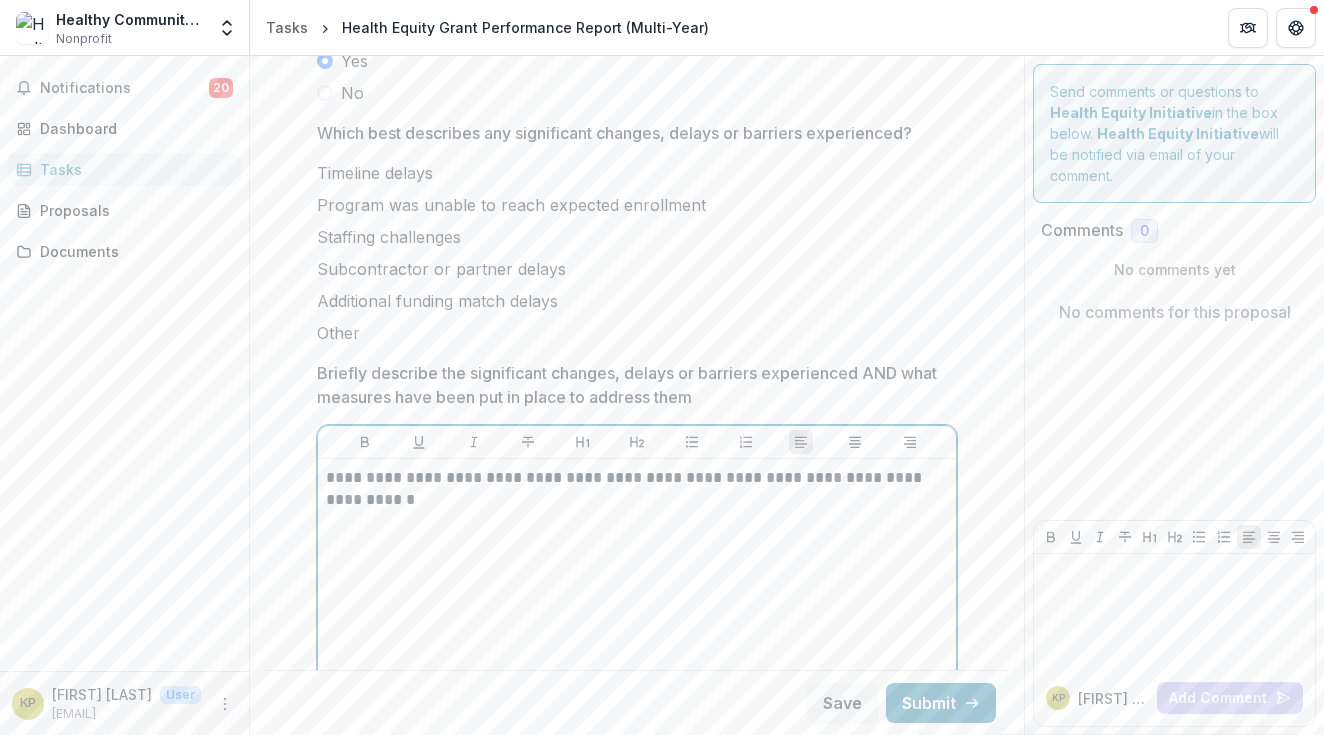click on "**********" at bounding box center (637, 489) 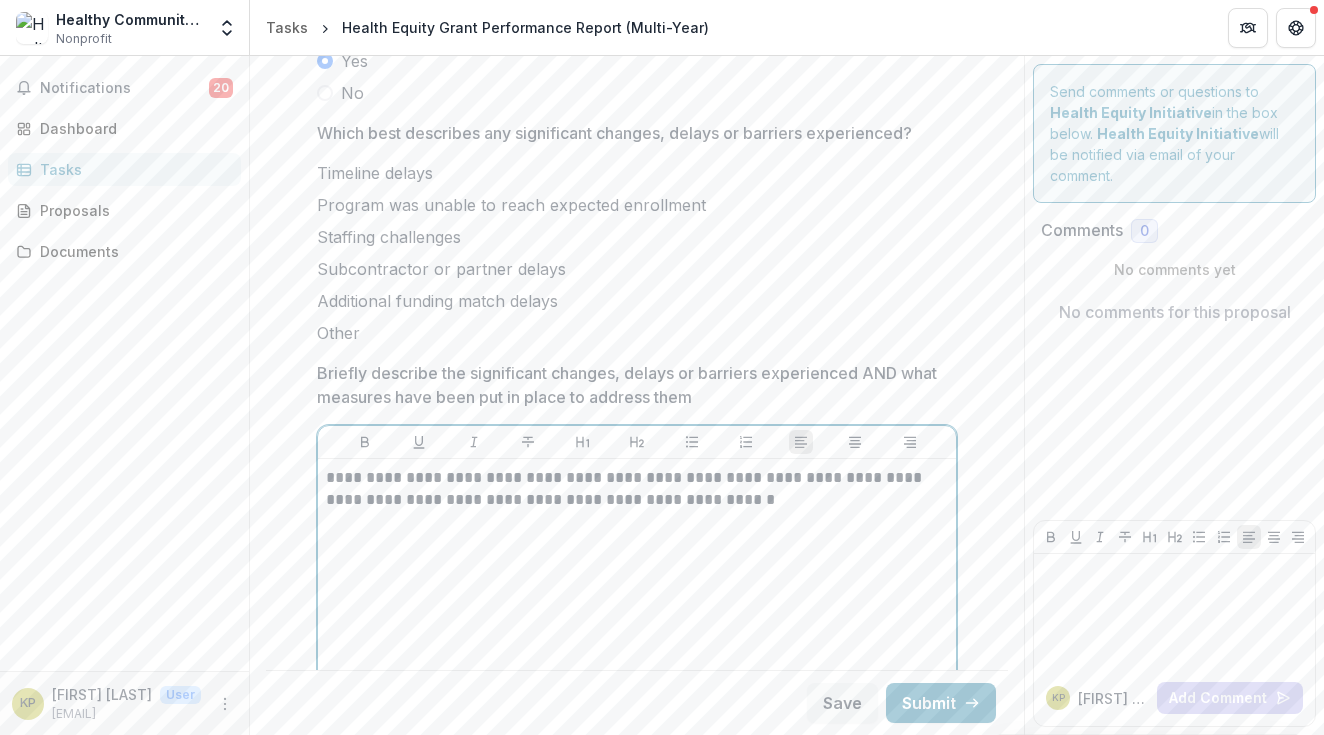 click on "**********" at bounding box center [637, 489] 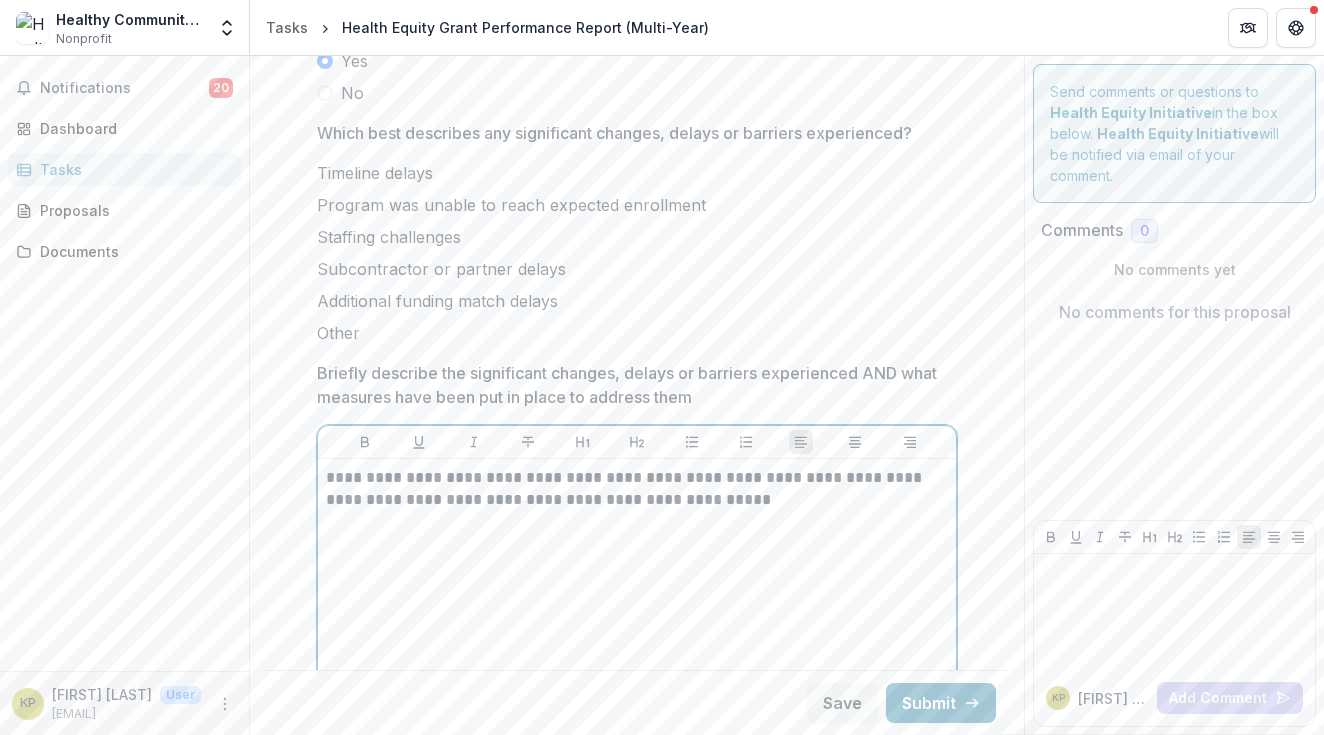 click on "**********" at bounding box center (637, 489) 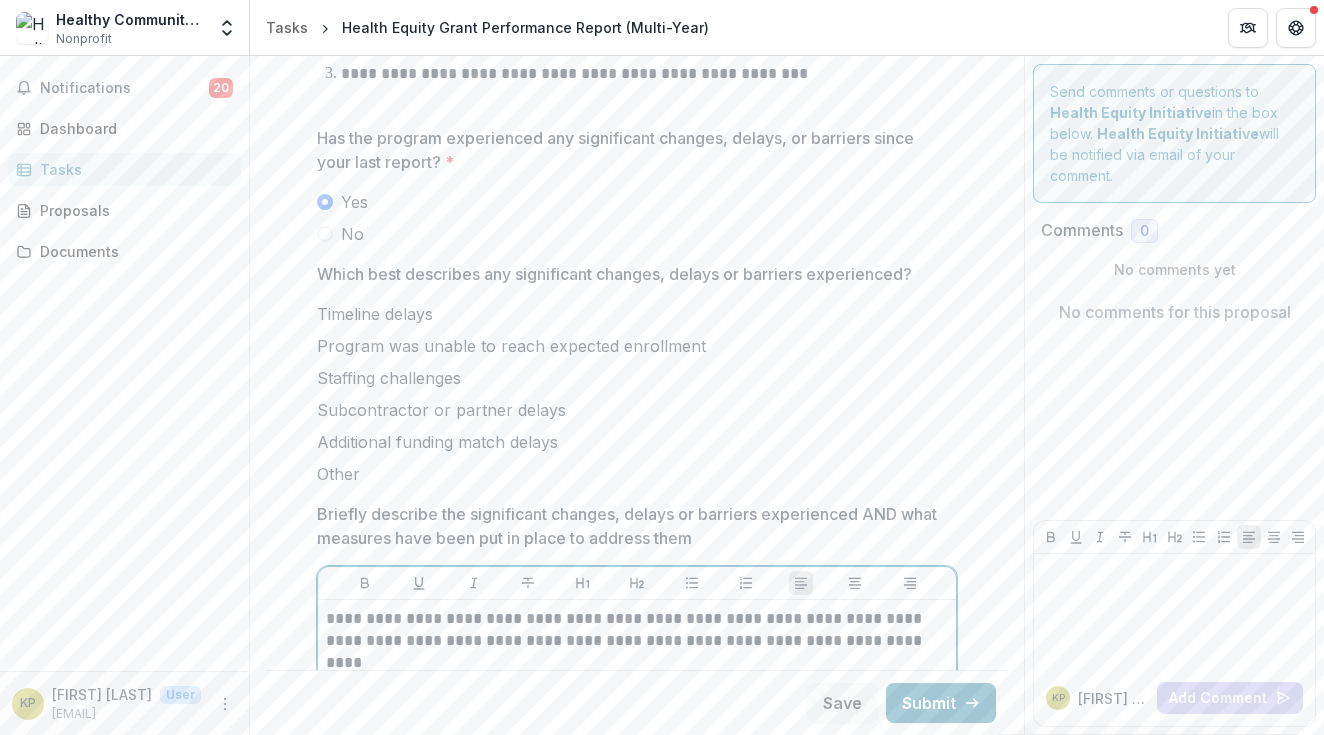 scroll, scrollTop: 4621, scrollLeft: 0, axis: vertical 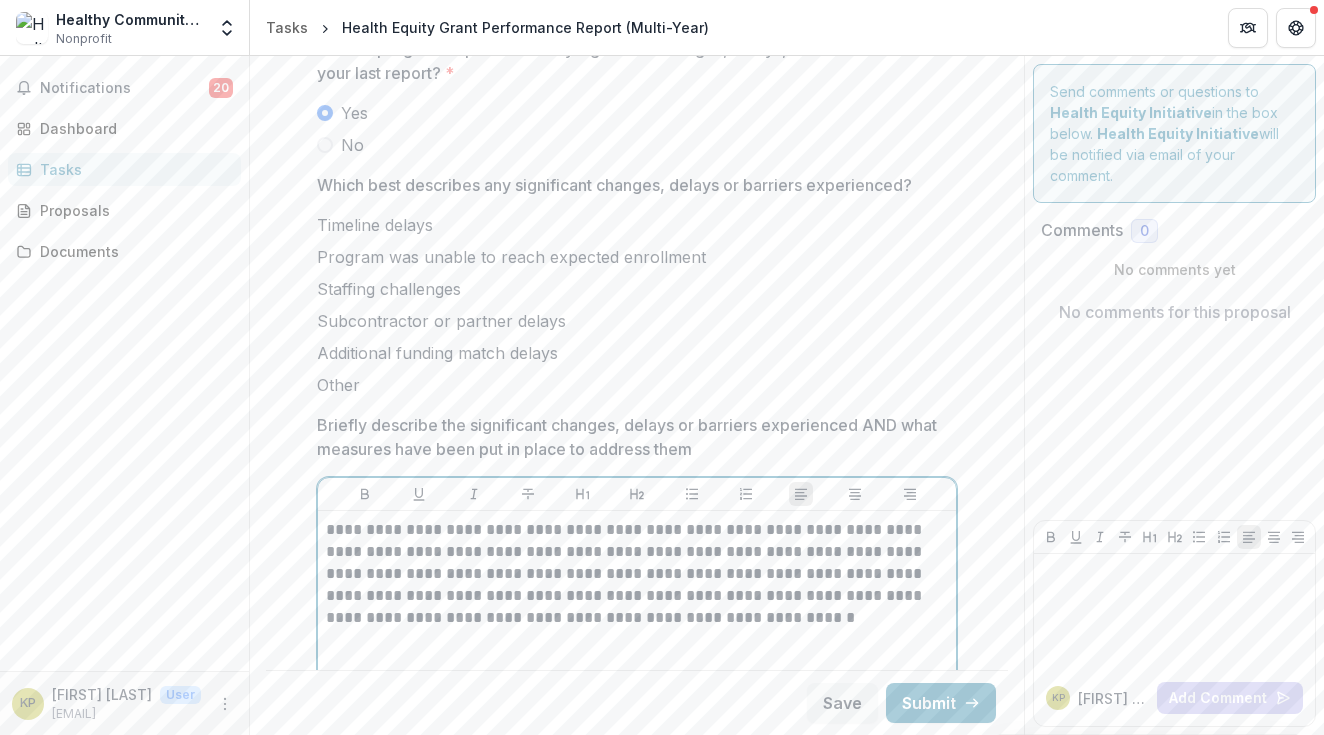 click on "**********" at bounding box center [637, 574] 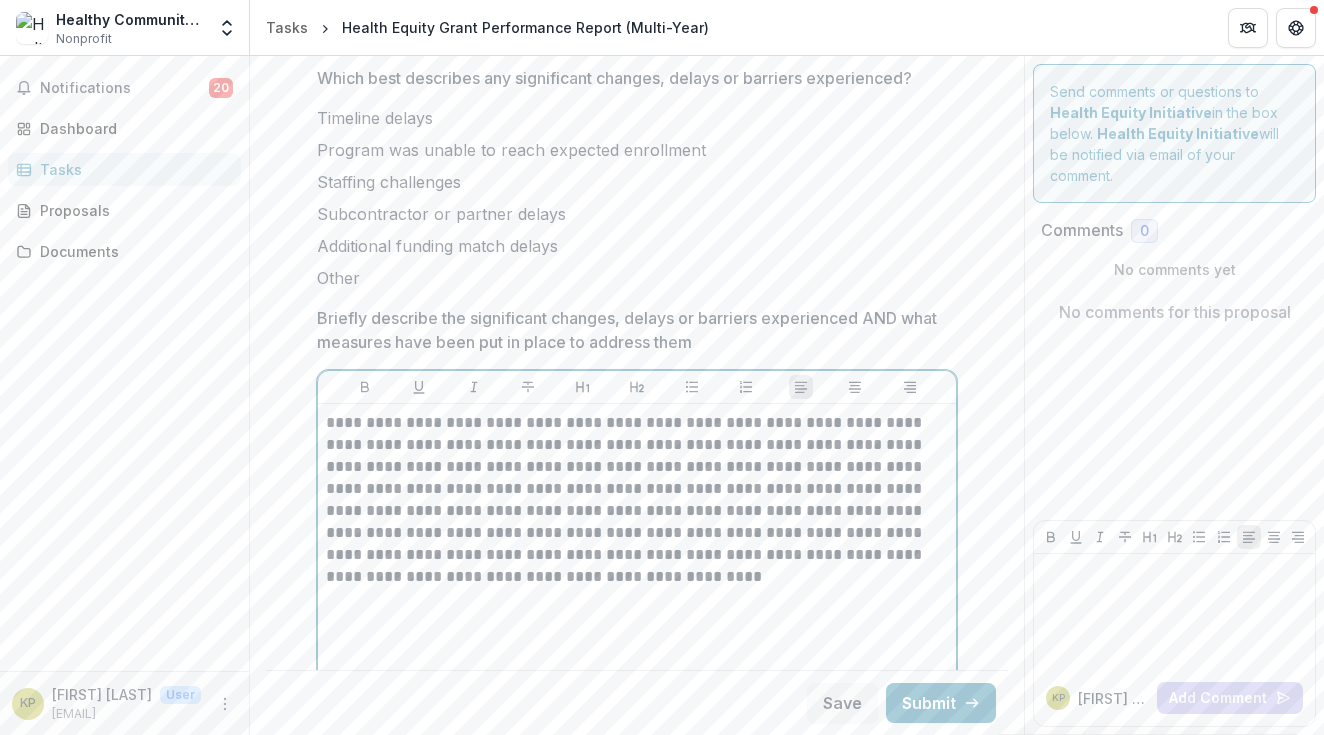 scroll, scrollTop: 4732, scrollLeft: 0, axis: vertical 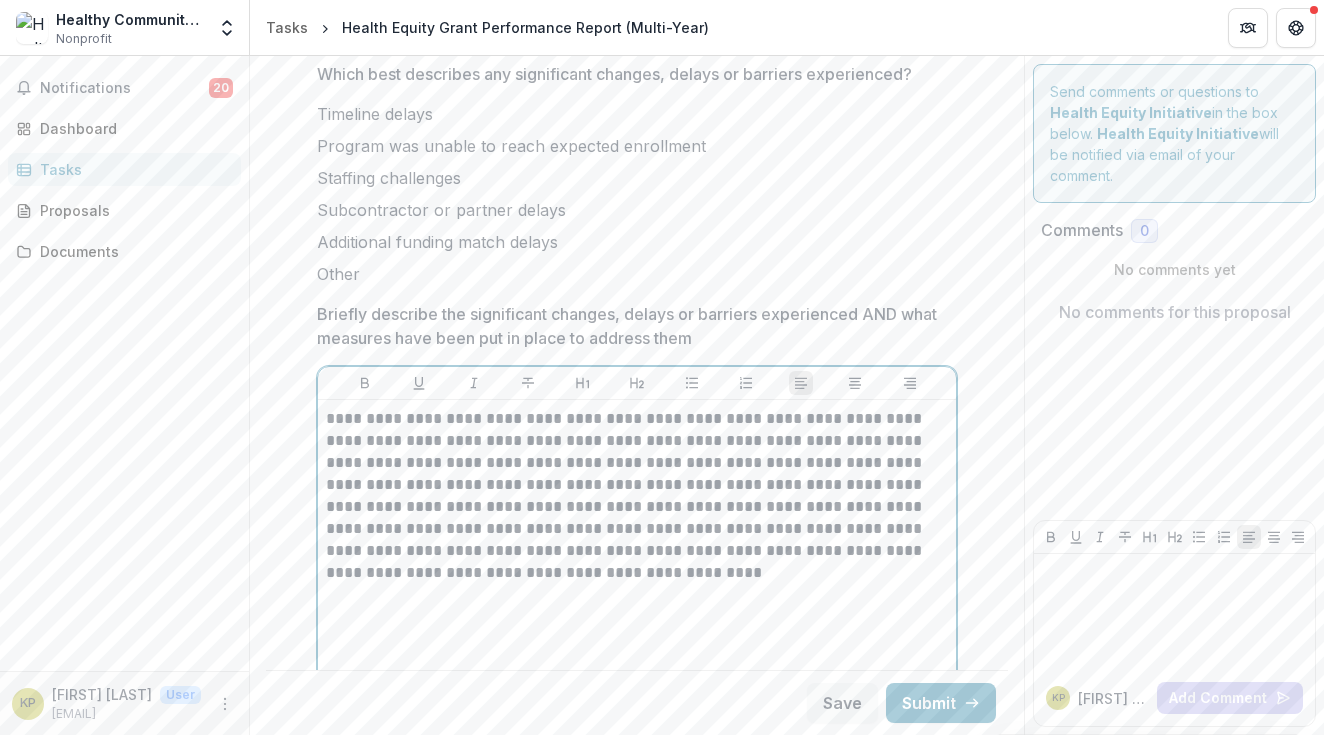 click on "**********" at bounding box center [637, 496] 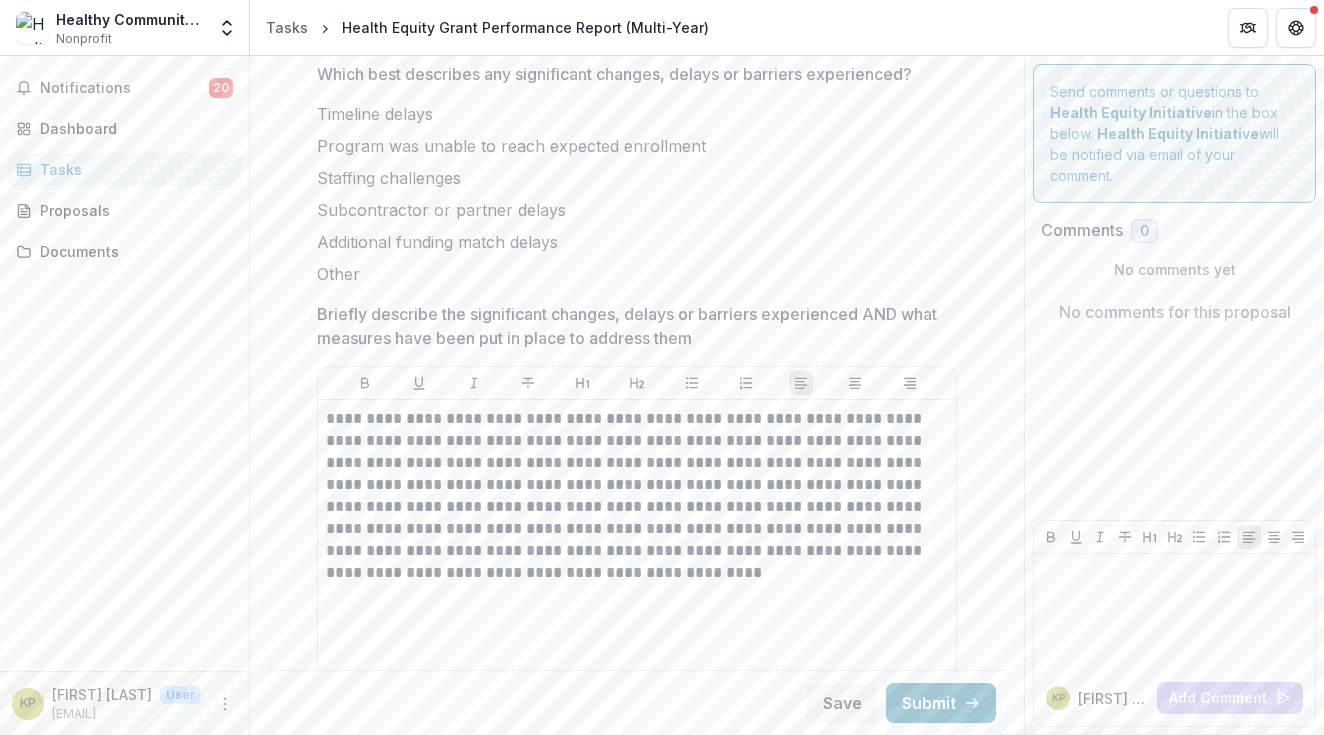 click at bounding box center (317, 274) 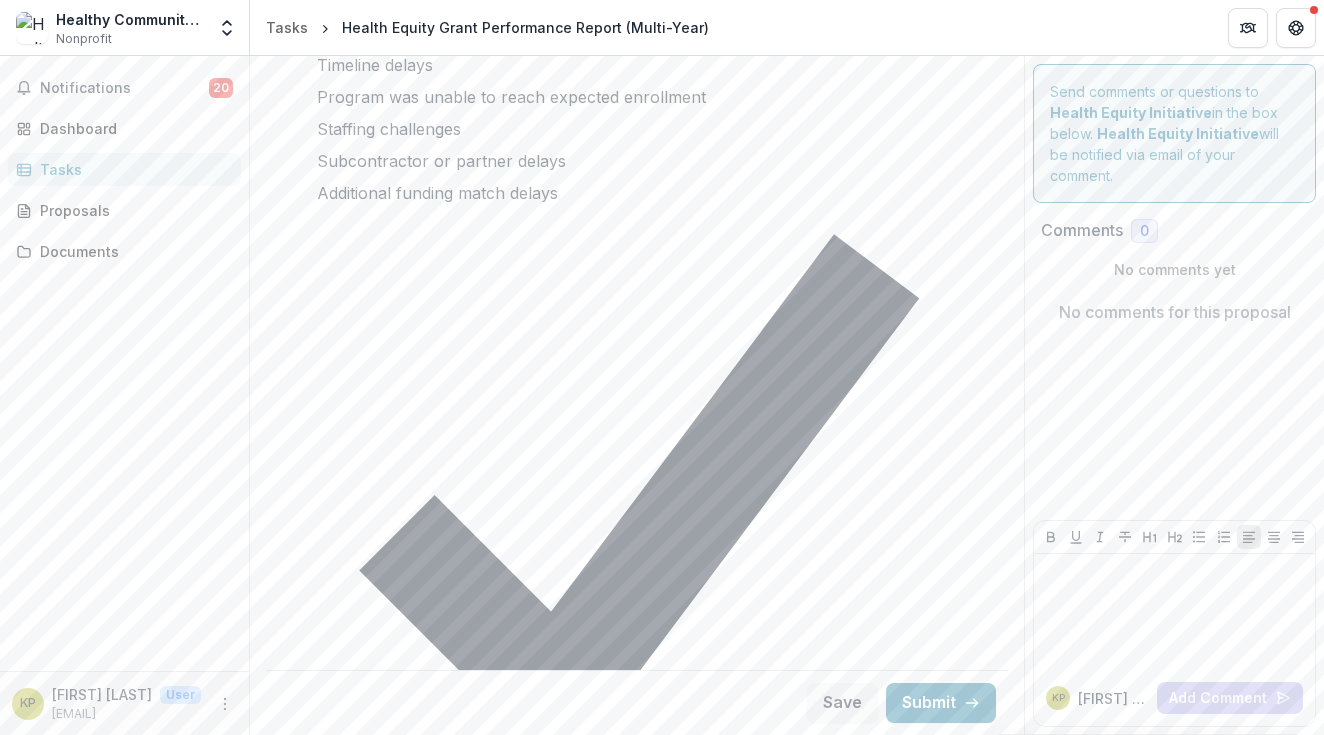 scroll, scrollTop: 4779, scrollLeft: 0, axis: vertical 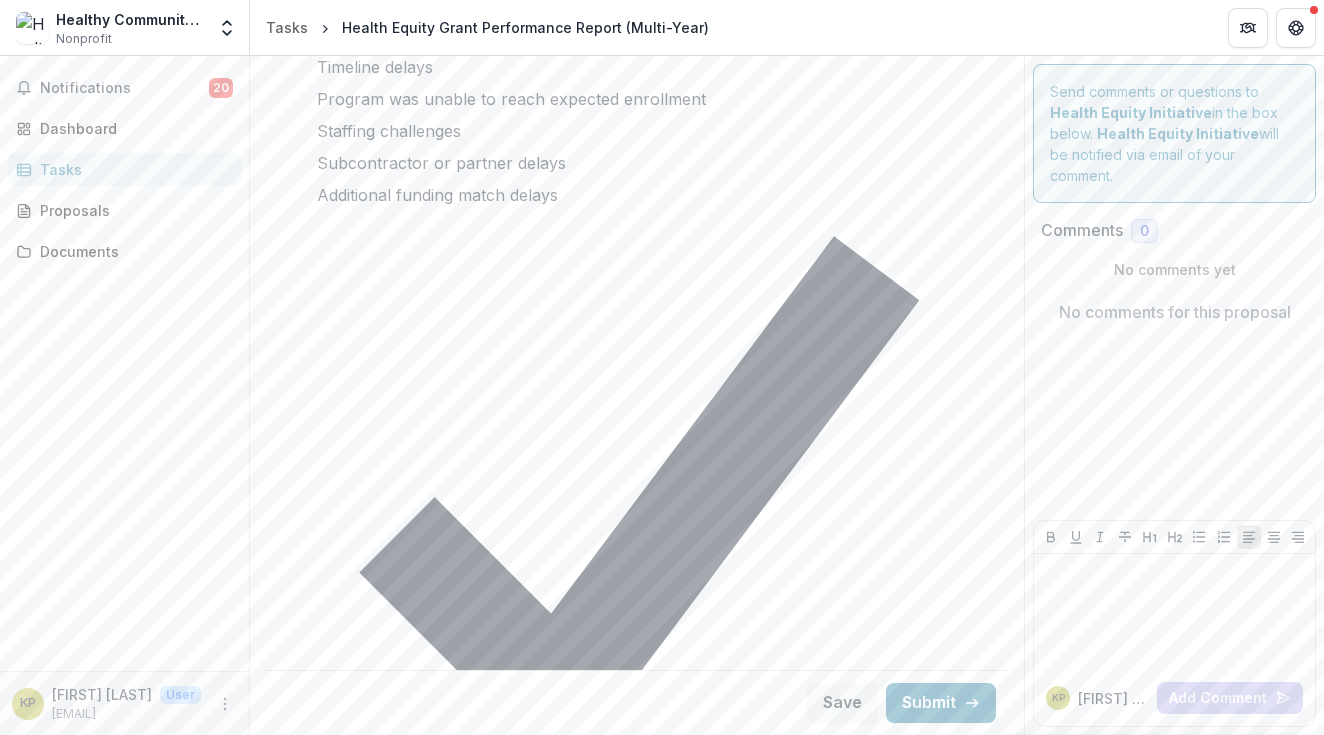 drag, startPoint x: 612, startPoint y: 389, endPoint x: 308, endPoint y: 393, distance: 304.0263 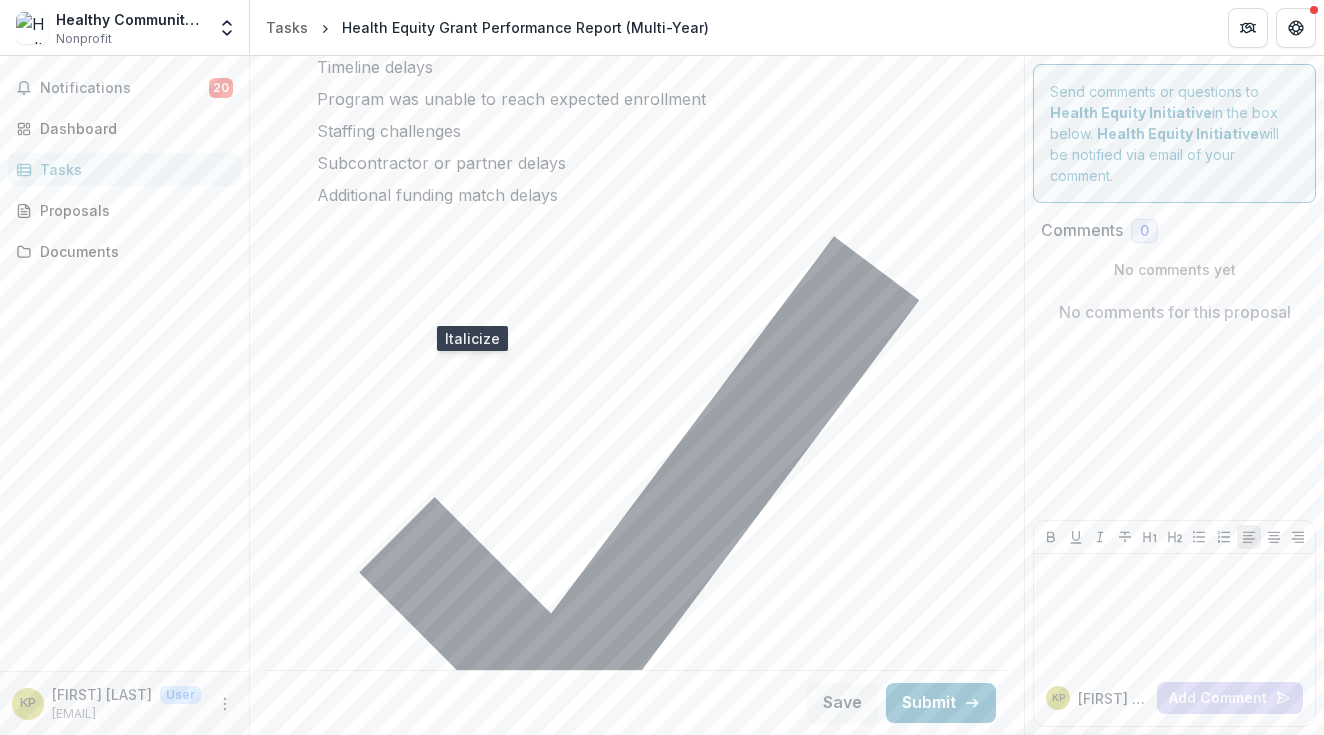 click 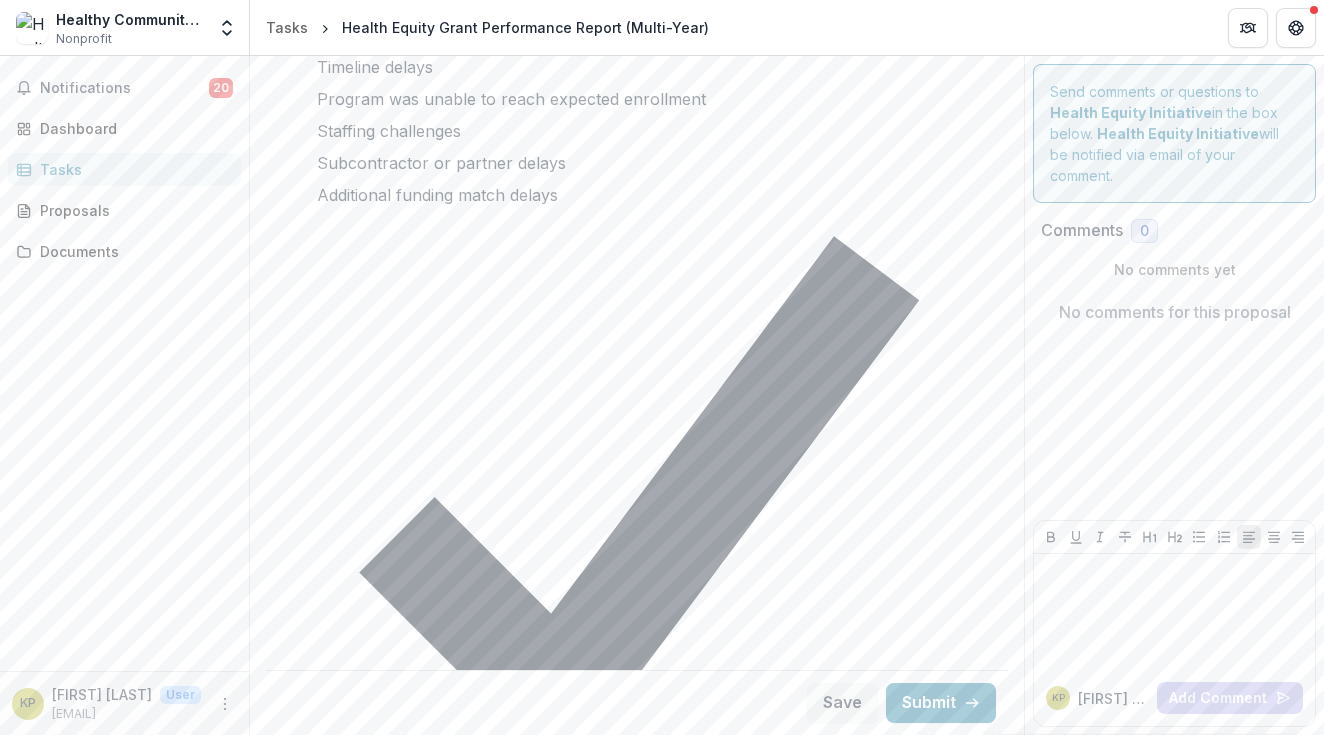 click on "**********" at bounding box center (637, 982) 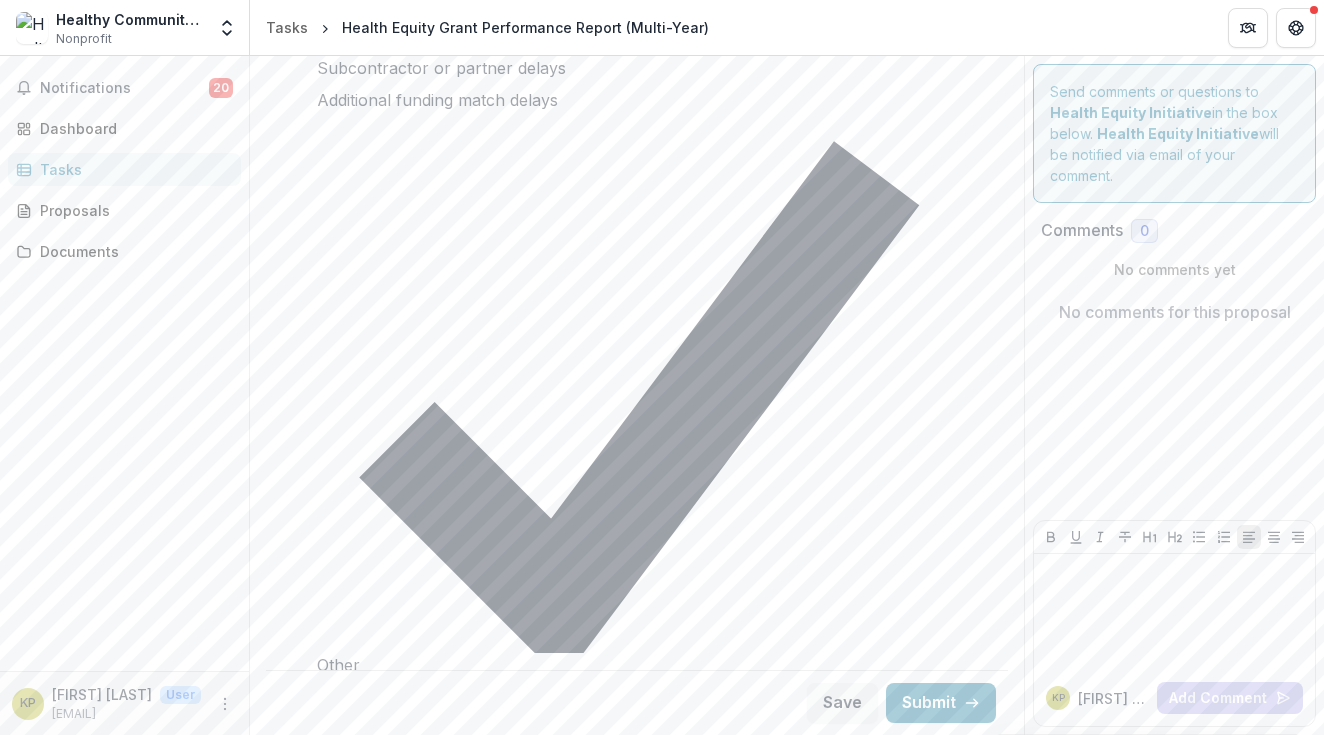 scroll, scrollTop: 4907, scrollLeft: 0, axis: vertical 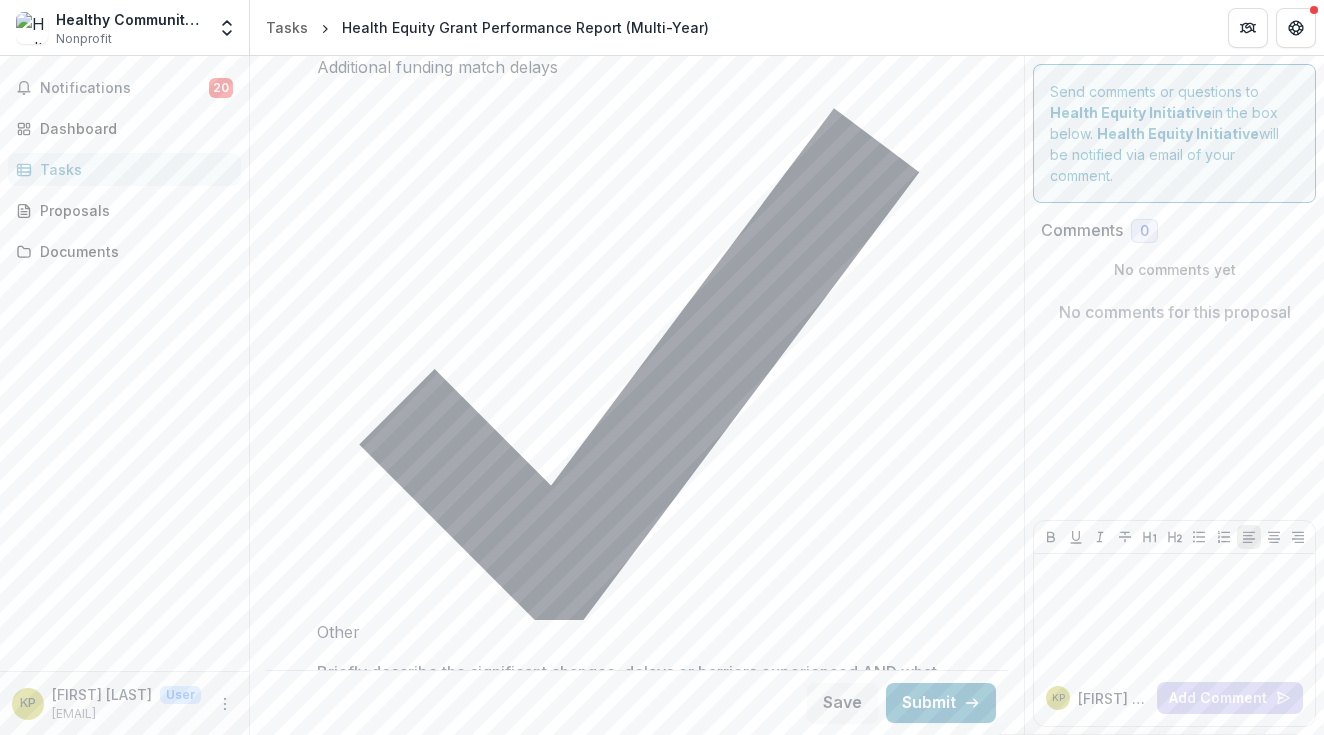 click on "**********" at bounding box center [637, 898] 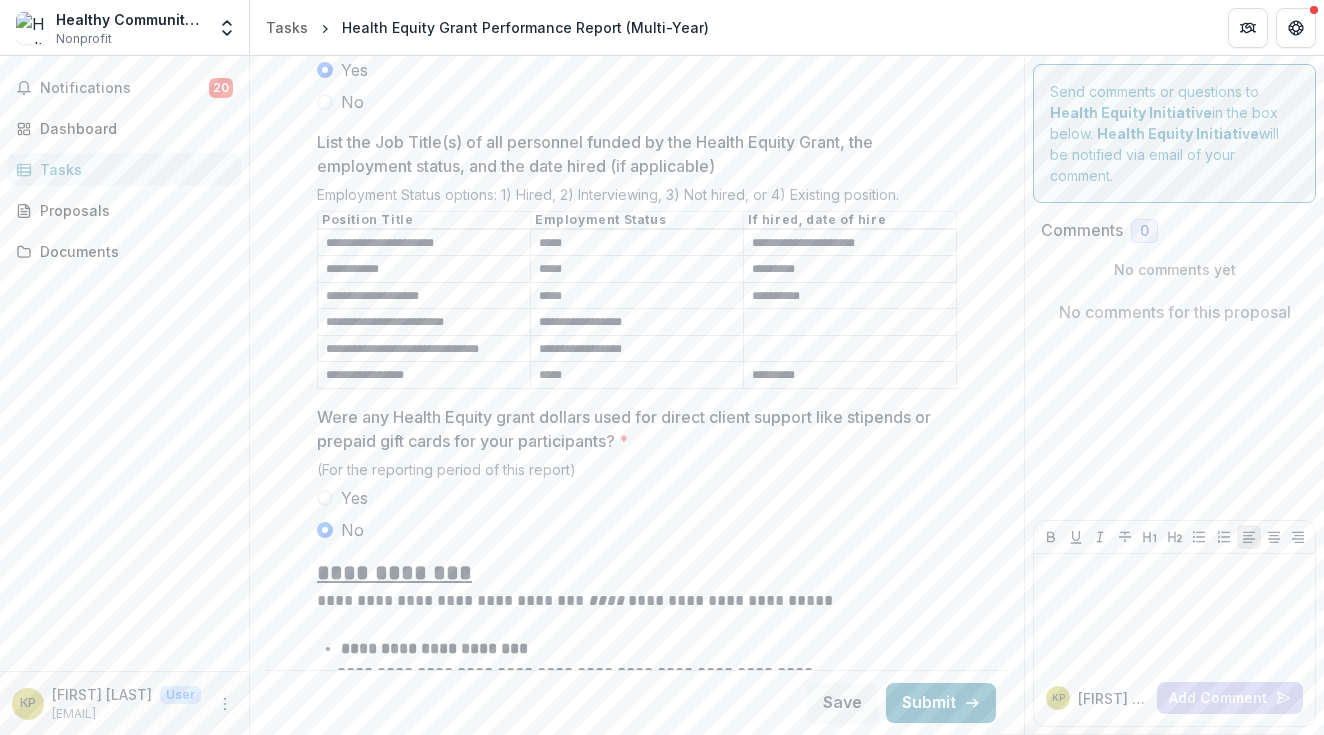 scroll, scrollTop: 1059, scrollLeft: 0, axis: vertical 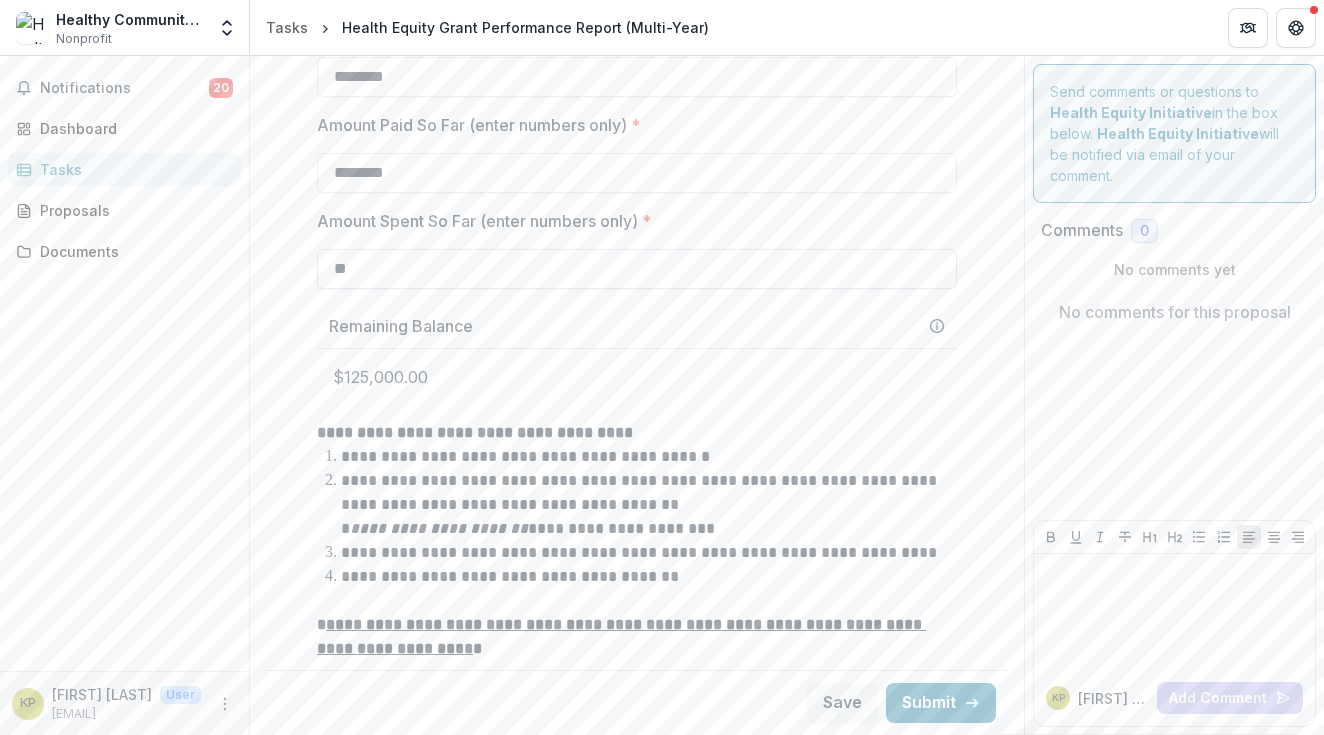 click on "**" at bounding box center [637, 269] 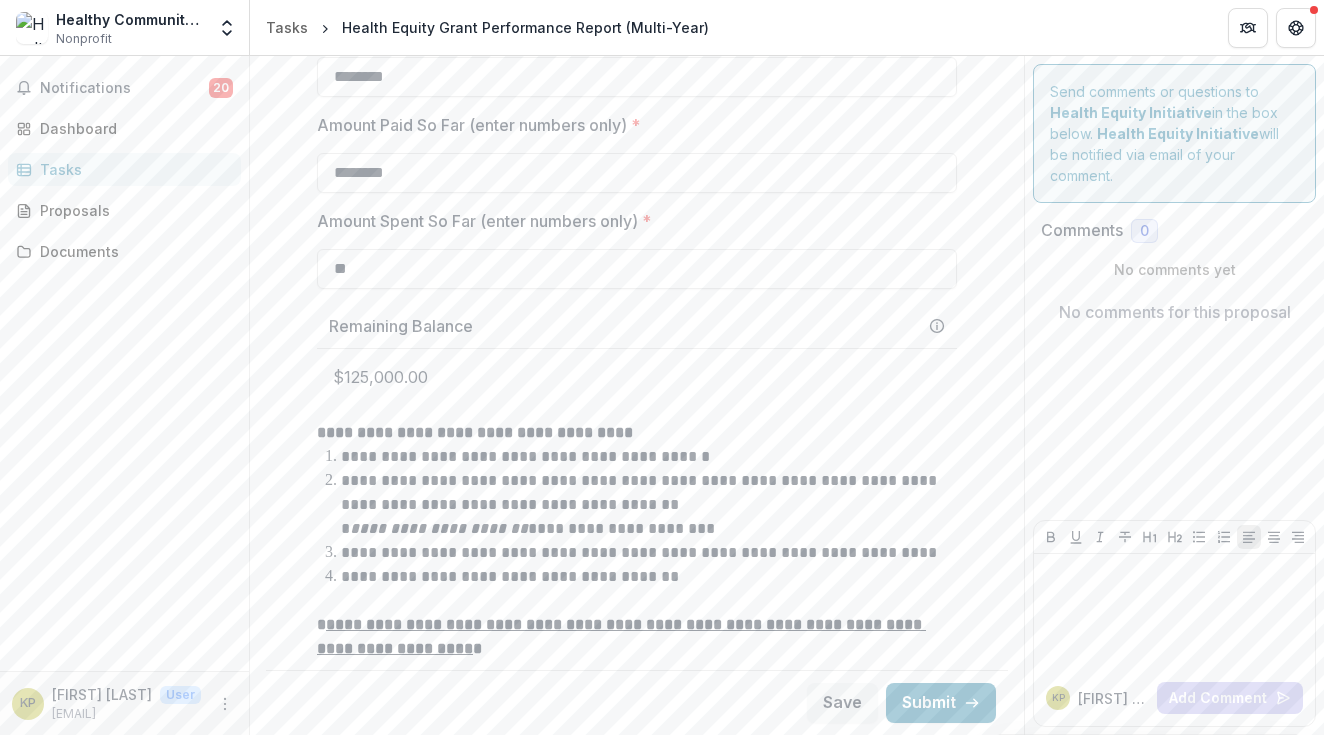 type on "*" 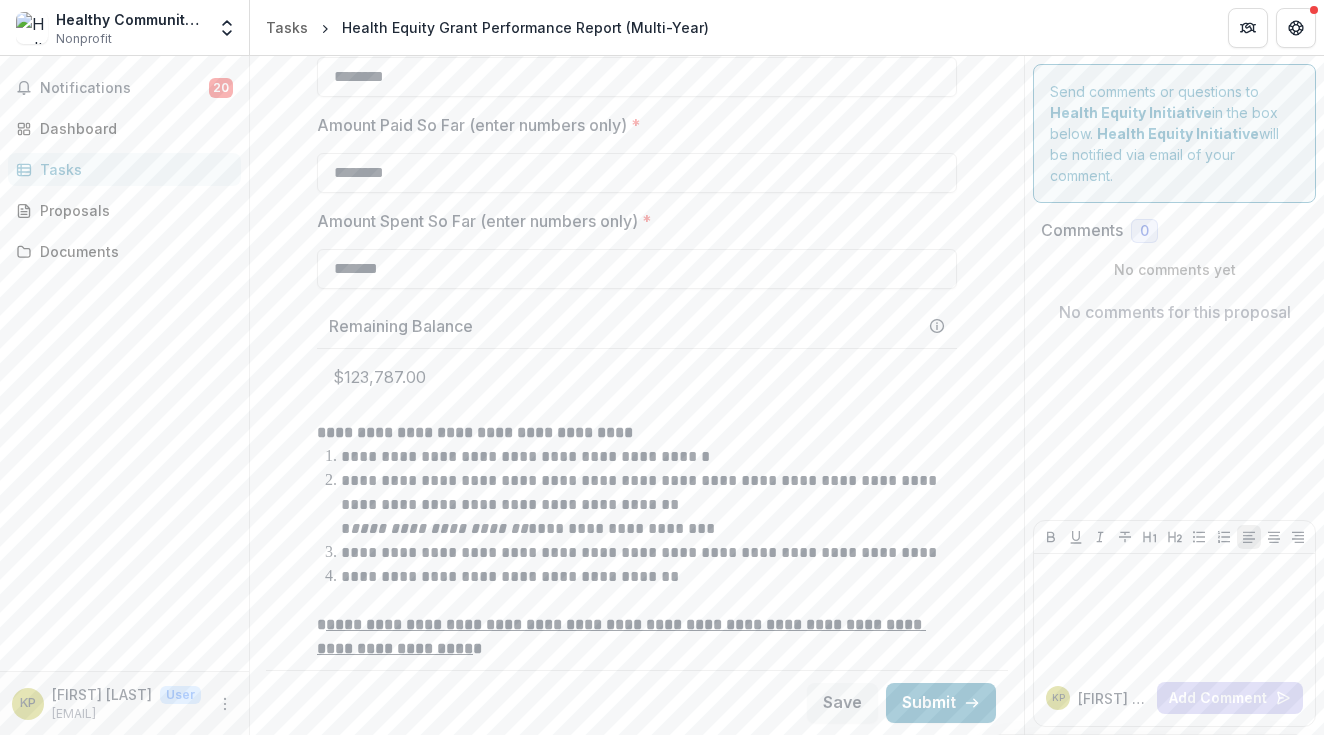 type on "********" 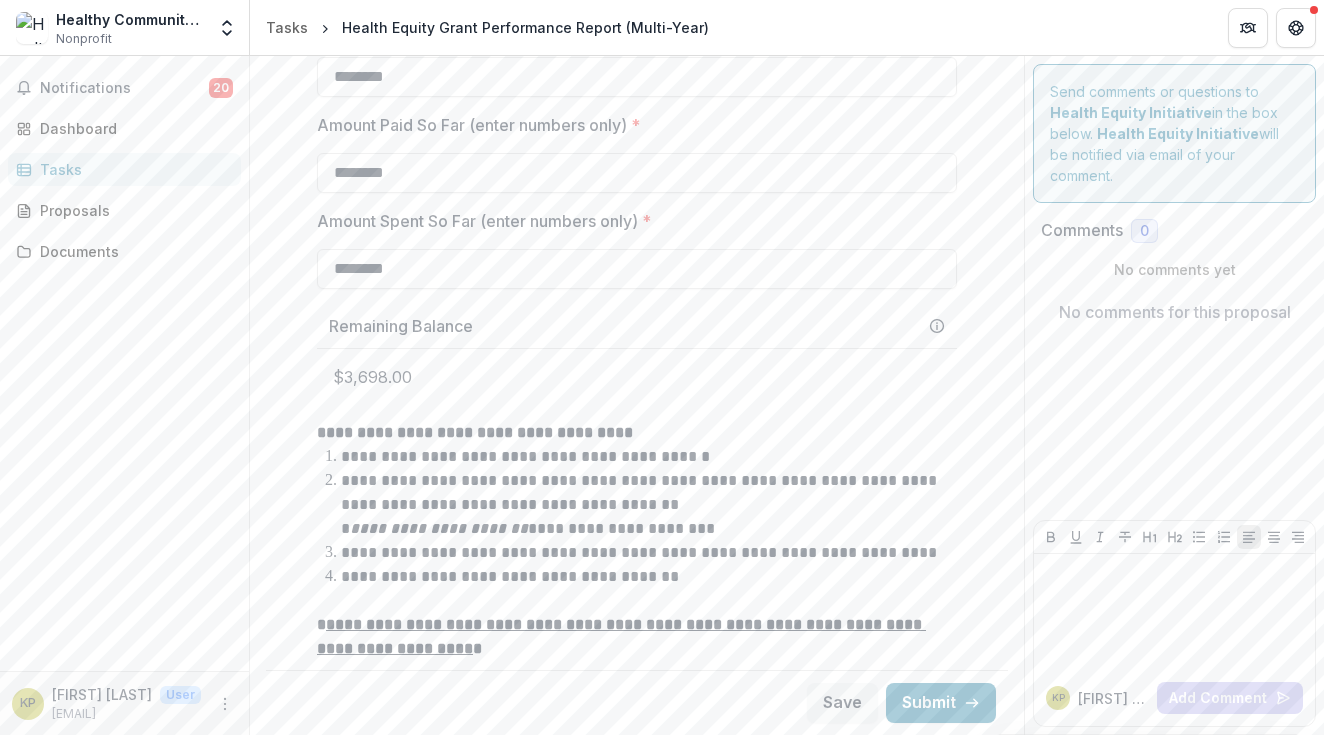 click on "Assigned by : [PERSON] from Health Equity Initiative Last saved: [DATE], [TIME] Organization Project Name Primary Contact Name Grant Start Date Amount Awarded (enter numbers only) Amount Paid So Far (enter numbers only) Amount Spent So Far (enter numbers only)" at bounding box center (637, 2948) 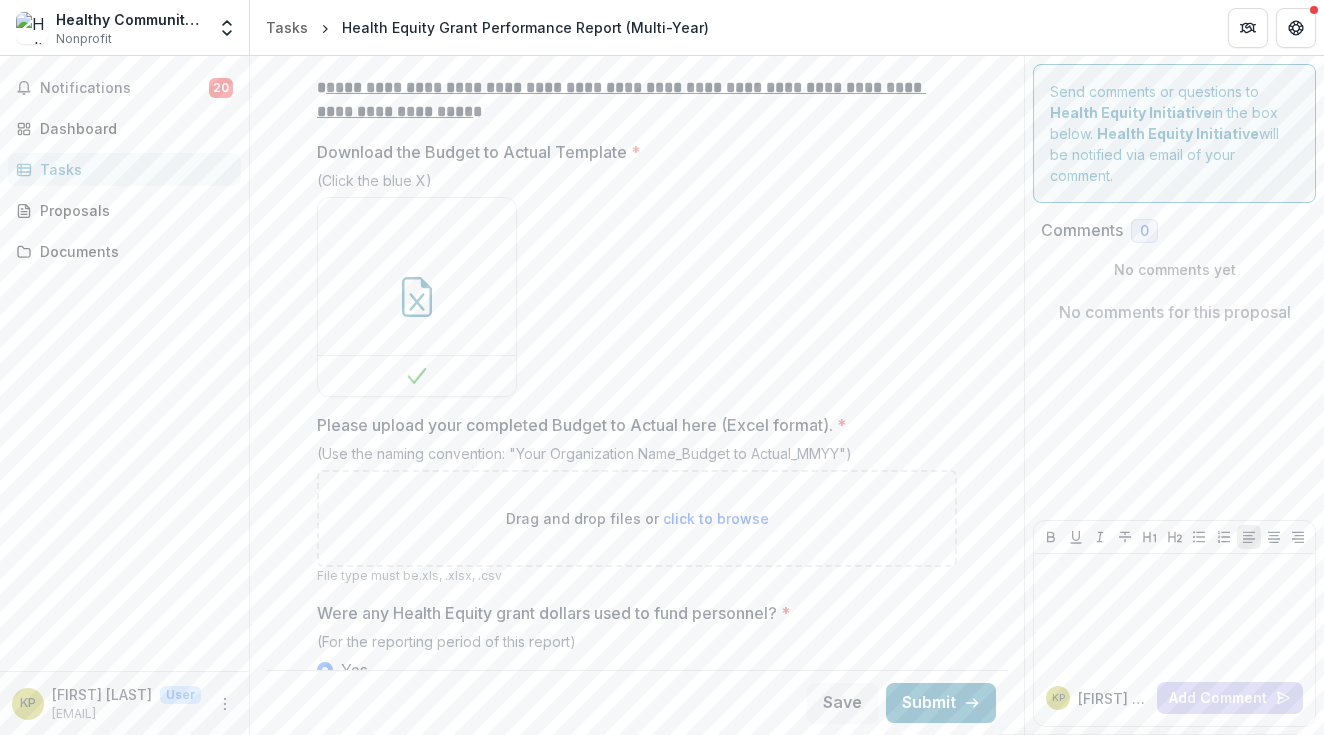 scroll, scrollTop: 1598, scrollLeft: 0, axis: vertical 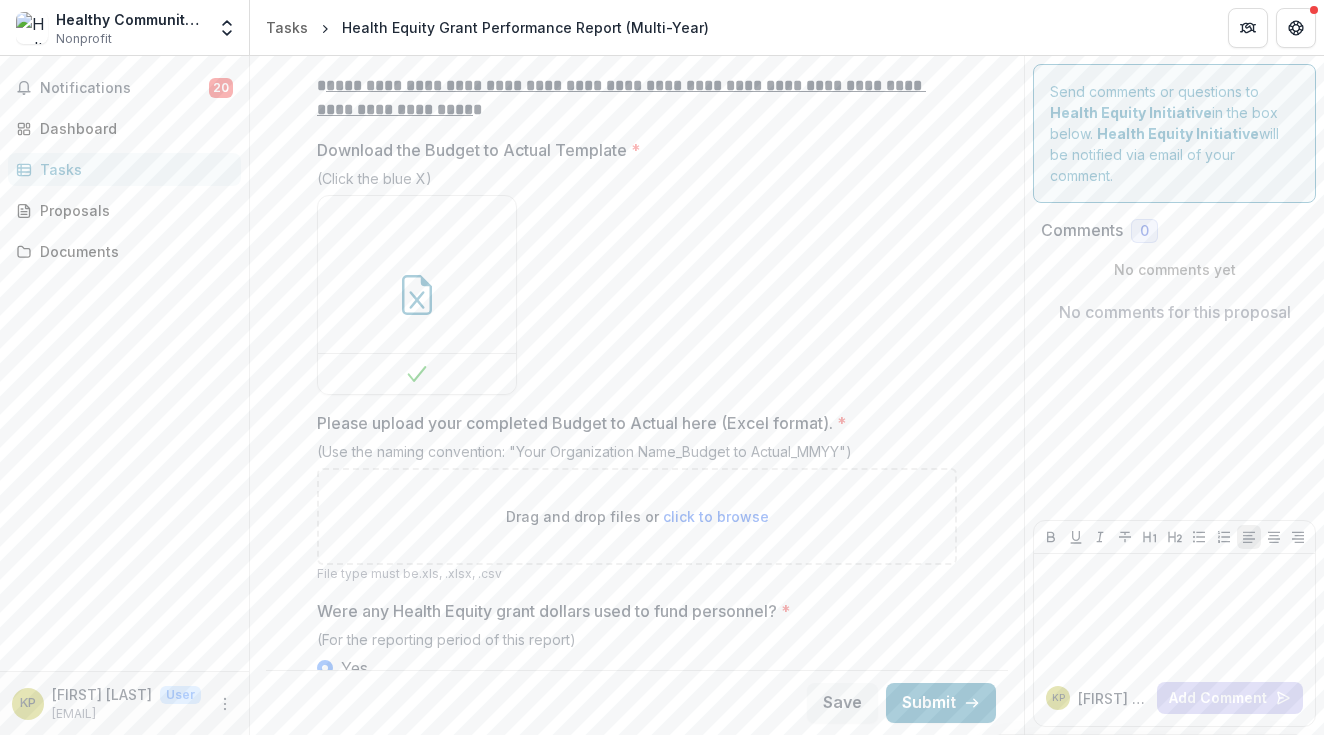 click on "click to browse" at bounding box center (716, 516) 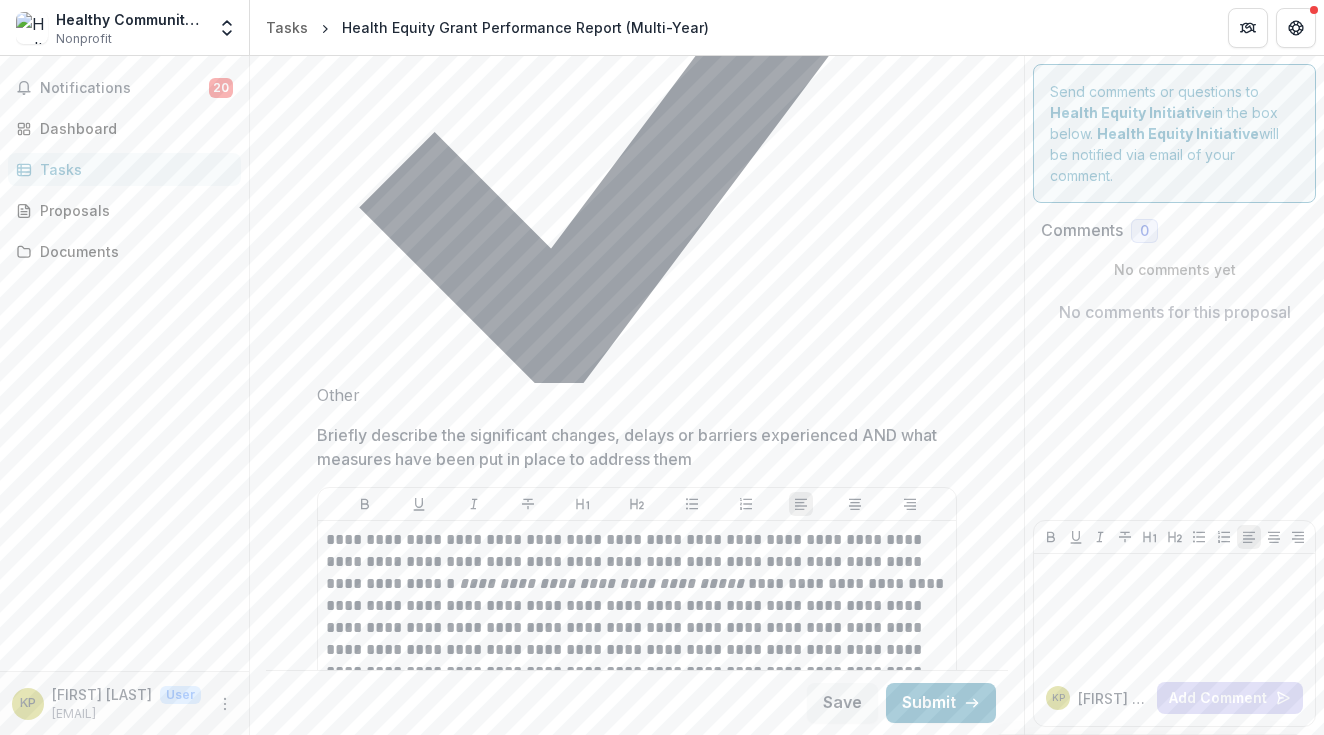scroll, scrollTop: 5509, scrollLeft: 0, axis: vertical 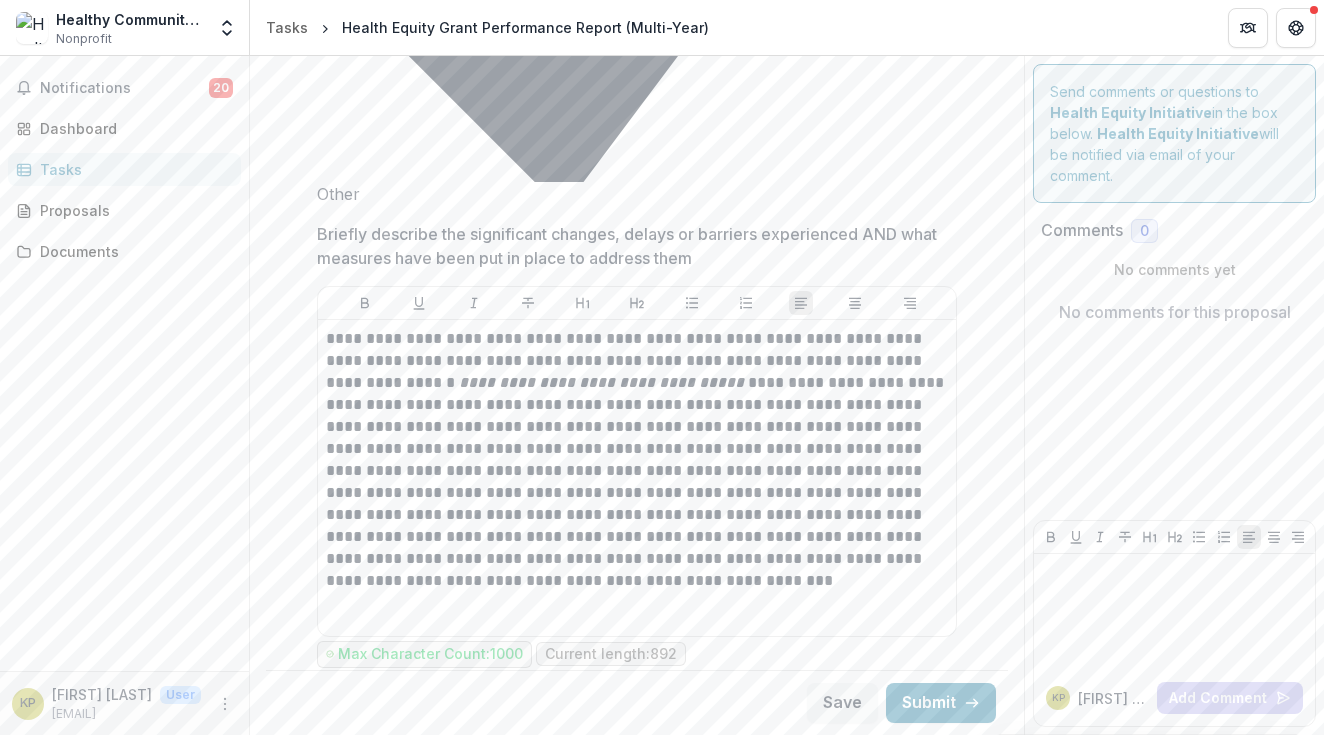 click at bounding box center [637, 968] 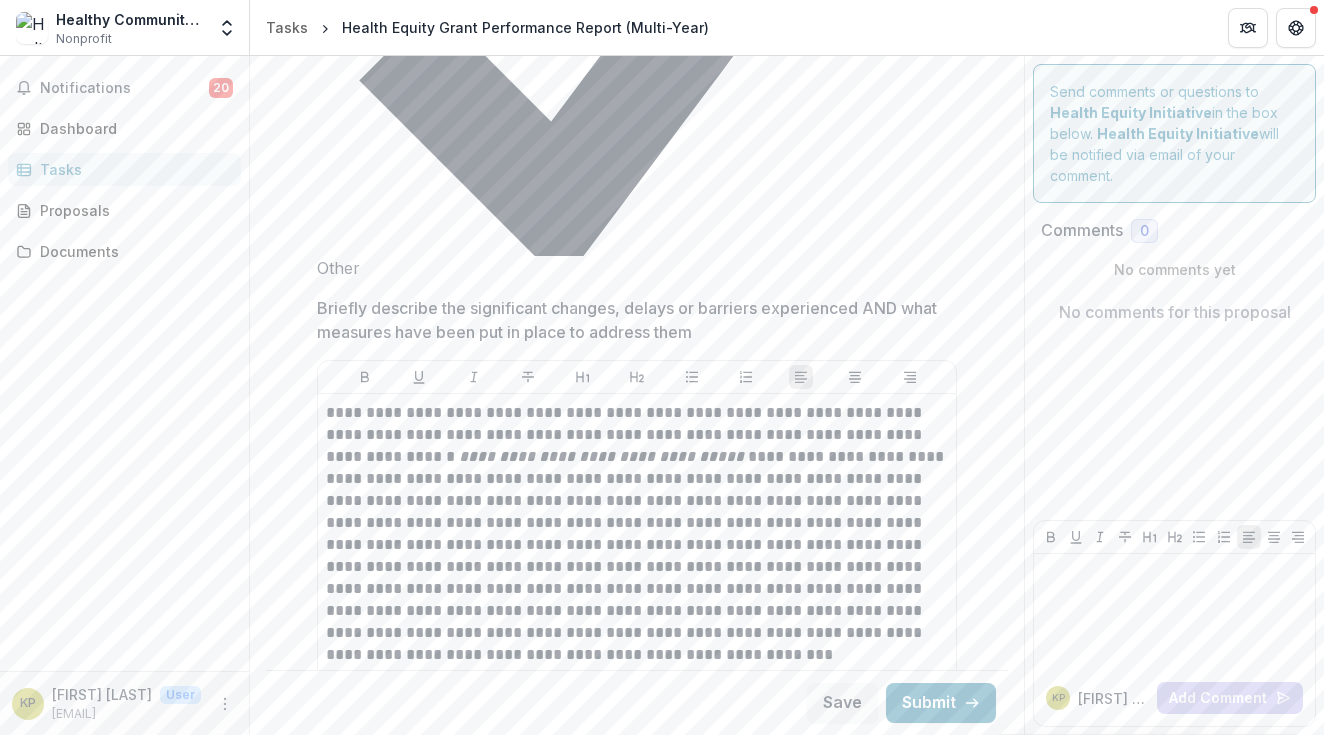 scroll, scrollTop: 5440, scrollLeft: 0, axis: vertical 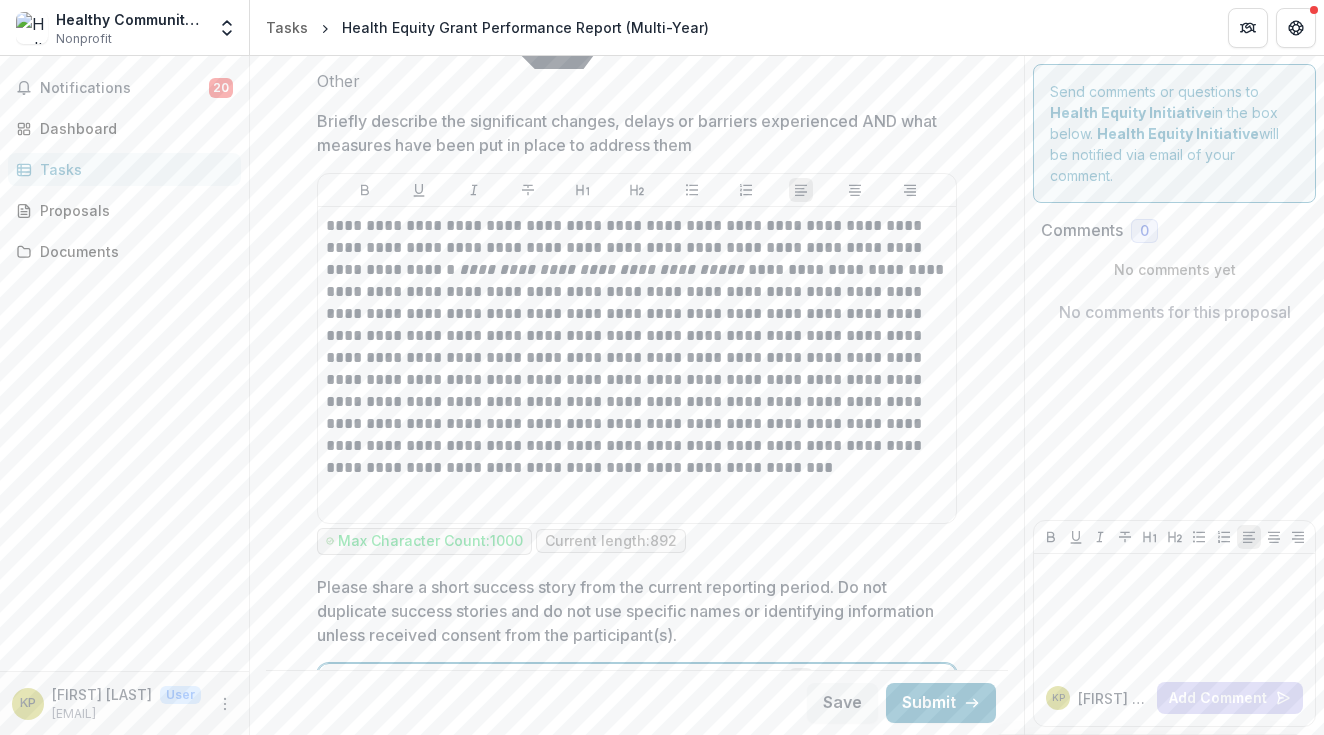 click at bounding box center [637, 1112] 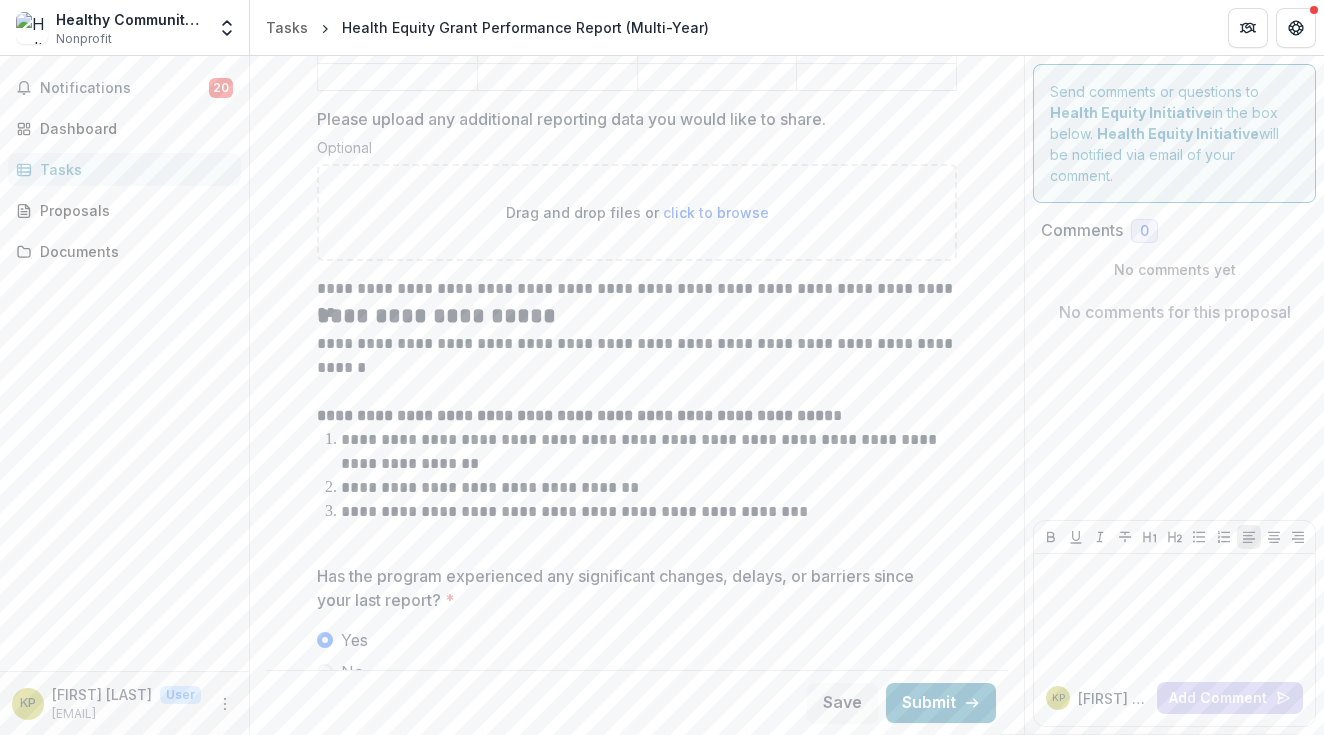 scroll, scrollTop: 4257, scrollLeft: 0, axis: vertical 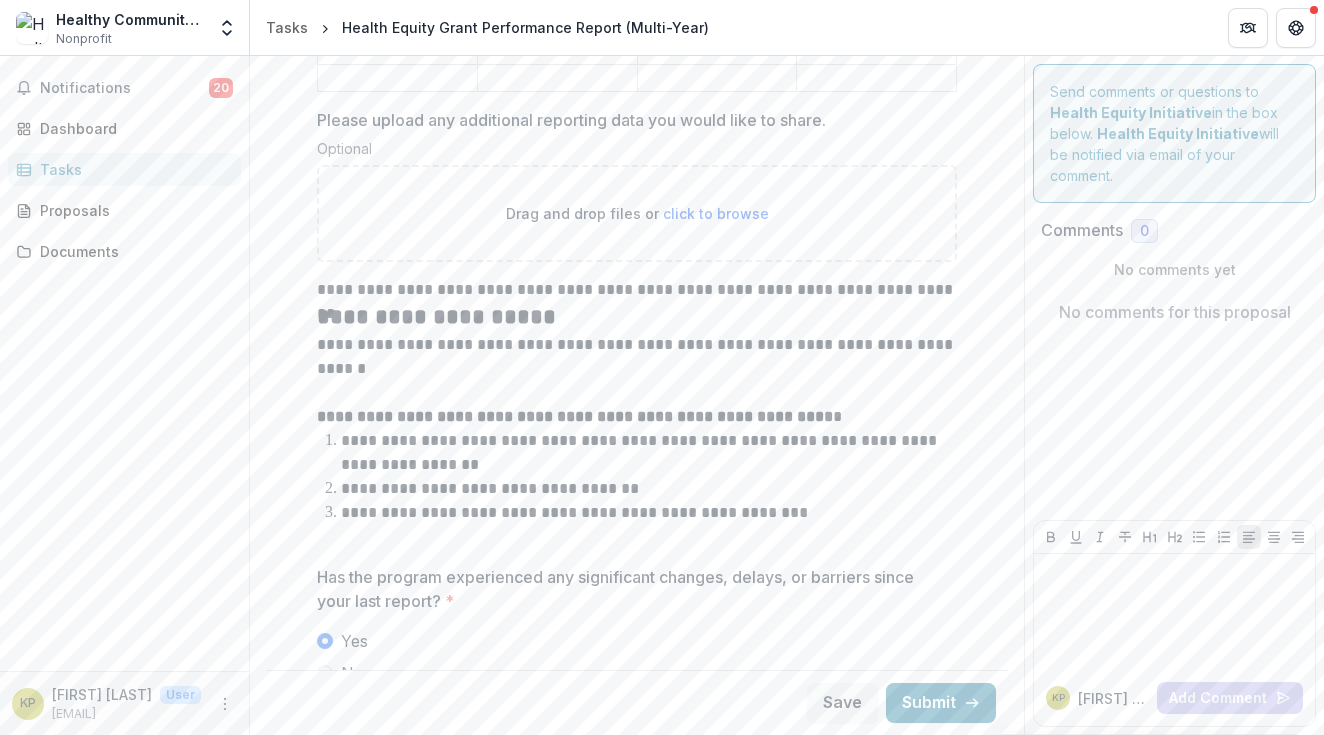 click on "click to browse" at bounding box center (716, 213) 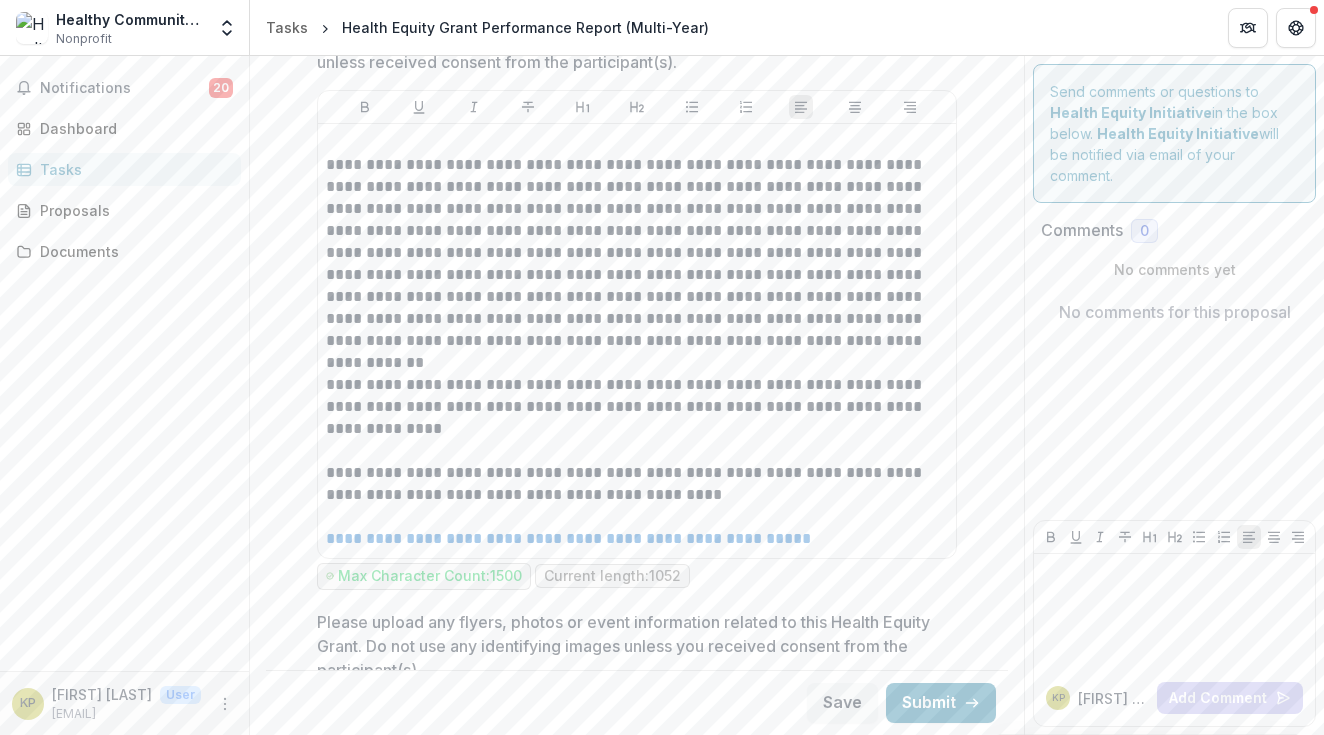 scroll, scrollTop: 6361, scrollLeft: 0, axis: vertical 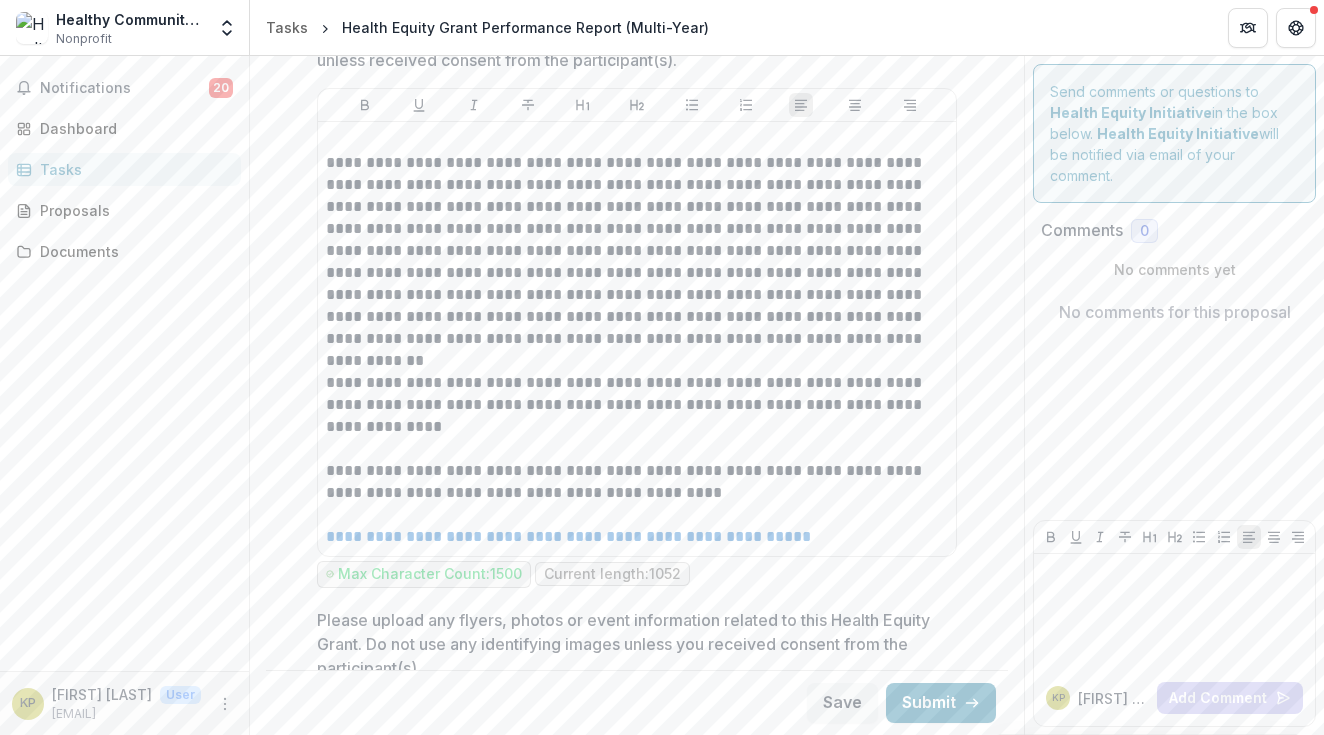 click 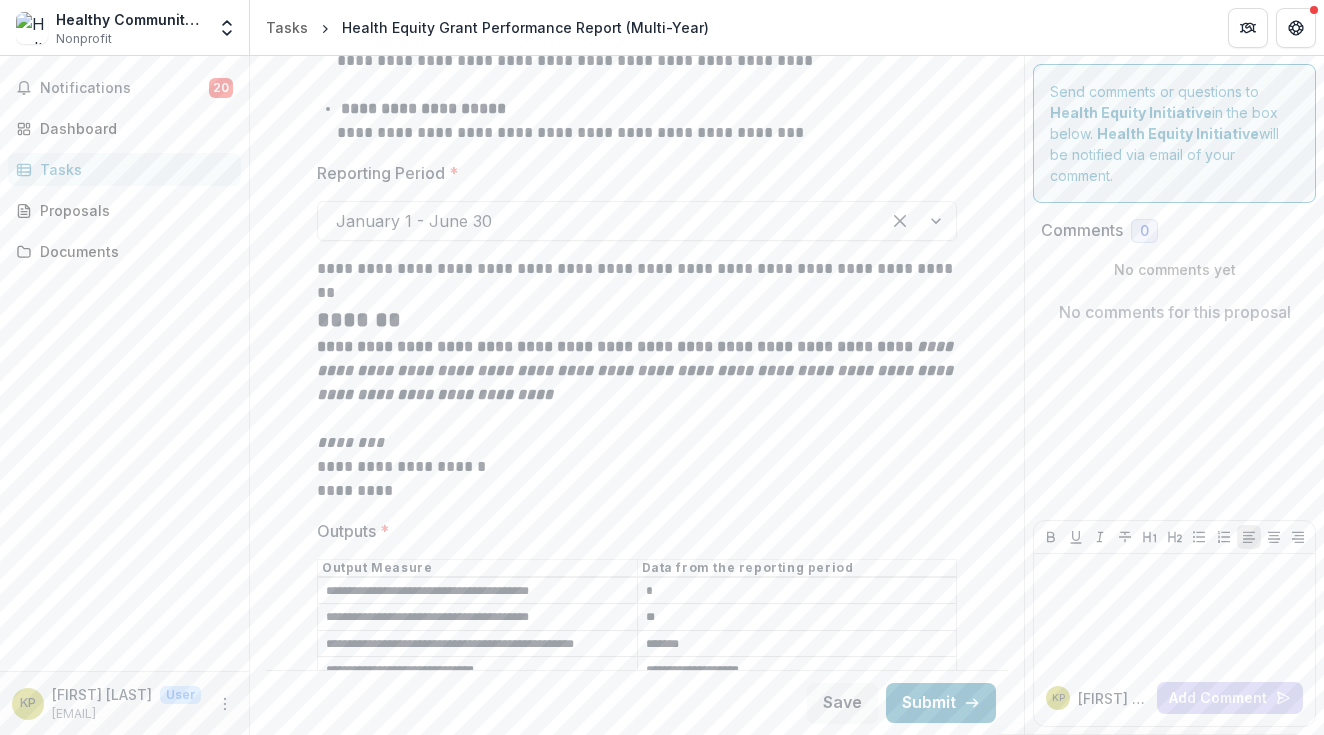 scroll, scrollTop: 1977, scrollLeft: 0, axis: vertical 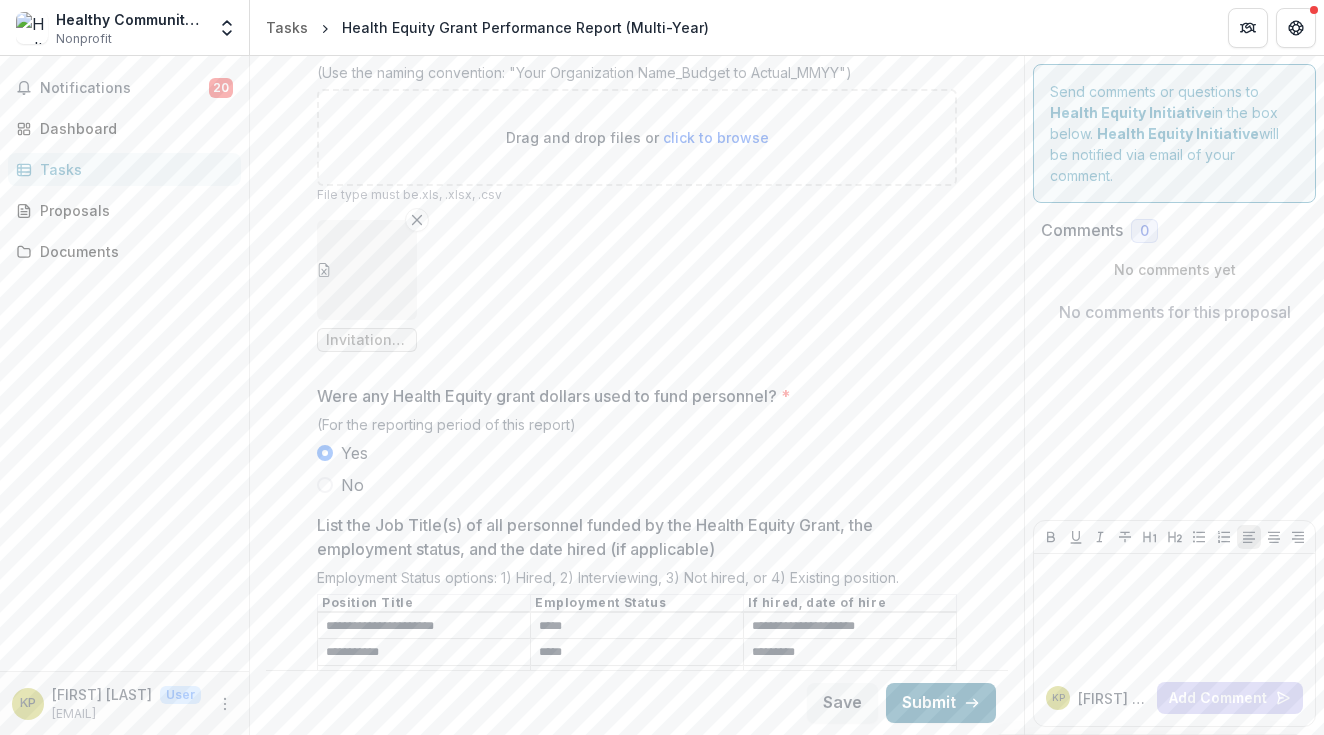 click on "Submit" at bounding box center [941, 703] 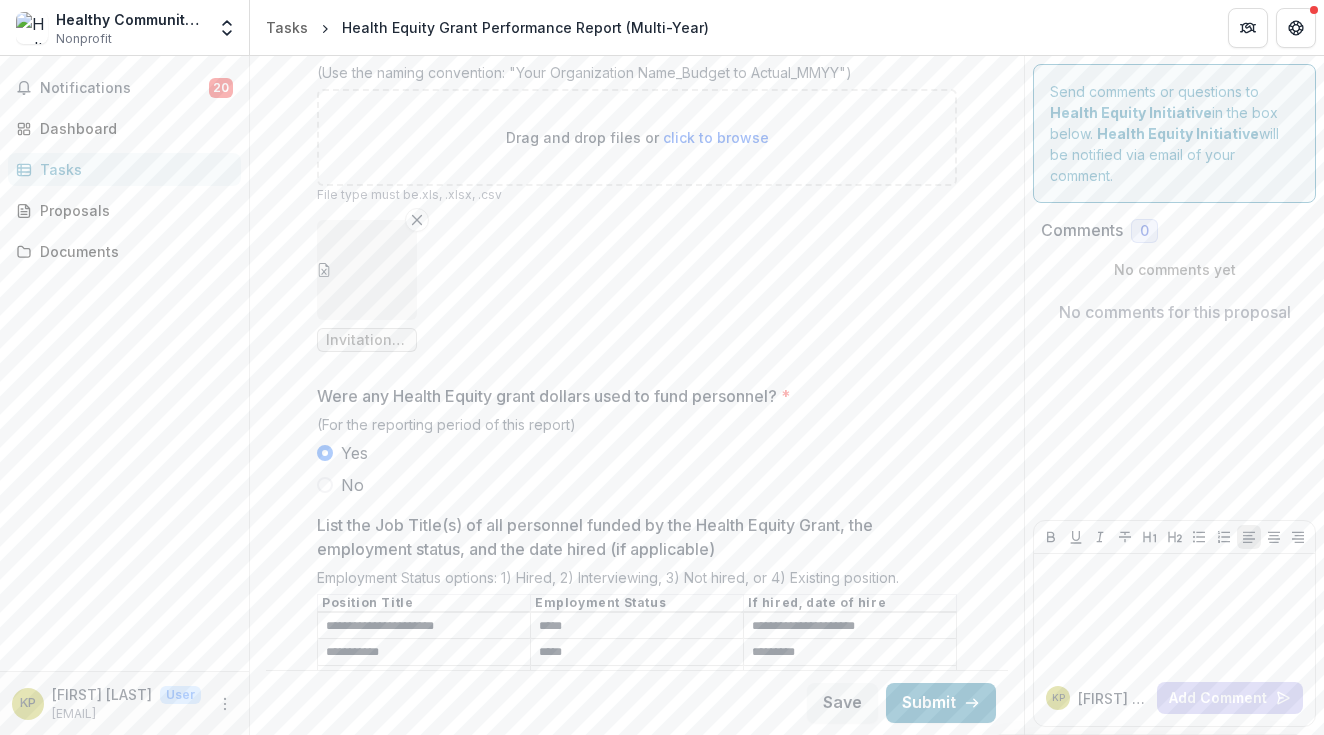 click on "Confirm" at bounding box center (82, 795) 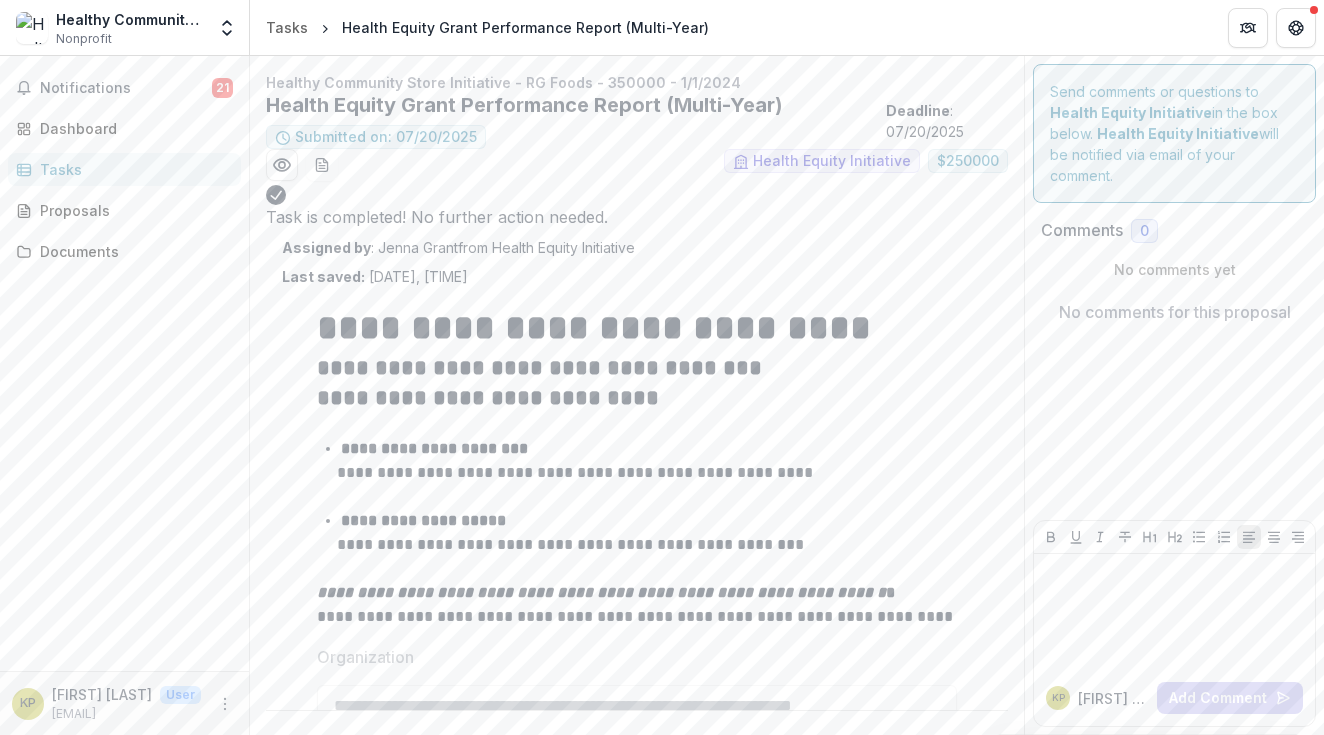 scroll, scrollTop: 0, scrollLeft: 0, axis: both 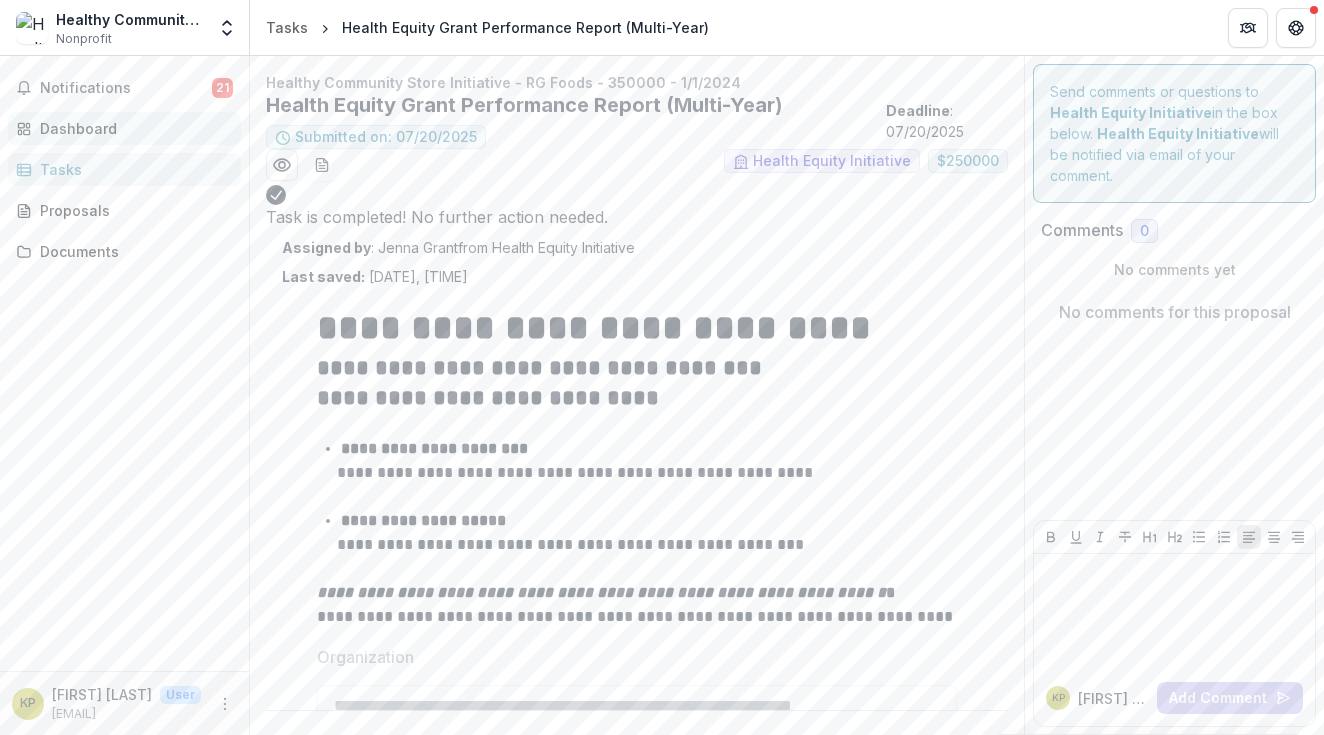 click on "Dashboard" at bounding box center [132, 128] 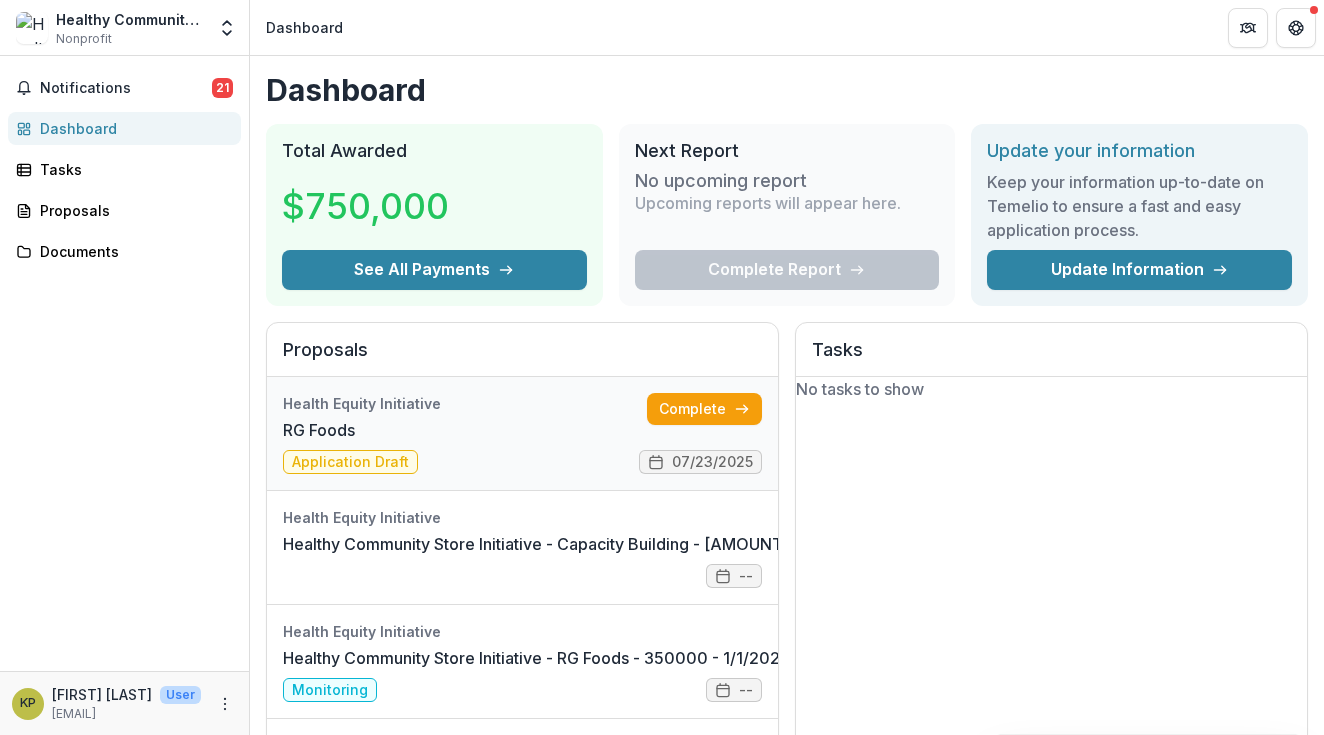 scroll, scrollTop: 0, scrollLeft: 0, axis: both 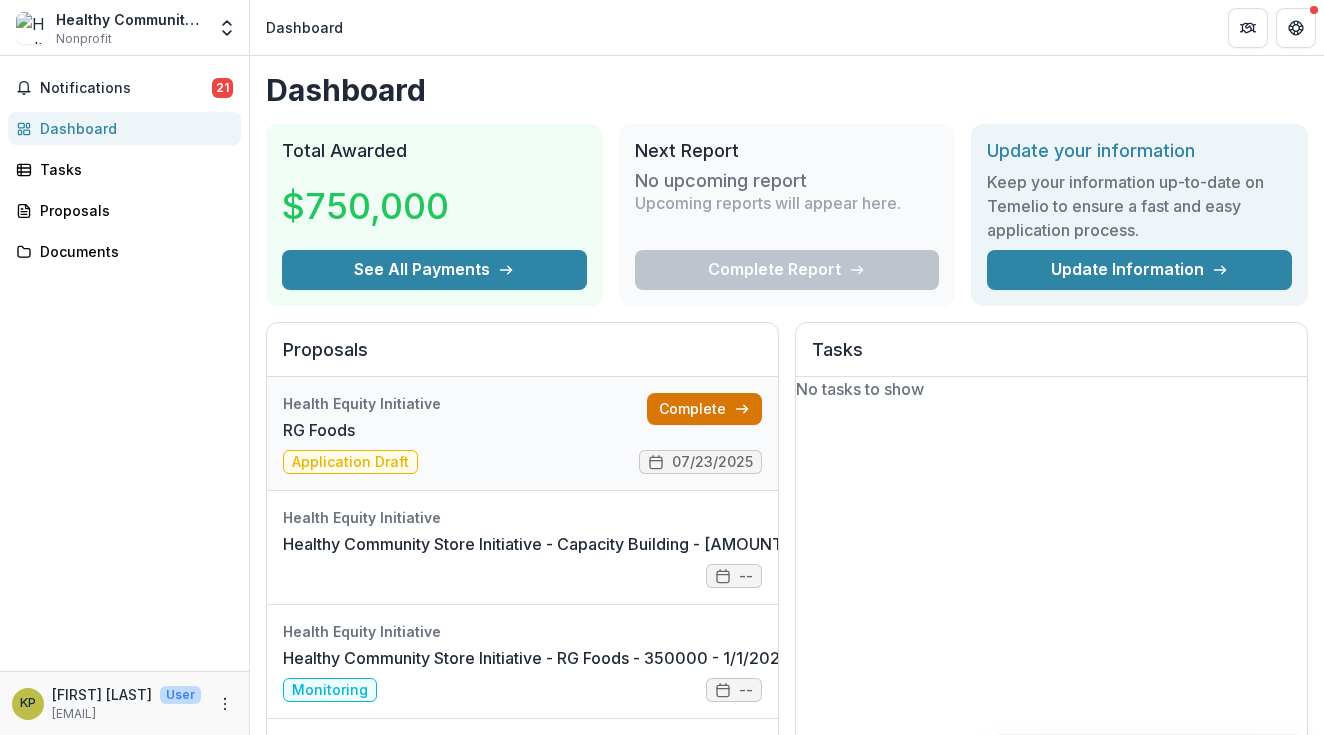 click on "Complete" at bounding box center (704, 409) 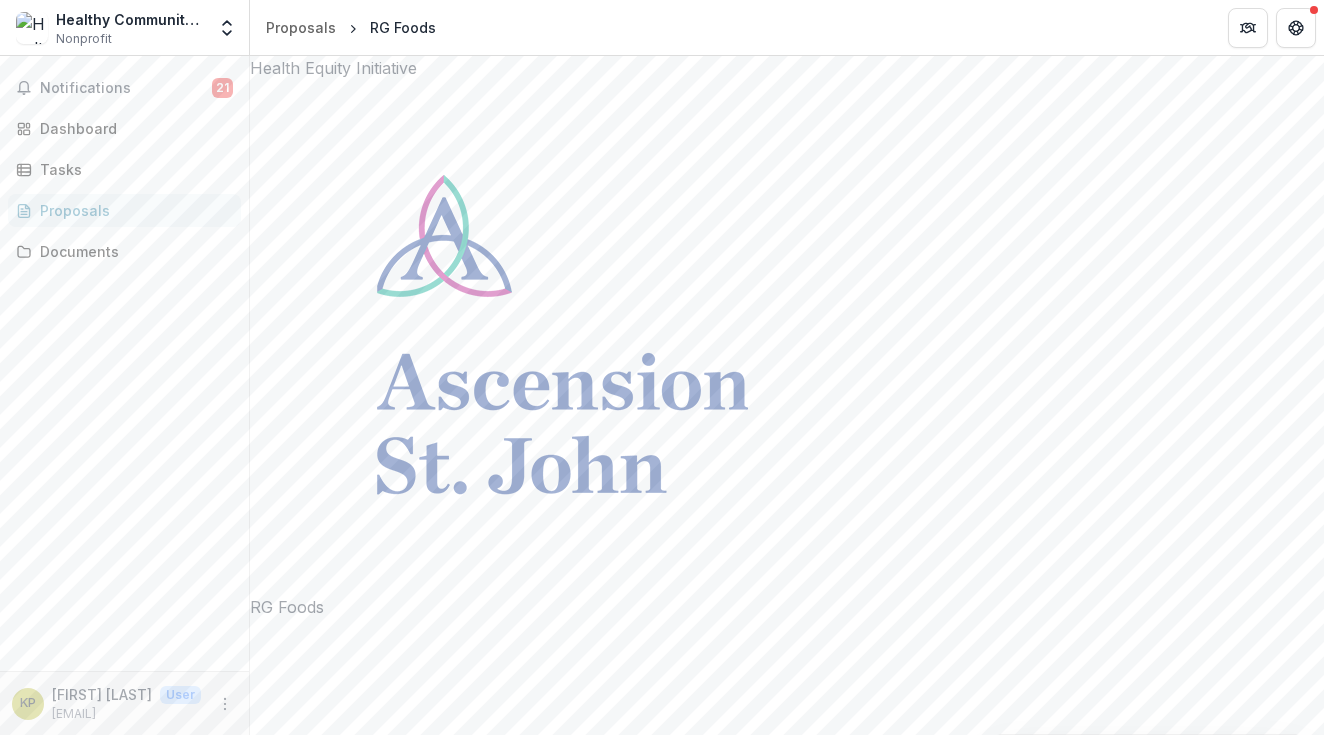 scroll, scrollTop: 1347, scrollLeft: 0, axis: vertical 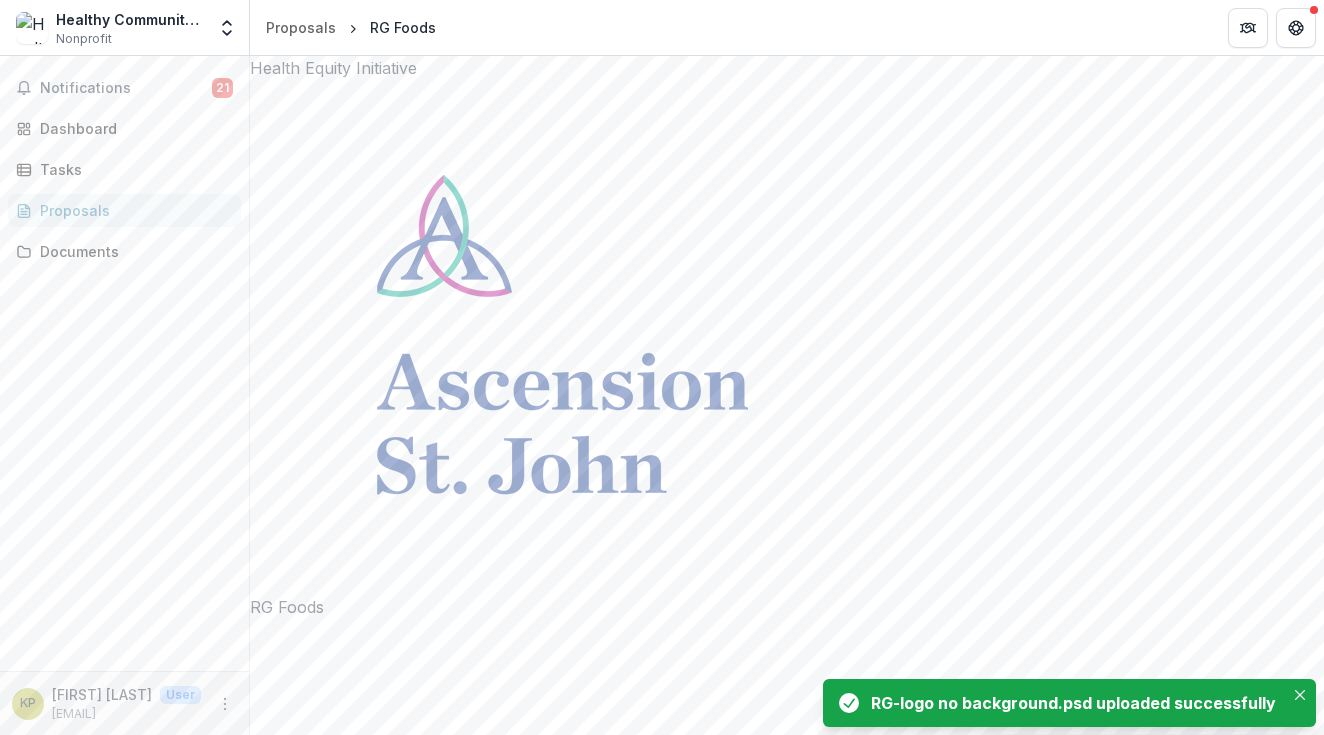 click on "RG-logo no background.psd" at bounding box center [517, 14371] 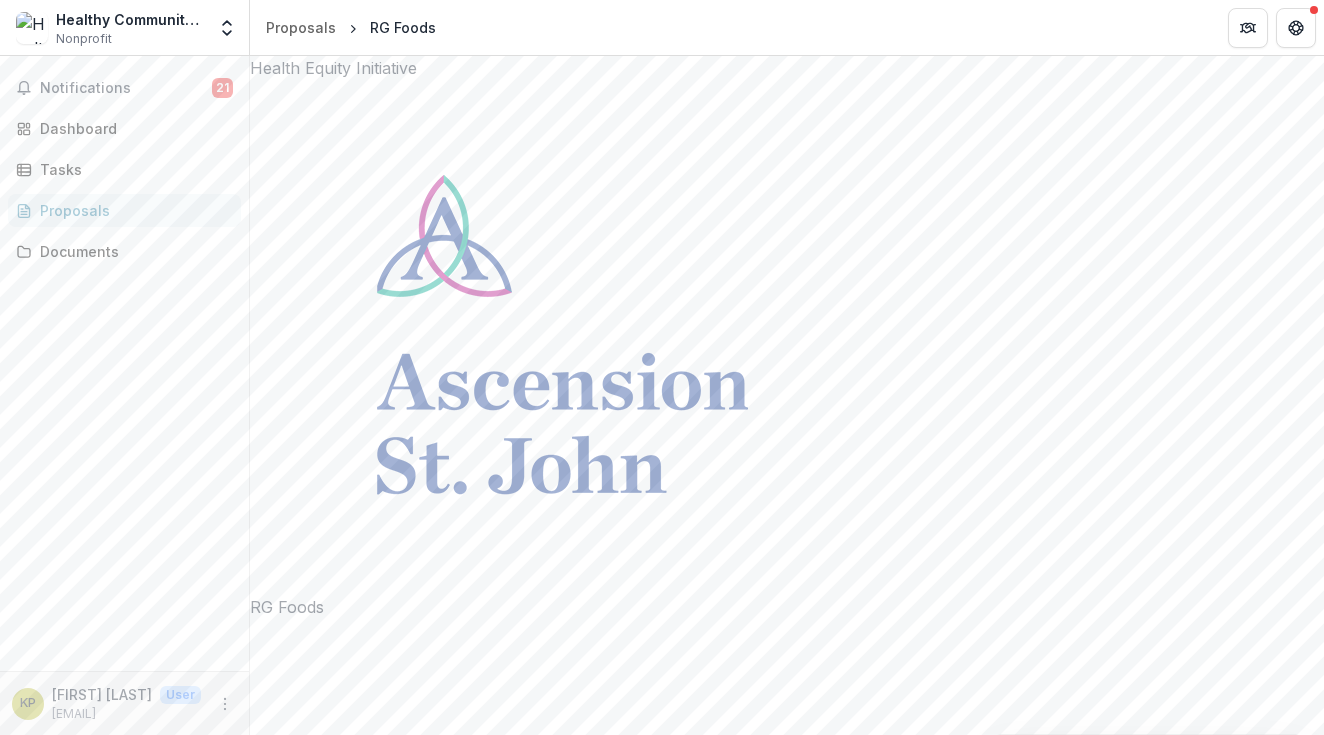 click at bounding box center (517, 14302) 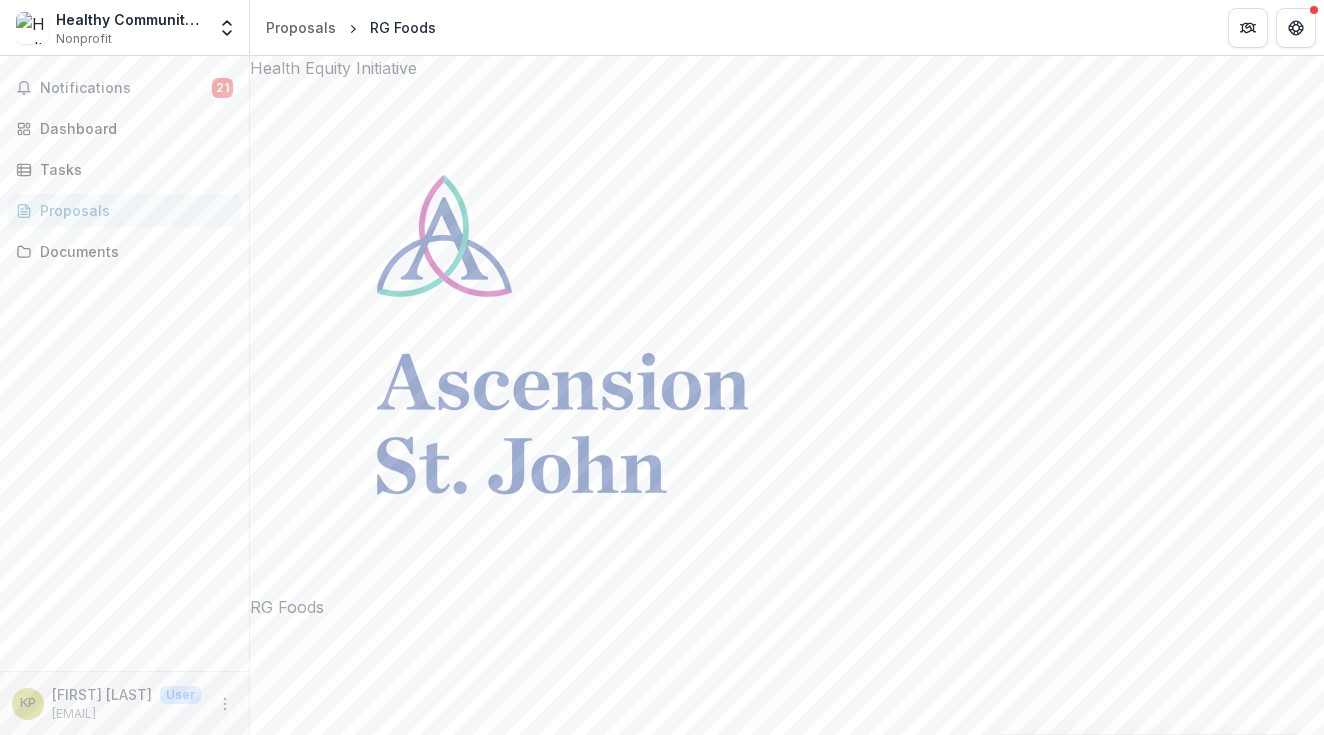 scroll, scrollTop: 220, scrollLeft: 0, axis: vertical 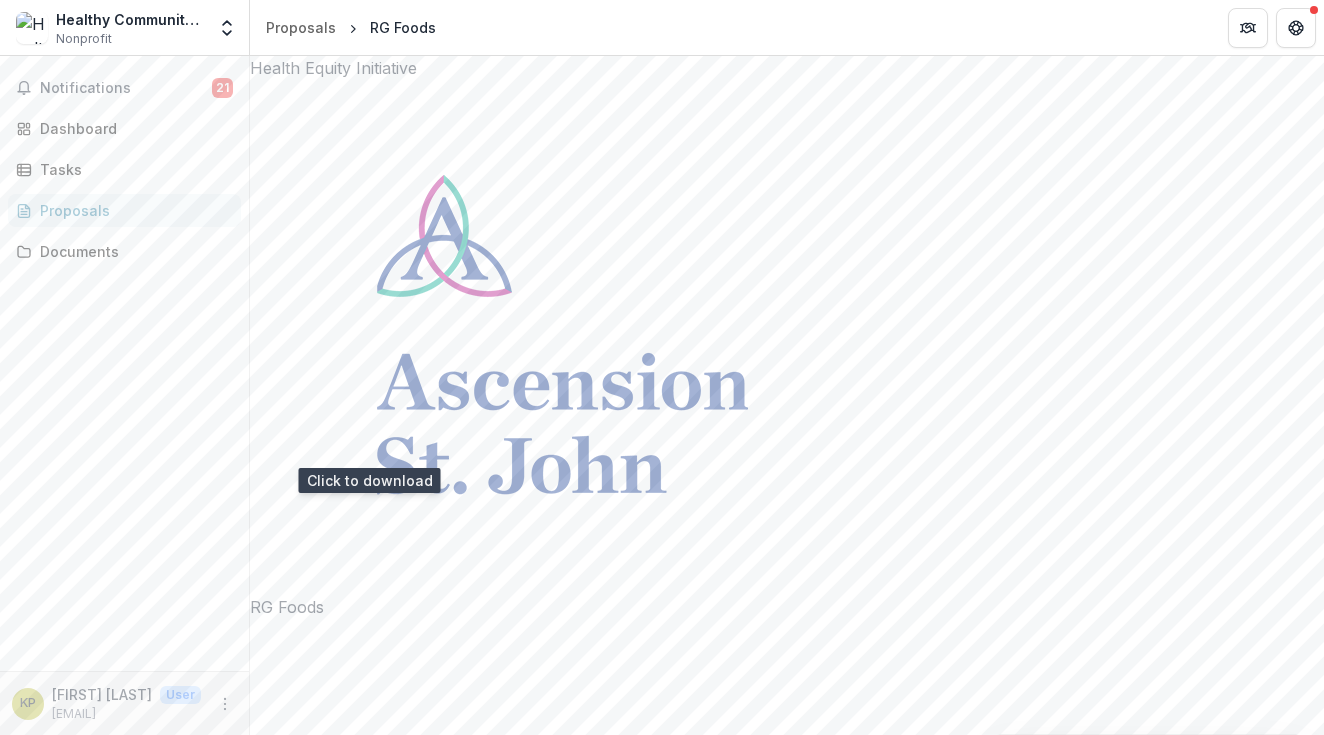 click 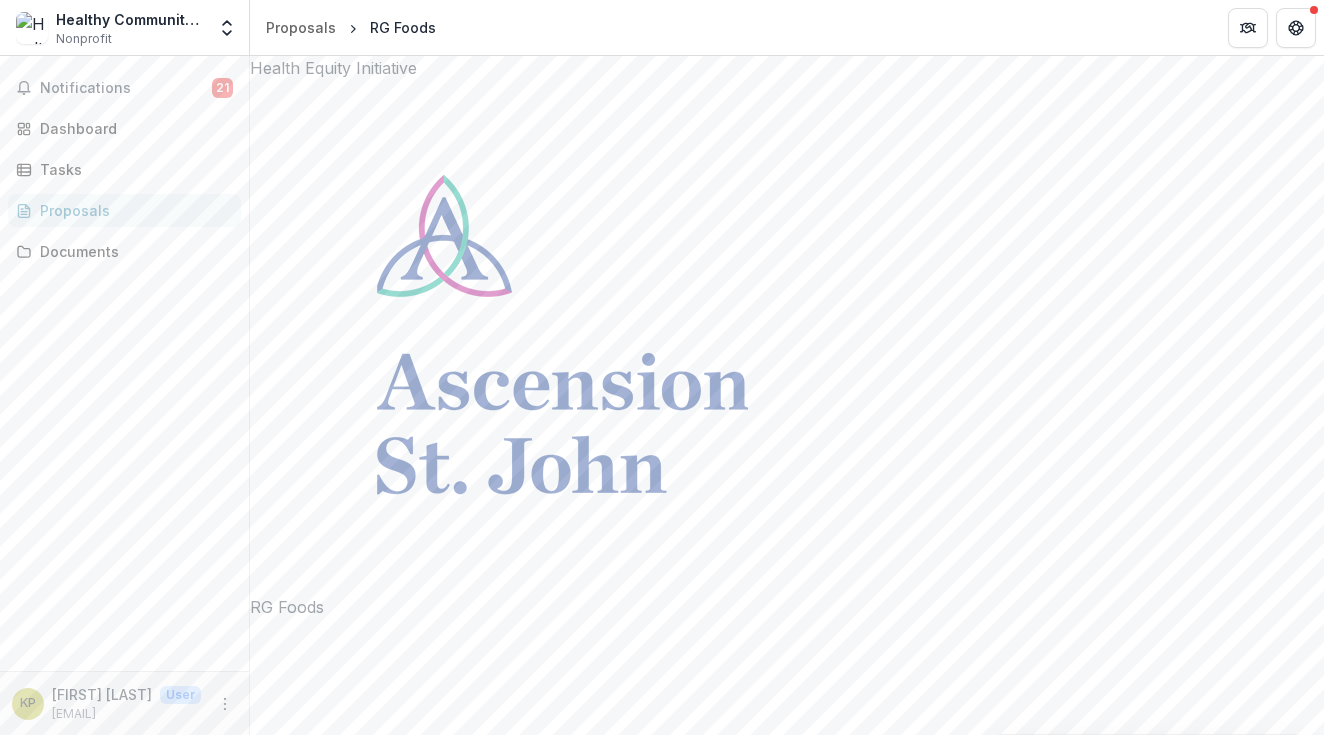 scroll, scrollTop: 6822, scrollLeft: 0, axis: vertical 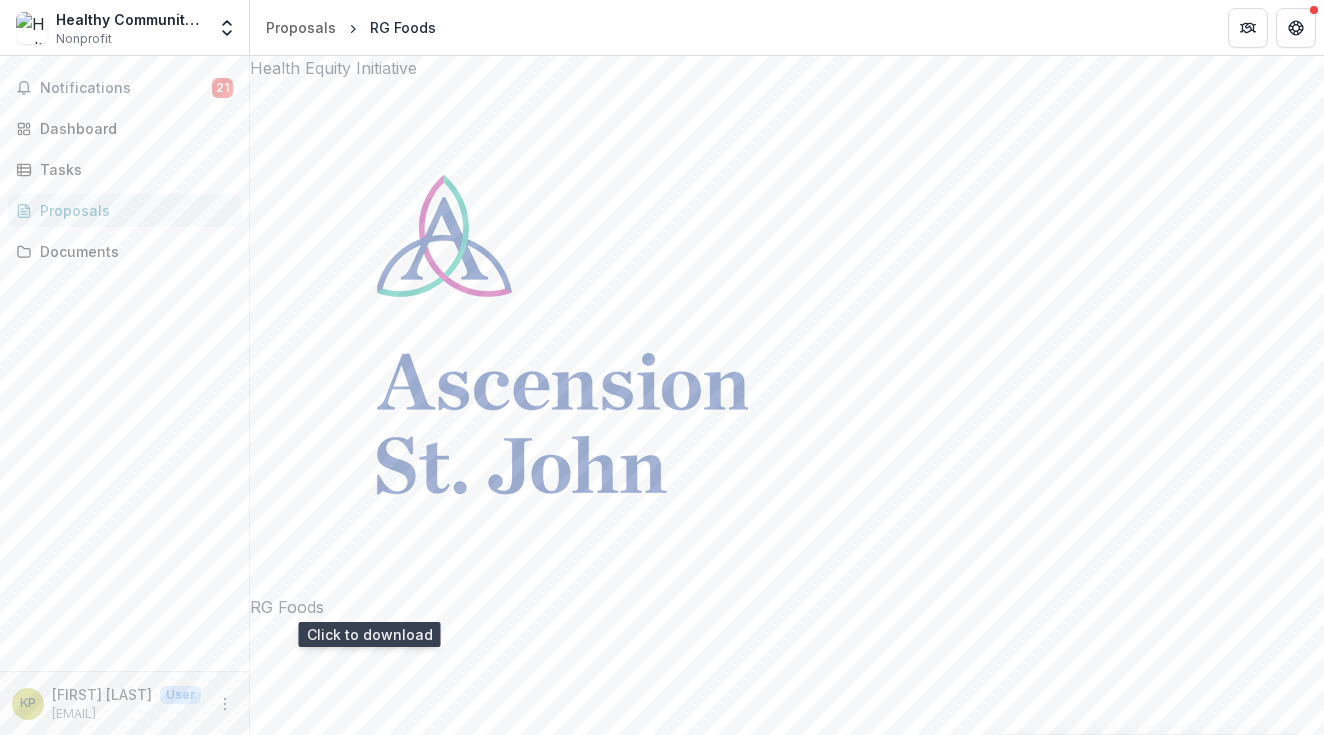 click 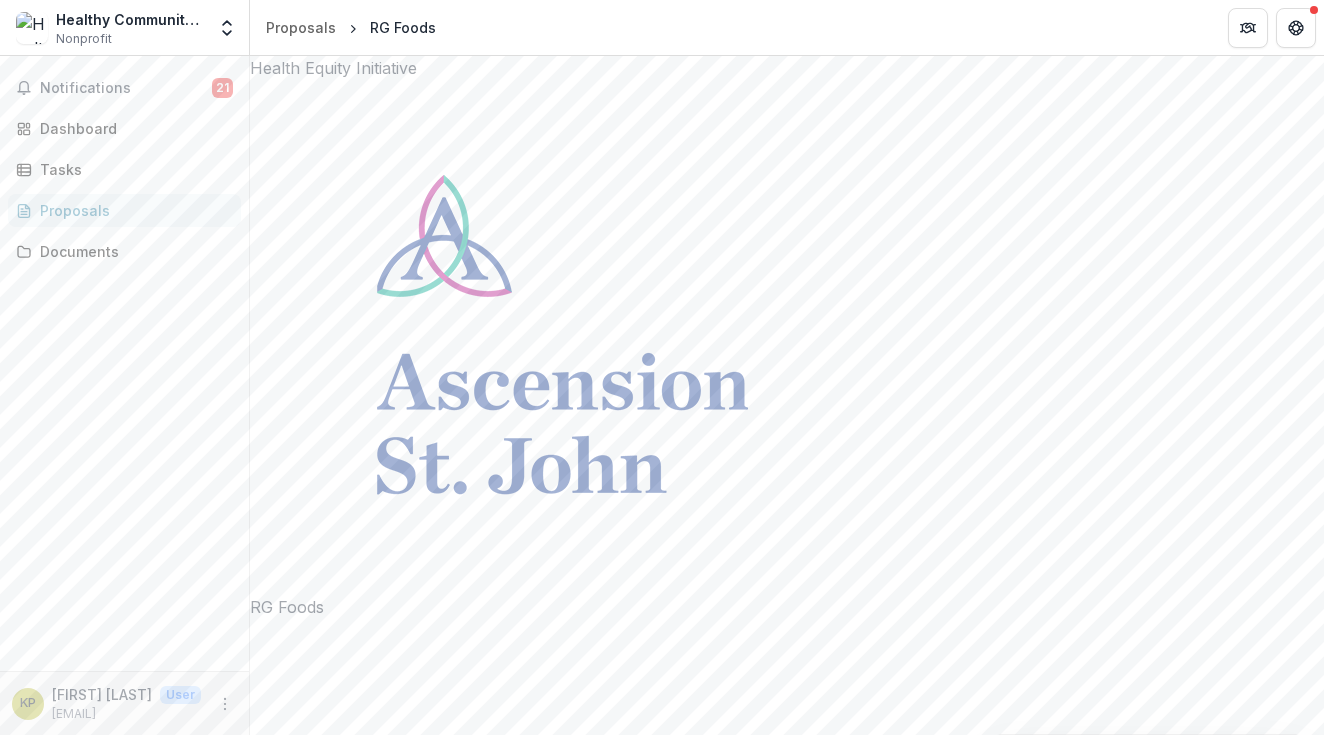 scroll, scrollTop: 7922, scrollLeft: 0, axis: vertical 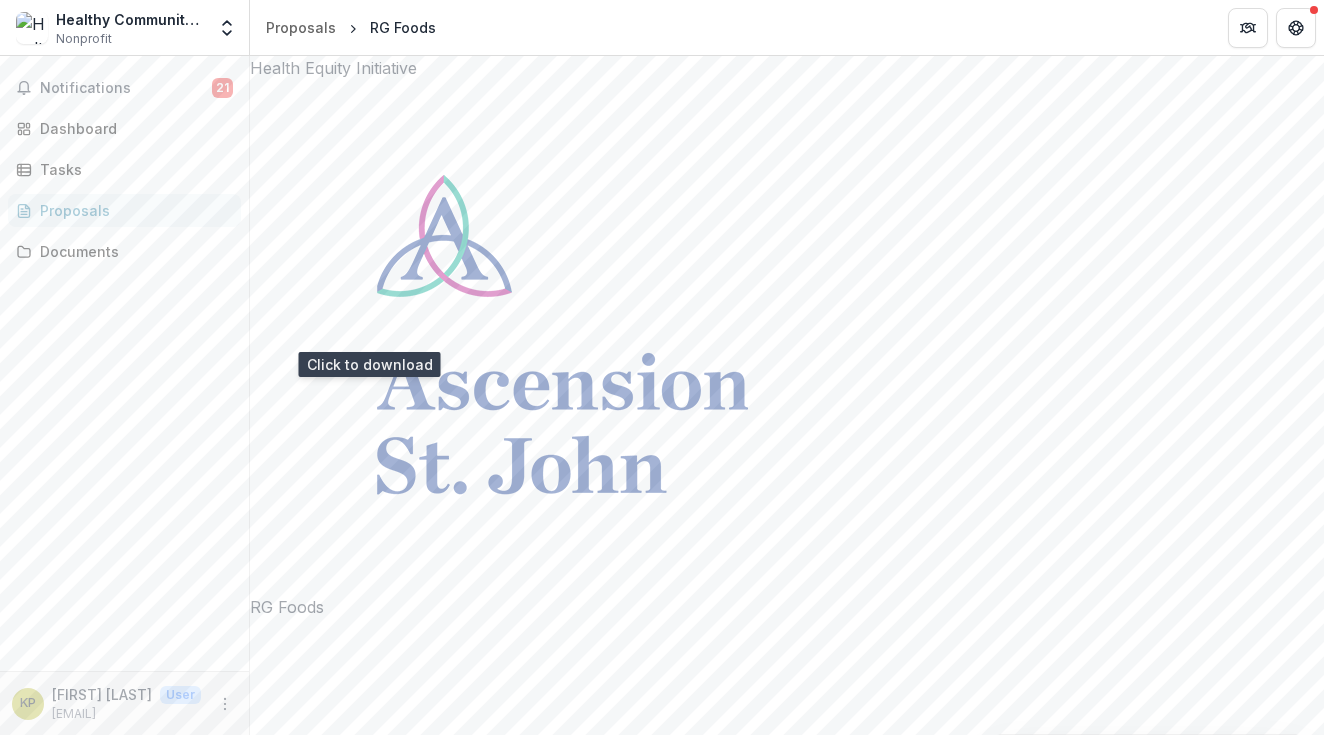 click 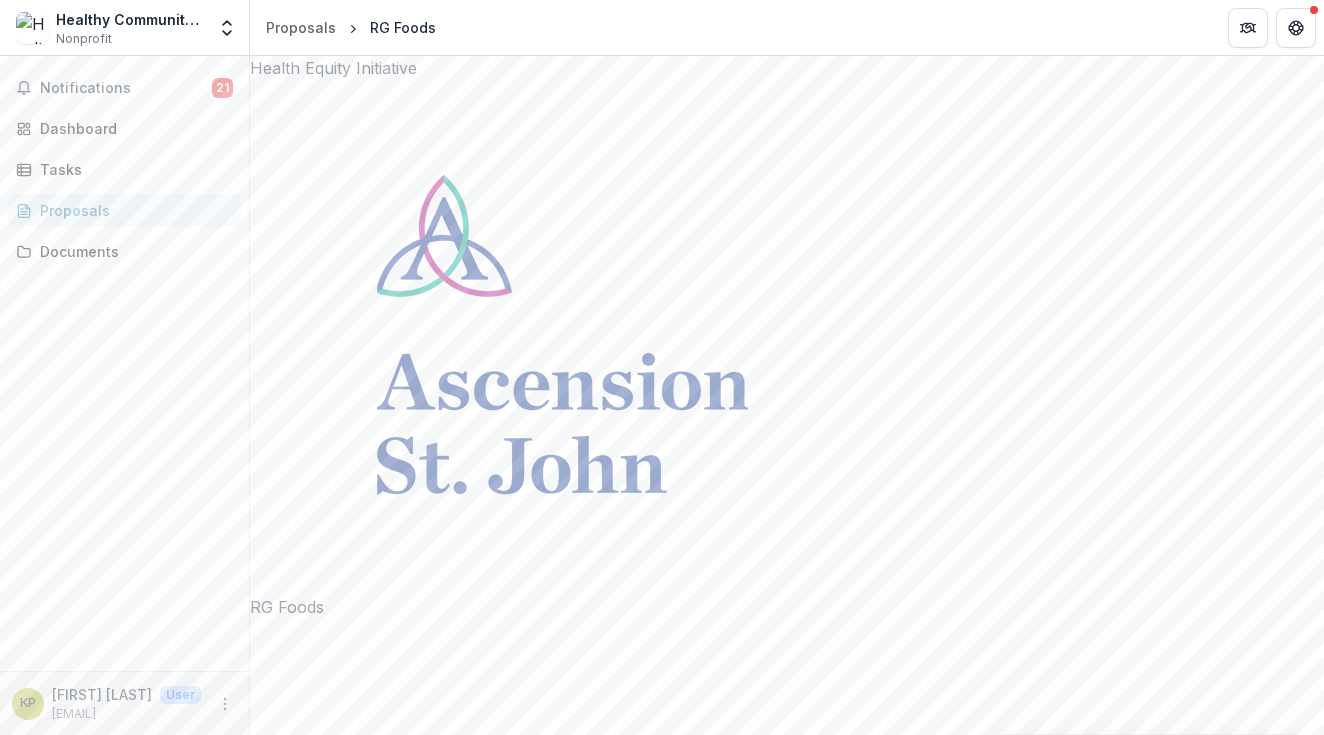 scroll, scrollTop: 0, scrollLeft: 0, axis: both 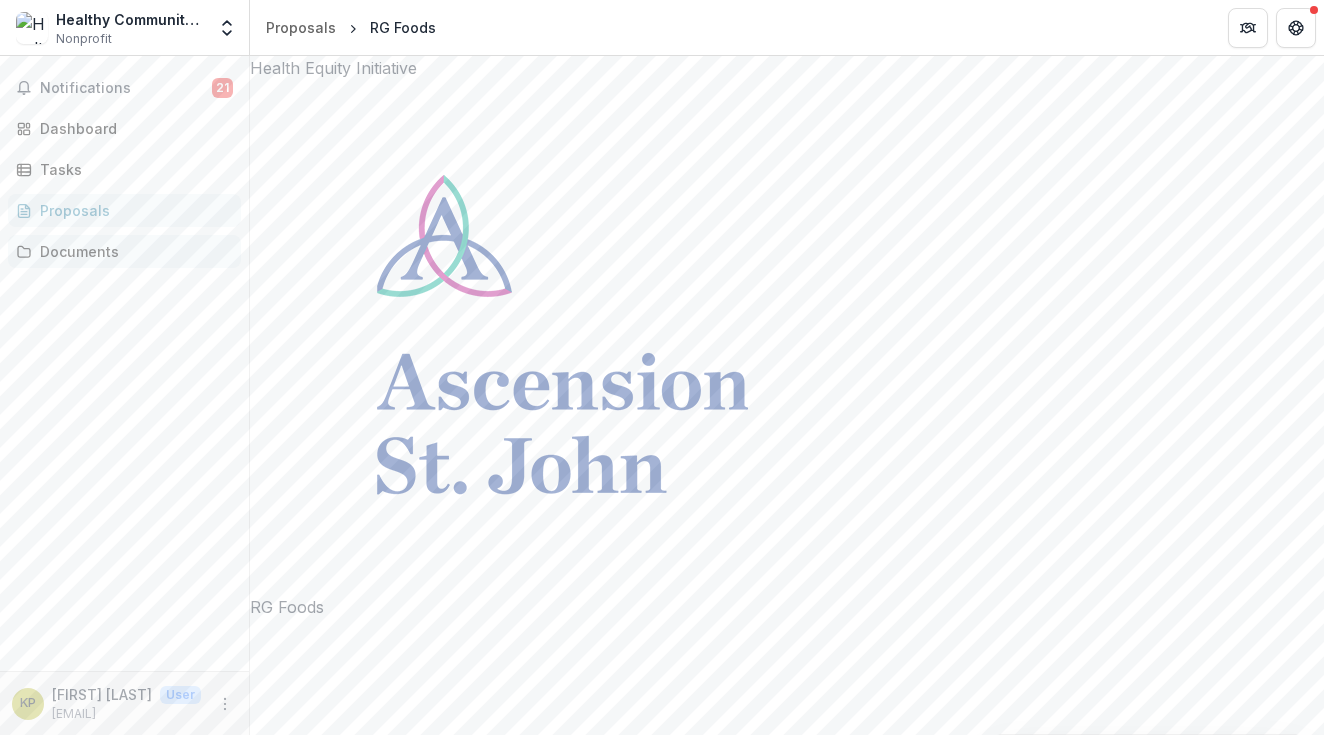 click on "Documents" at bounding box center [132, 251] 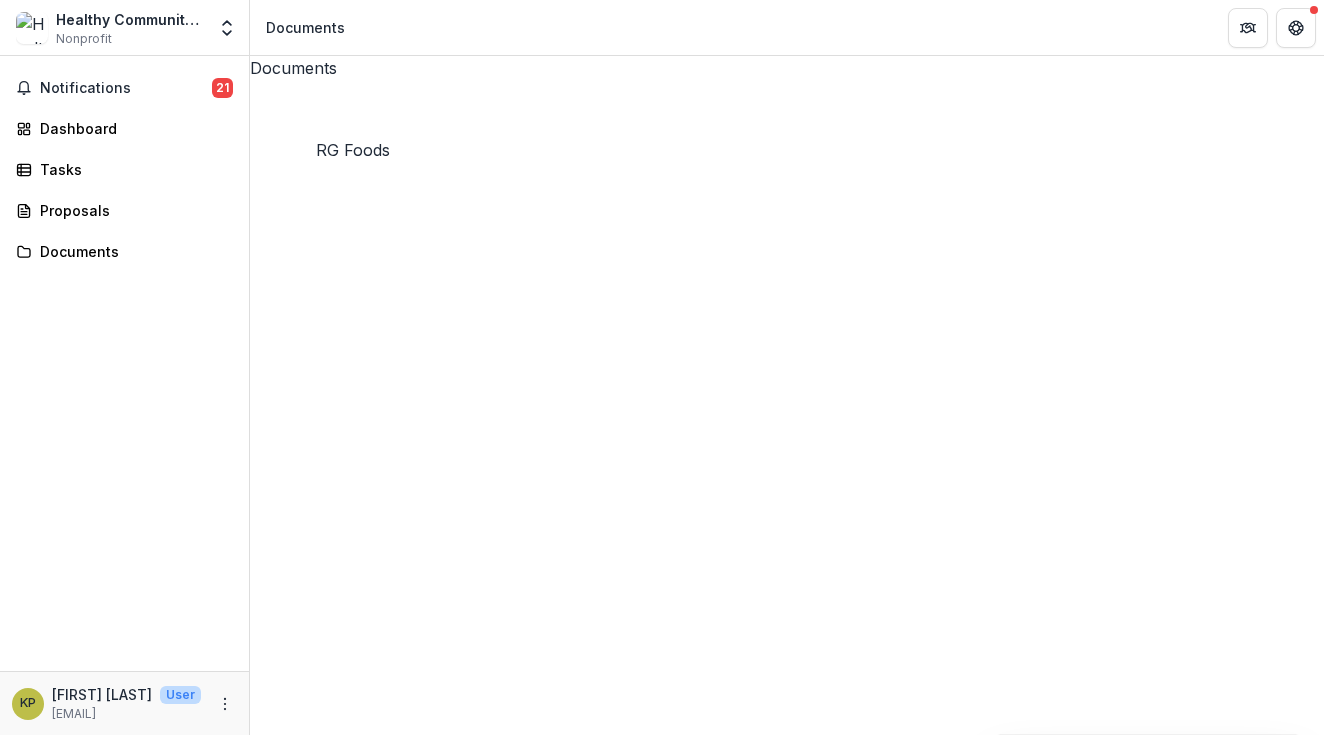 click on "RG Foods" at bounding box center (287, 2360) 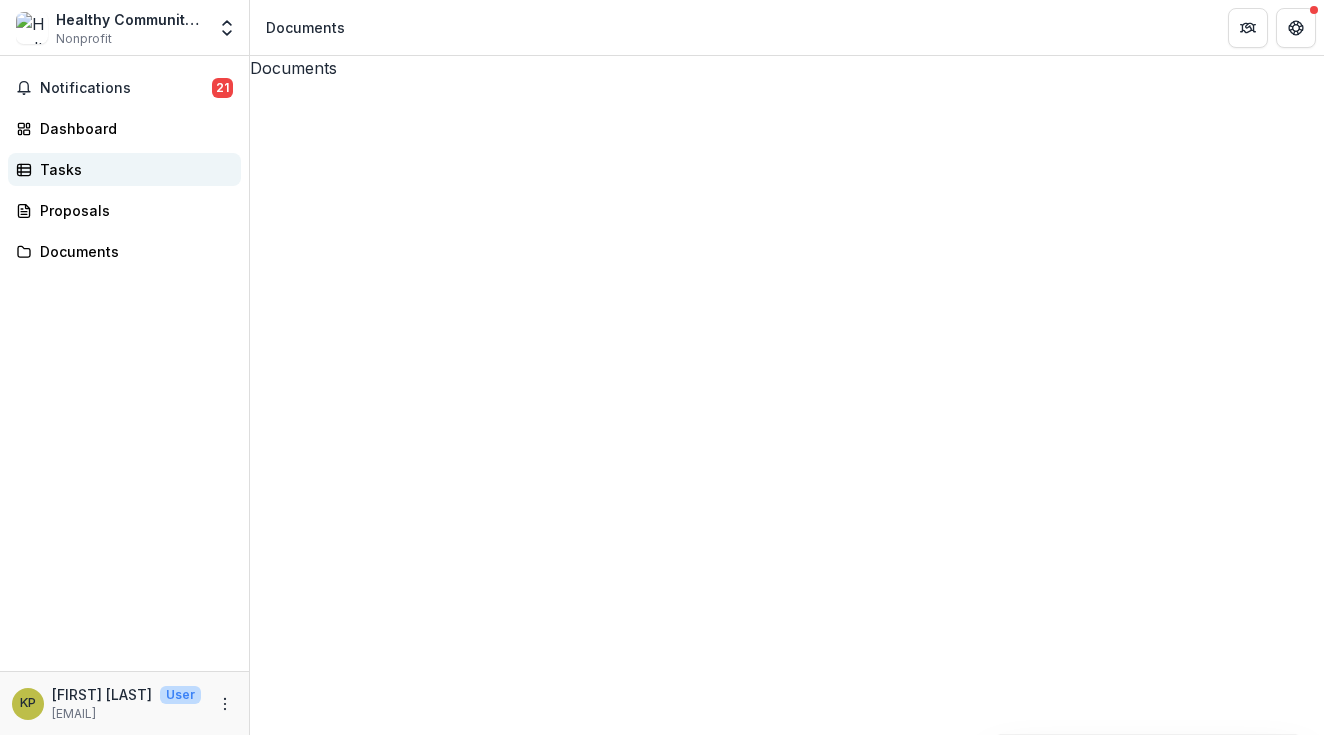 click on "Tasks" at bounding box center [132, 169] 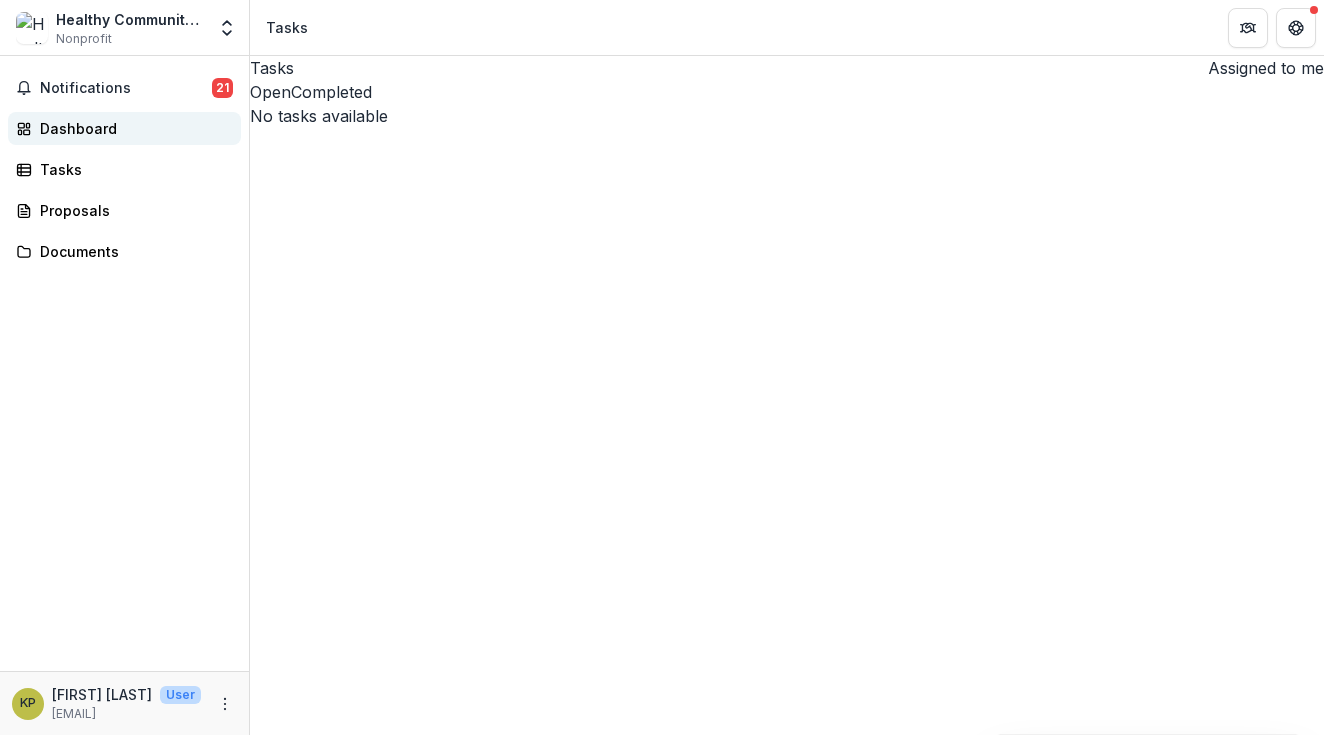 click on "Dashboard" at bounding box center [132, 128] 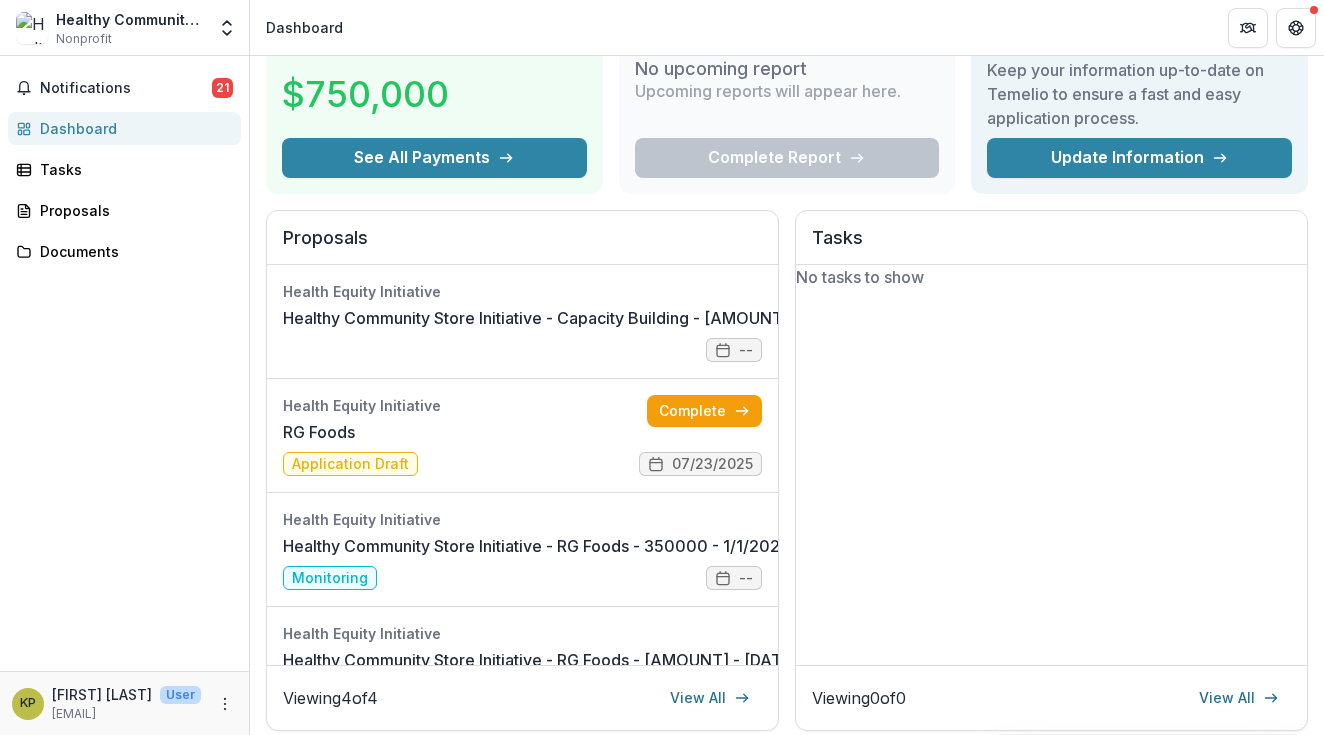 scroll, scrollTop: 146, scrollLeft: 0, axis: vertical 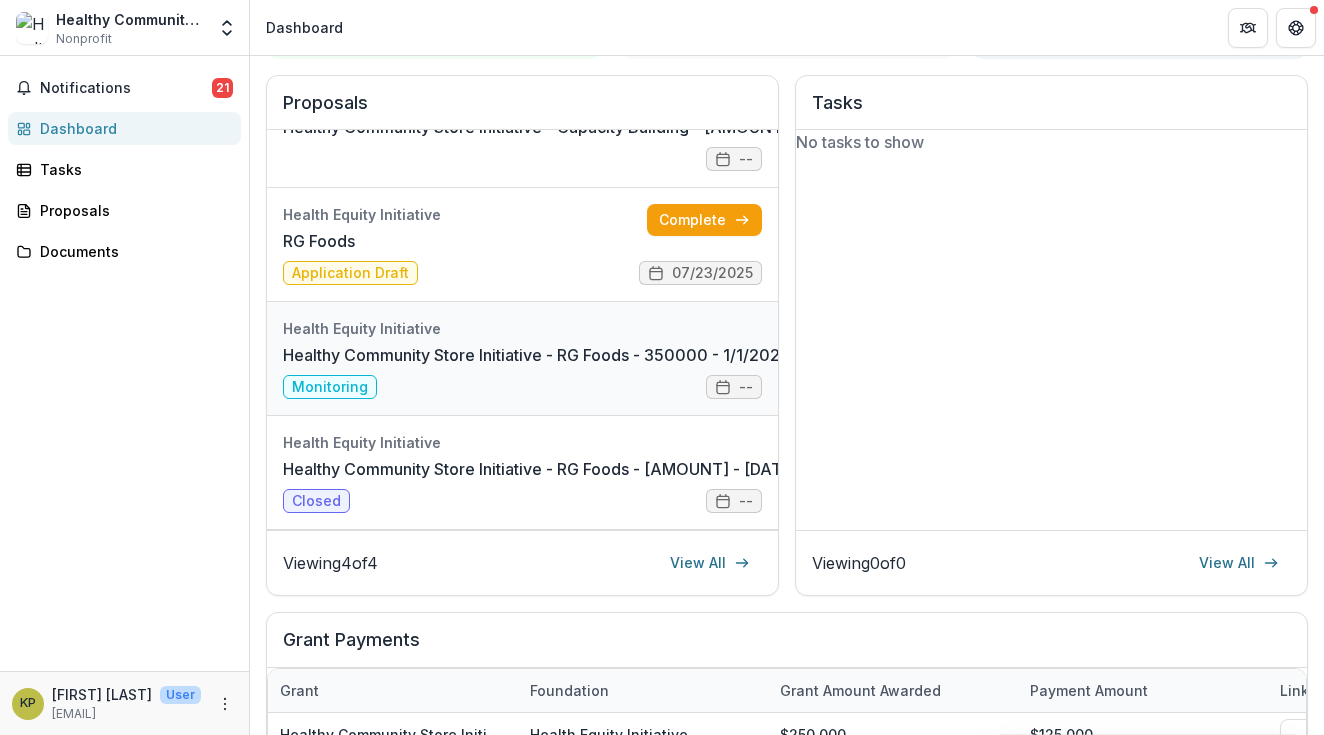 click on "Healthy Community Store Initiative - RG Foods - 350000 - 1/1/2024" at bounding box center [536, 355] 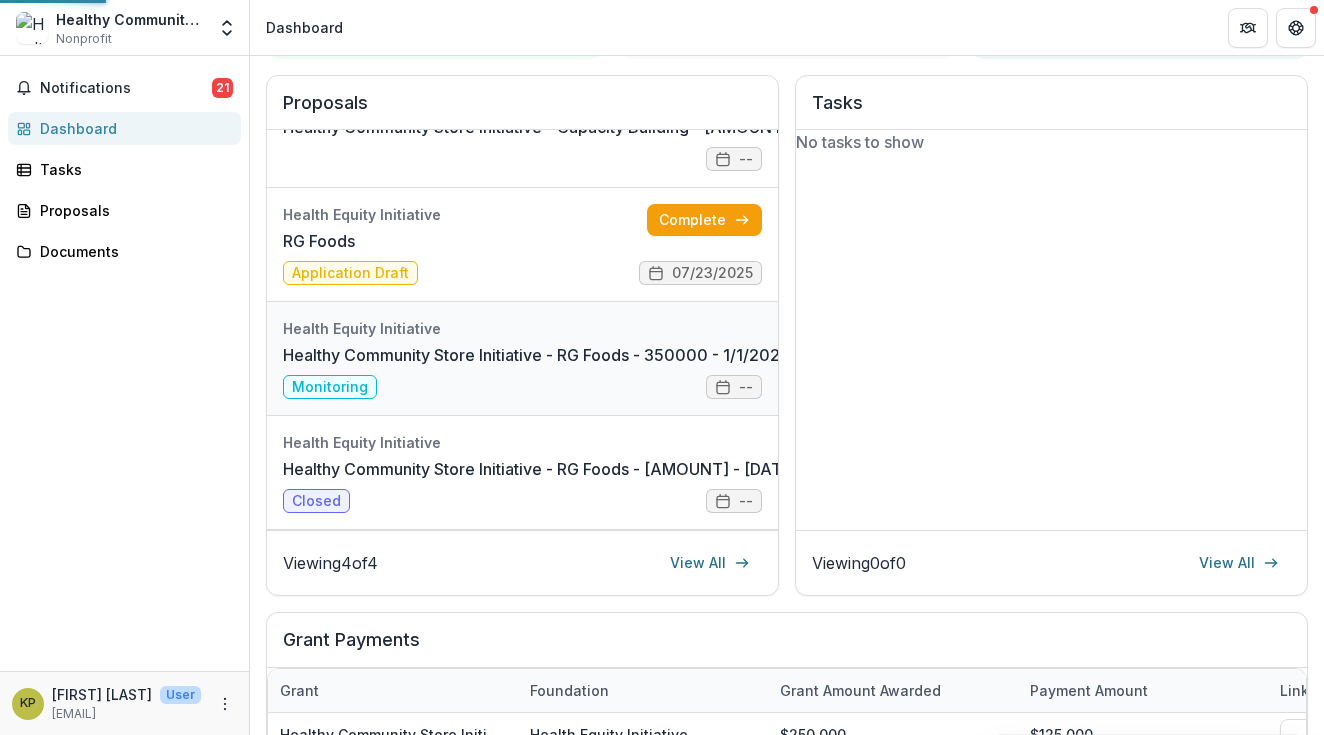 scroll, scrollTop: 0, scrollLeft: 0, axis: both 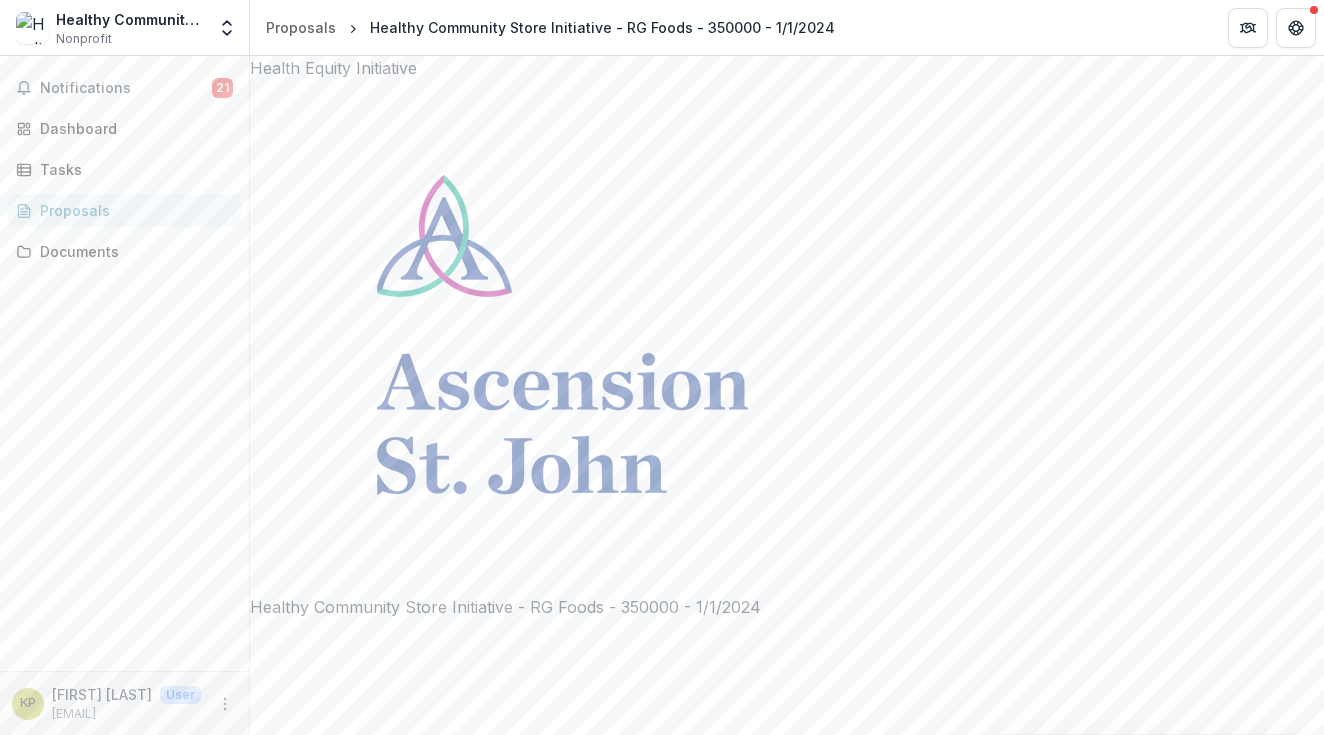 click on "Next" at bounding box center (280, 4393) 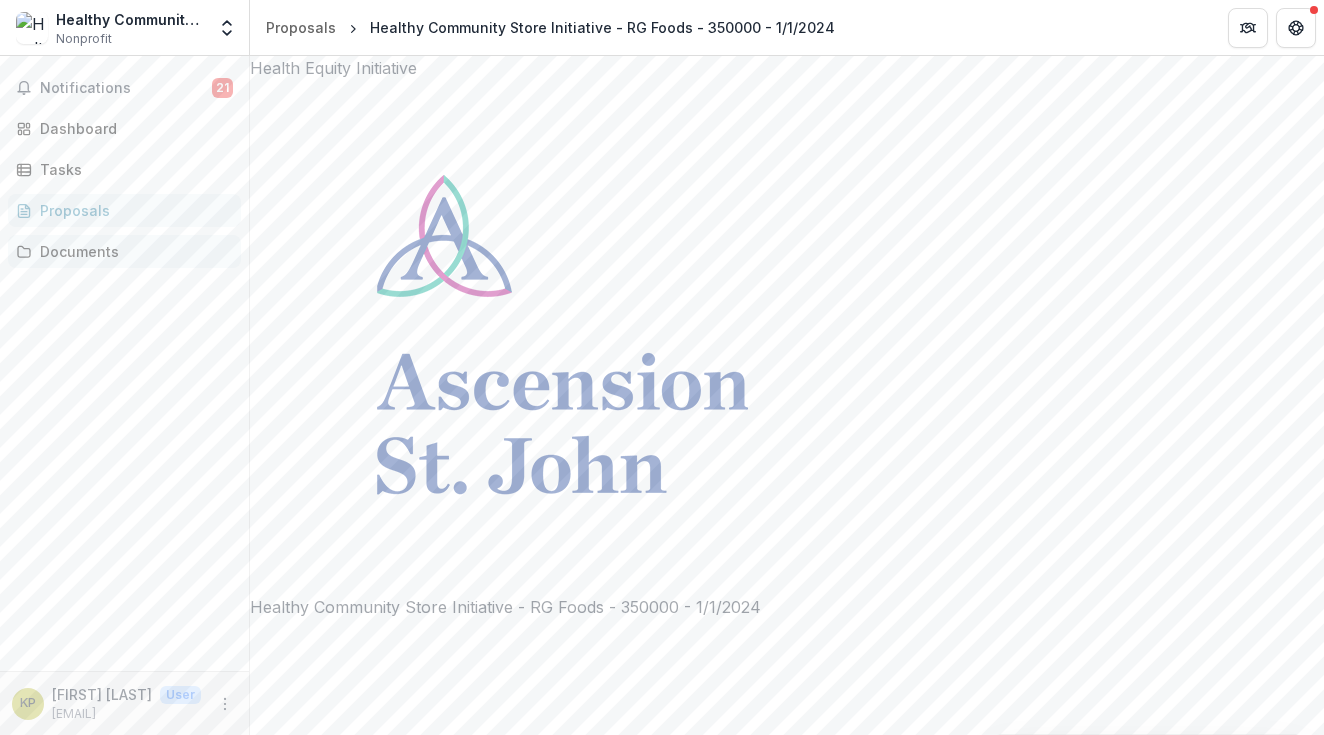 click on "Documents" at bounding box center [132, 251] 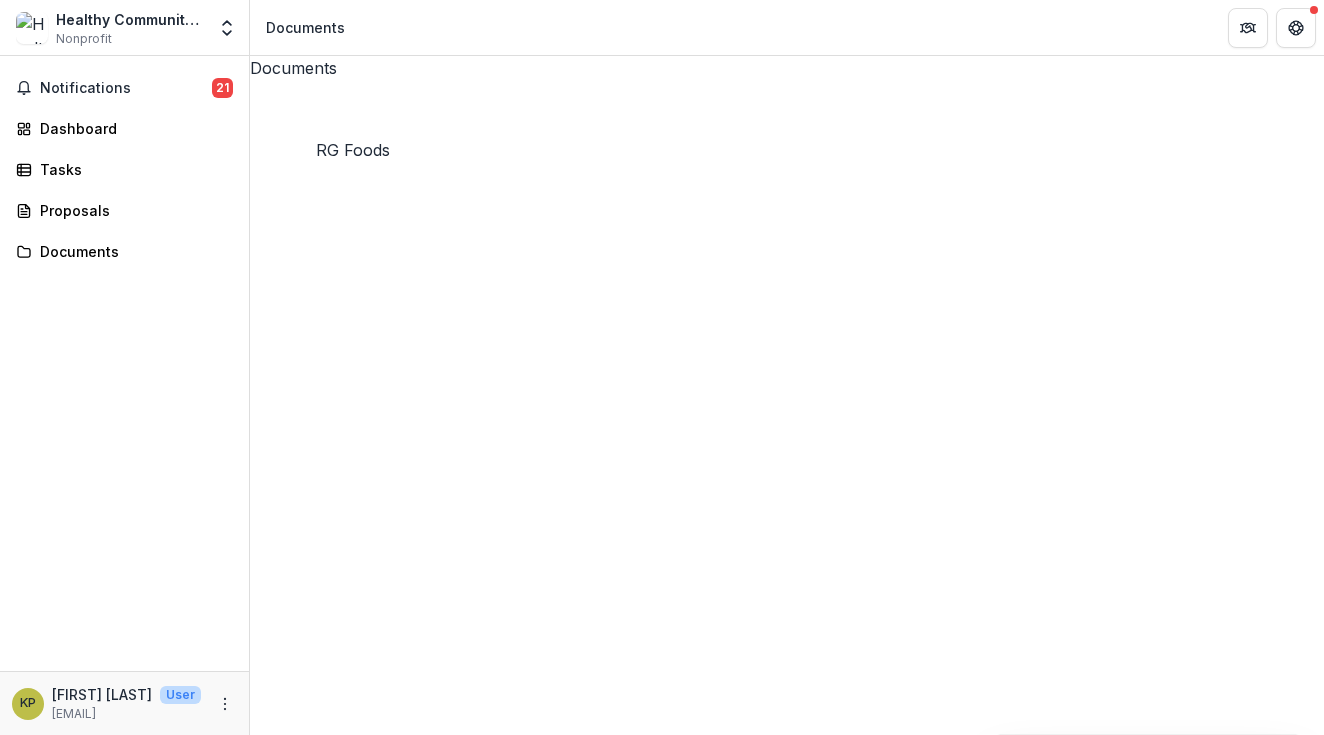 click on "RG Foods" at bounding box center [287, 2360] 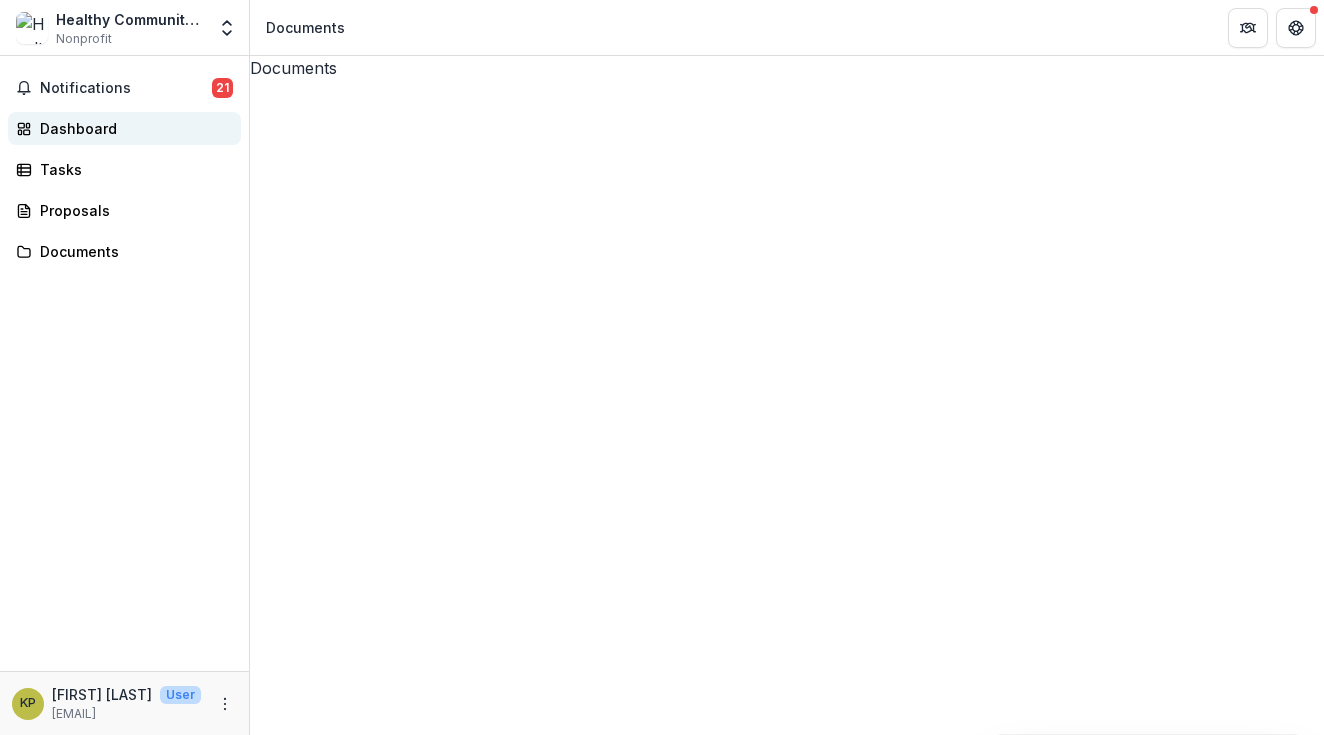 click on "Dashboard" at bounding box center [132, 128] 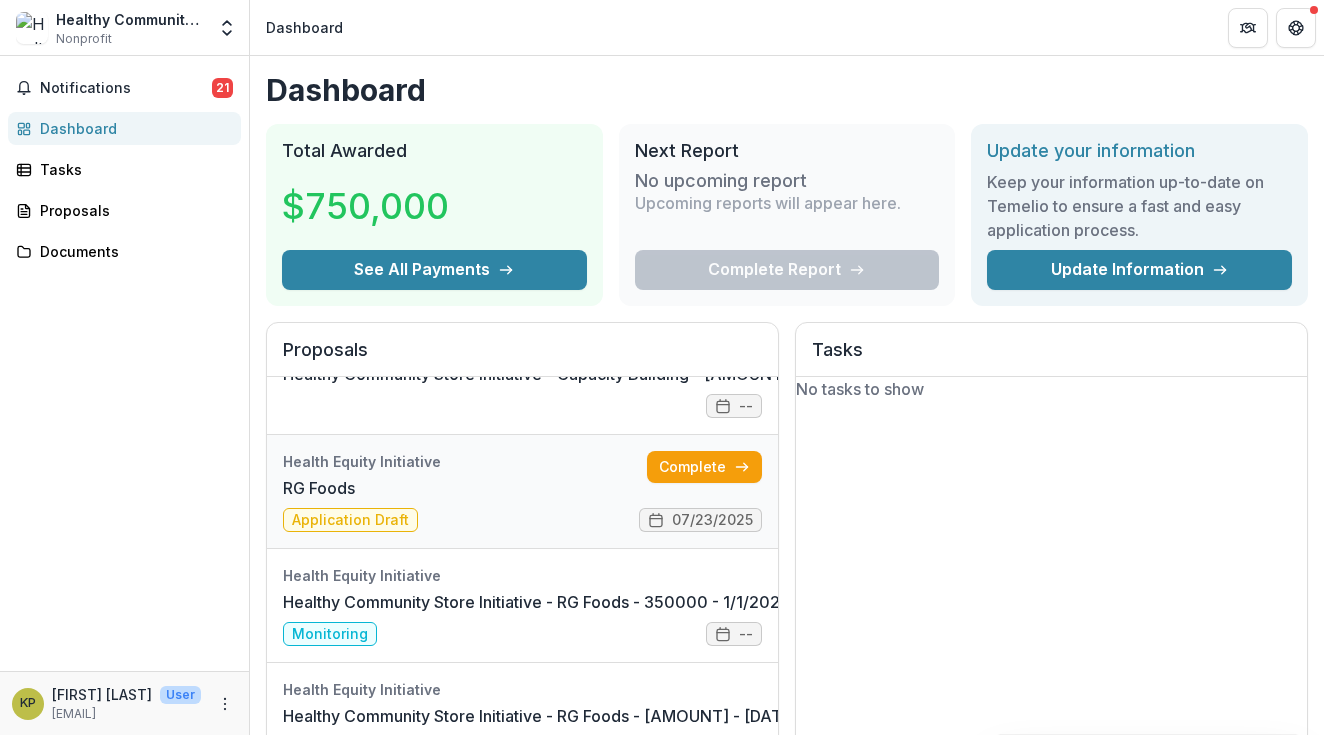 scroll, scrollTop: 72, scrollLeft: 0, axis: vertical 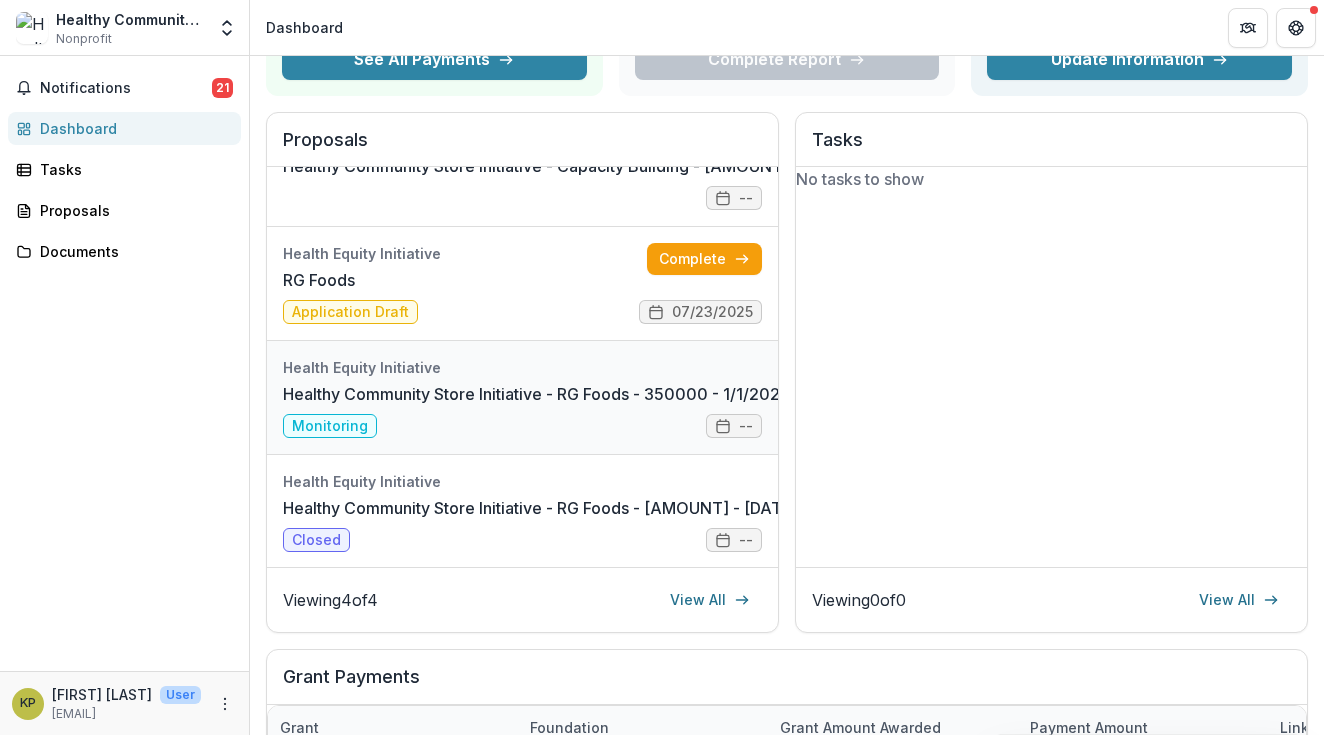 click on "Healthy Community Store Initiative - RG Foods - 350000 - 1/1/2024" at bounding box center [536, 394] 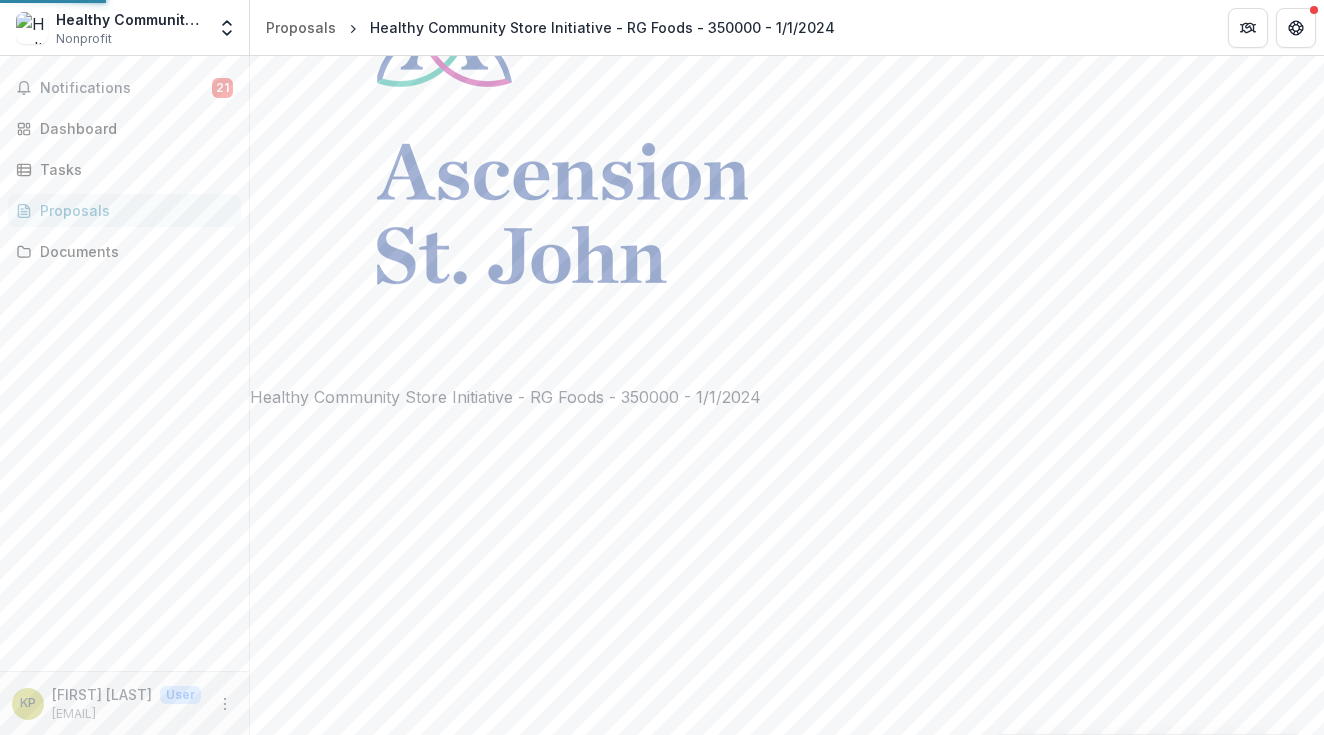 scroll, scrollTop: 0, scrollLeft: 0, axis: both 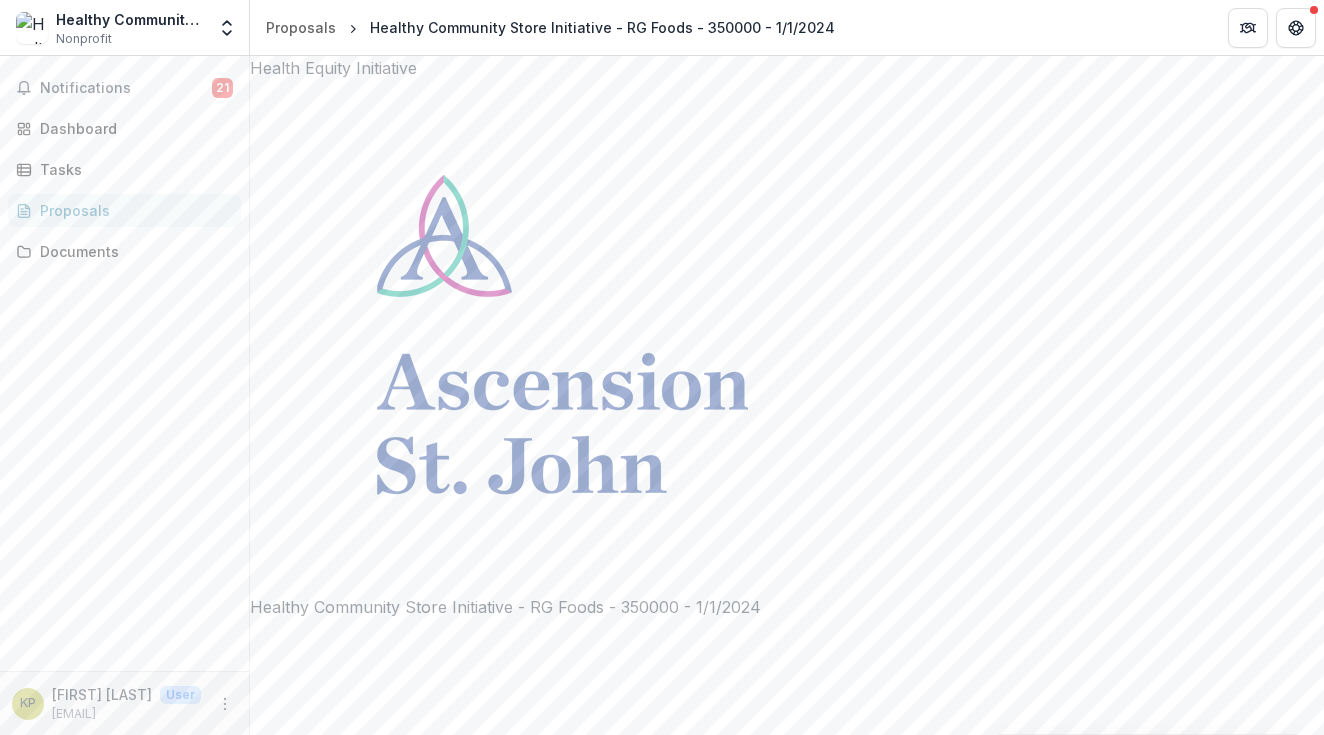 click on "Healthy Community Store Initiative - RG Foods - 350000 - 1/1/2024" at bounding box center [377, 3991] 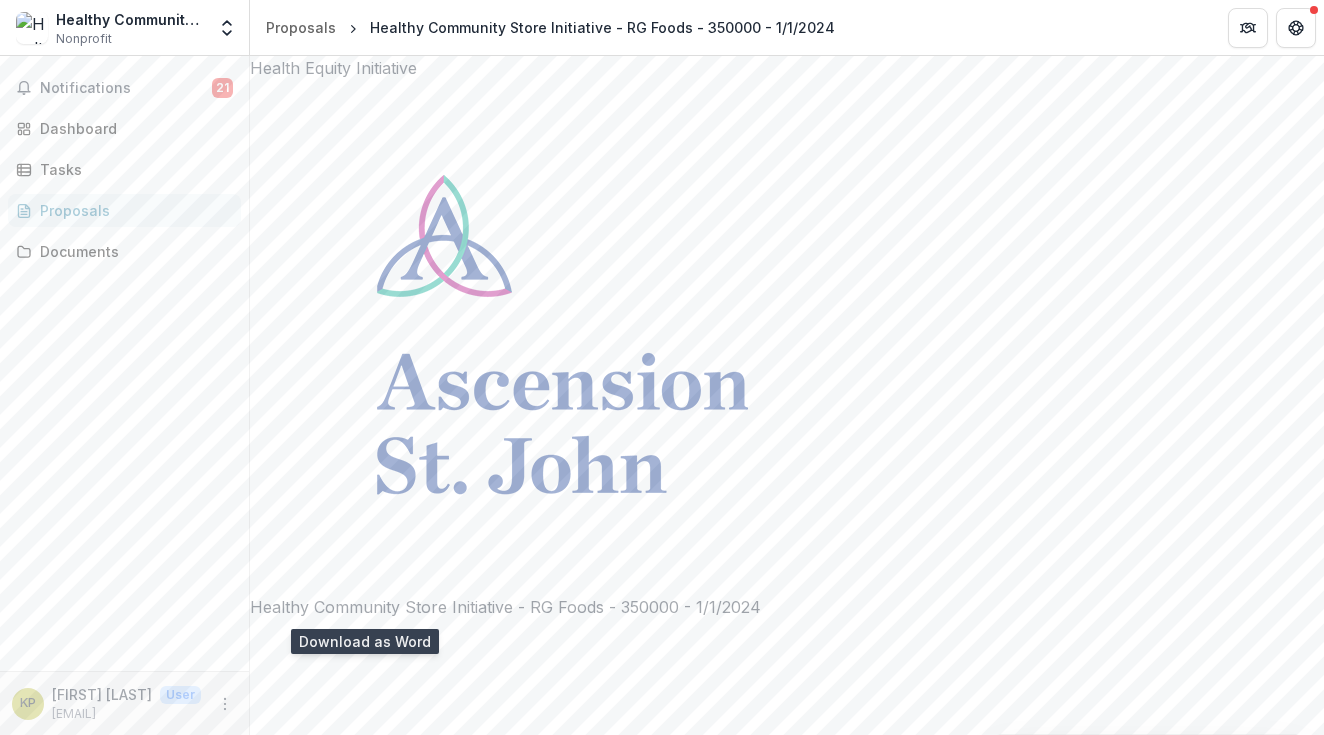 click 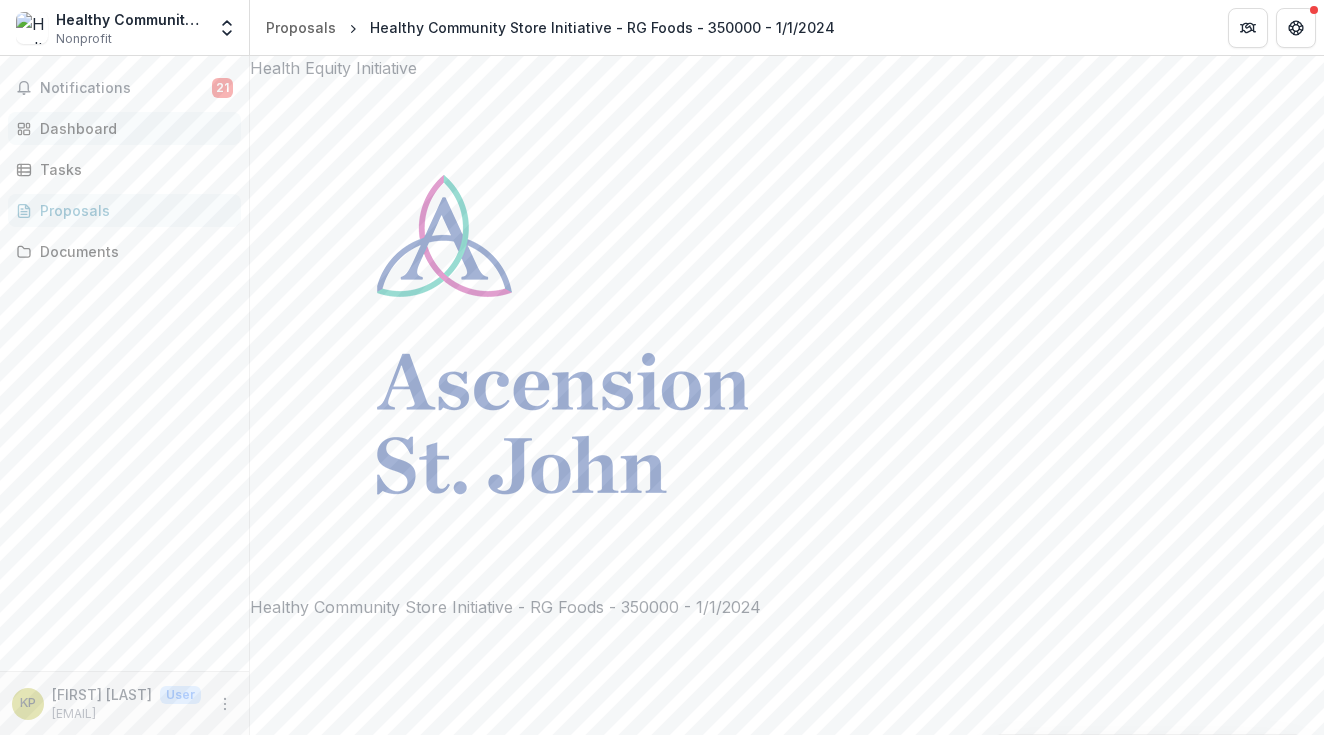 click on "Dashboard" at bounding box center [132, 128] 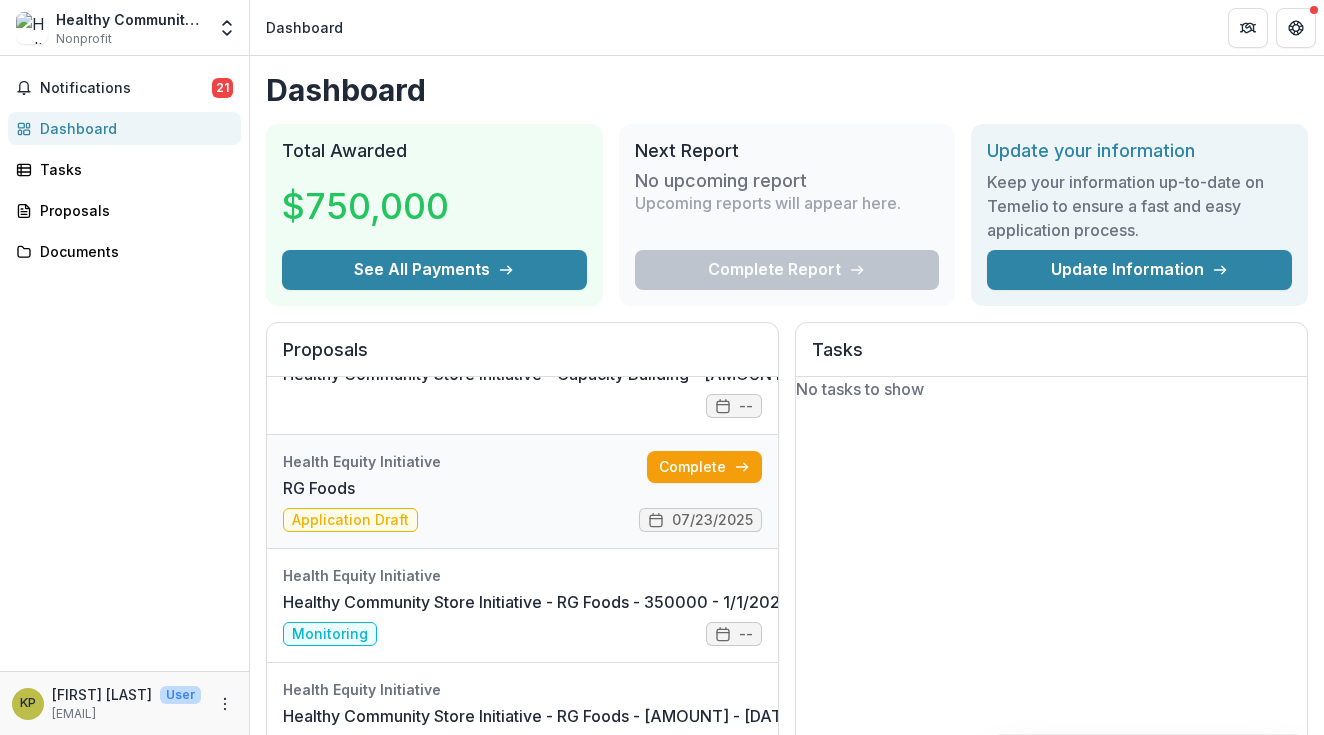 scroll, scrollTop: 72, scrollLeft: 0, axis: vertical 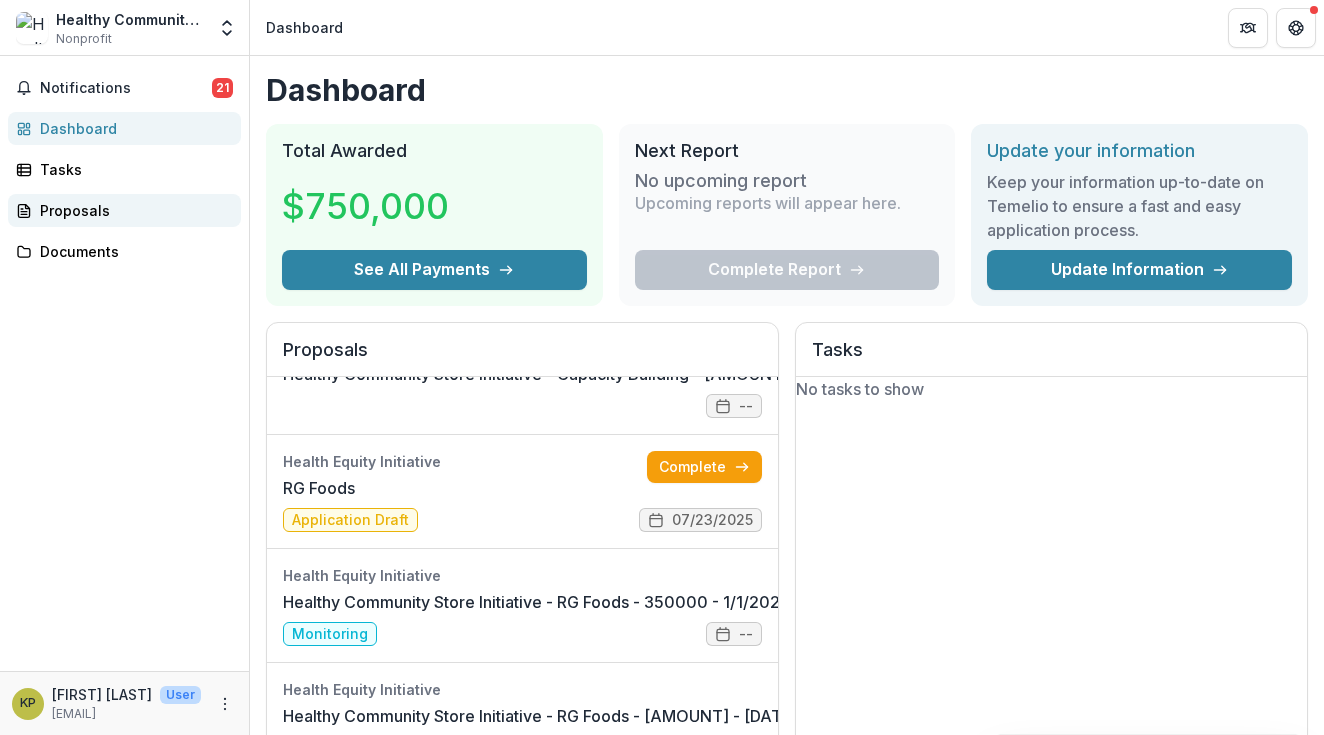 click on "Proposals" at bounding box center (132, 210) 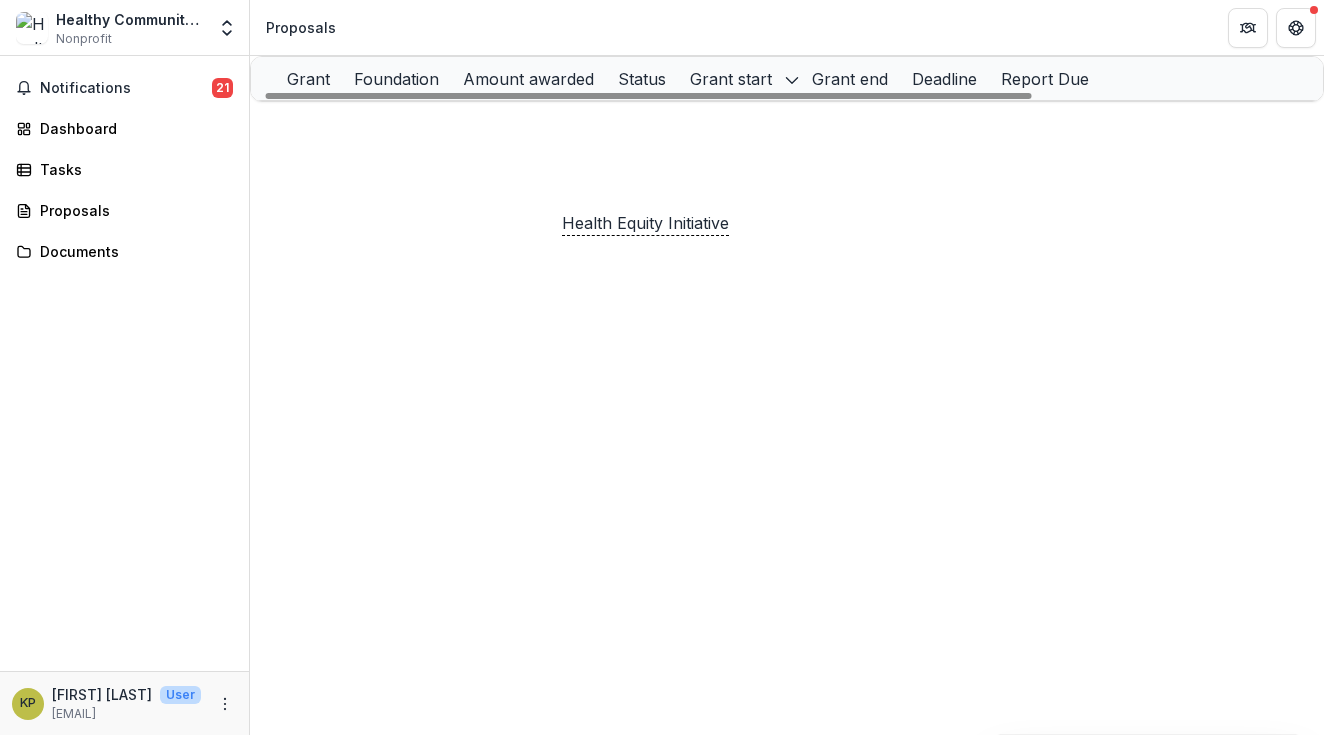 scroll, scrollTop: 0, scrollLeft: 17, axis: horizontal 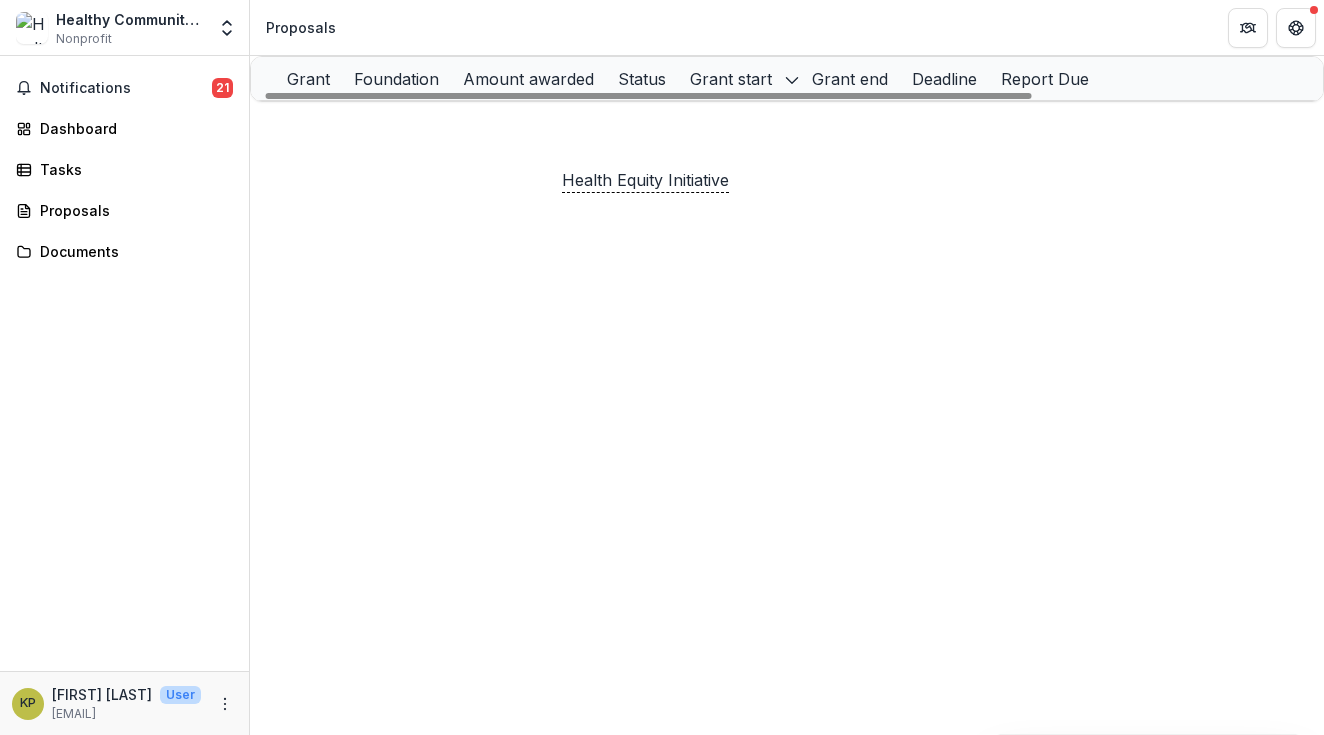 click on "Health Equity Initiative" at bounding box center (642, 123) 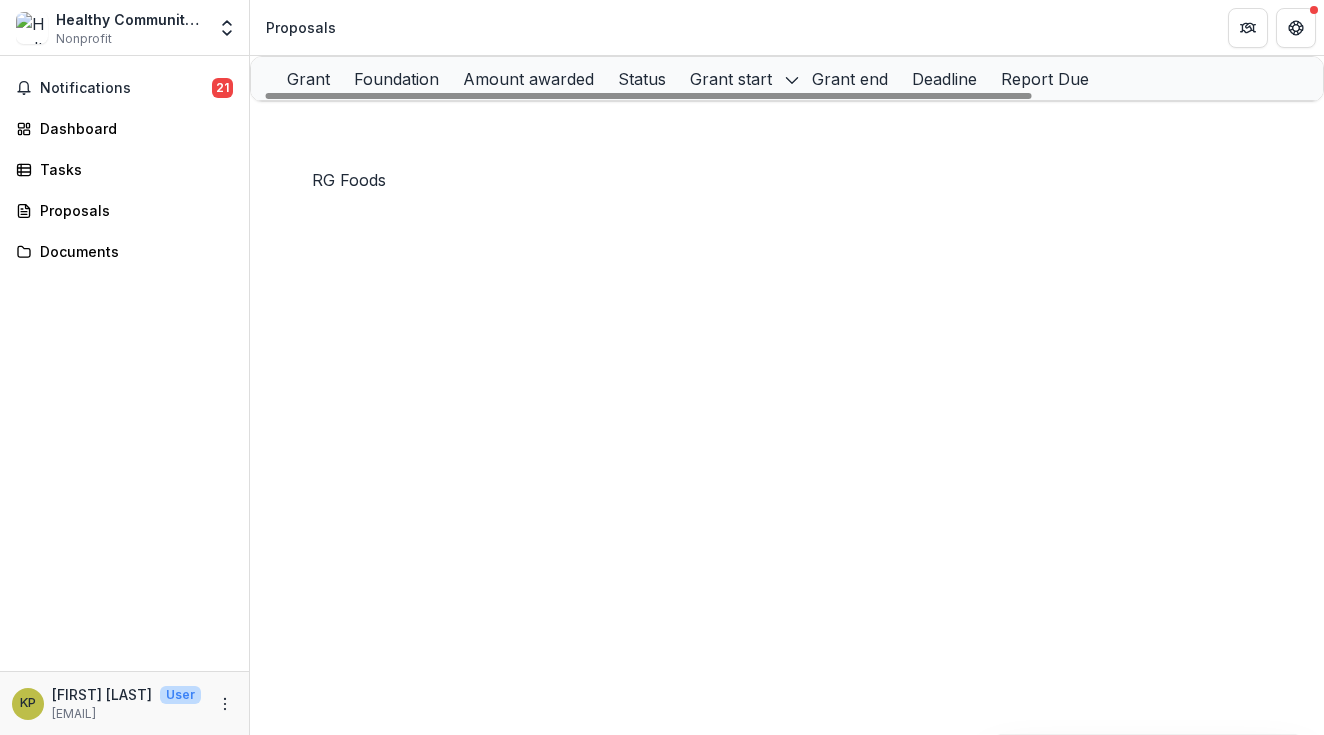 click on "RG Foods" at bounding box center [346, 122] 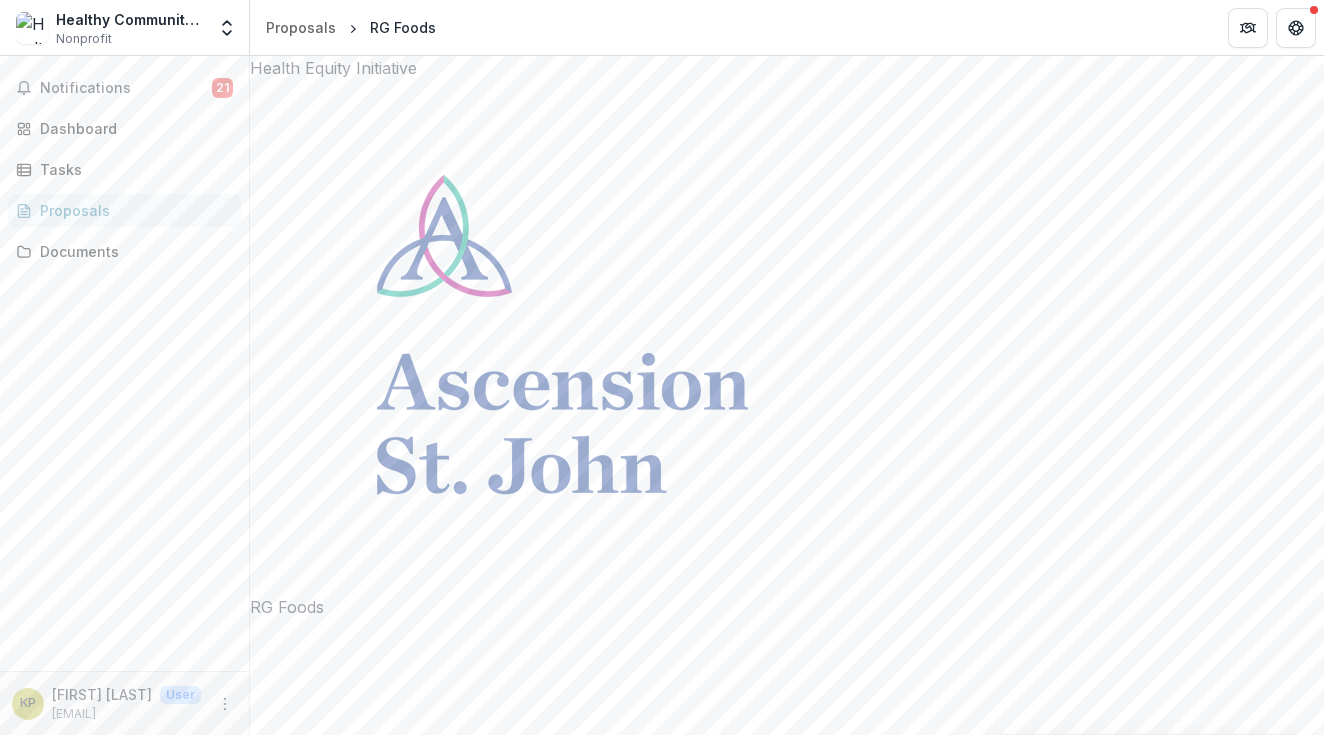 scroll, scrollTop: 0, scrollLeft: 0, axis: both 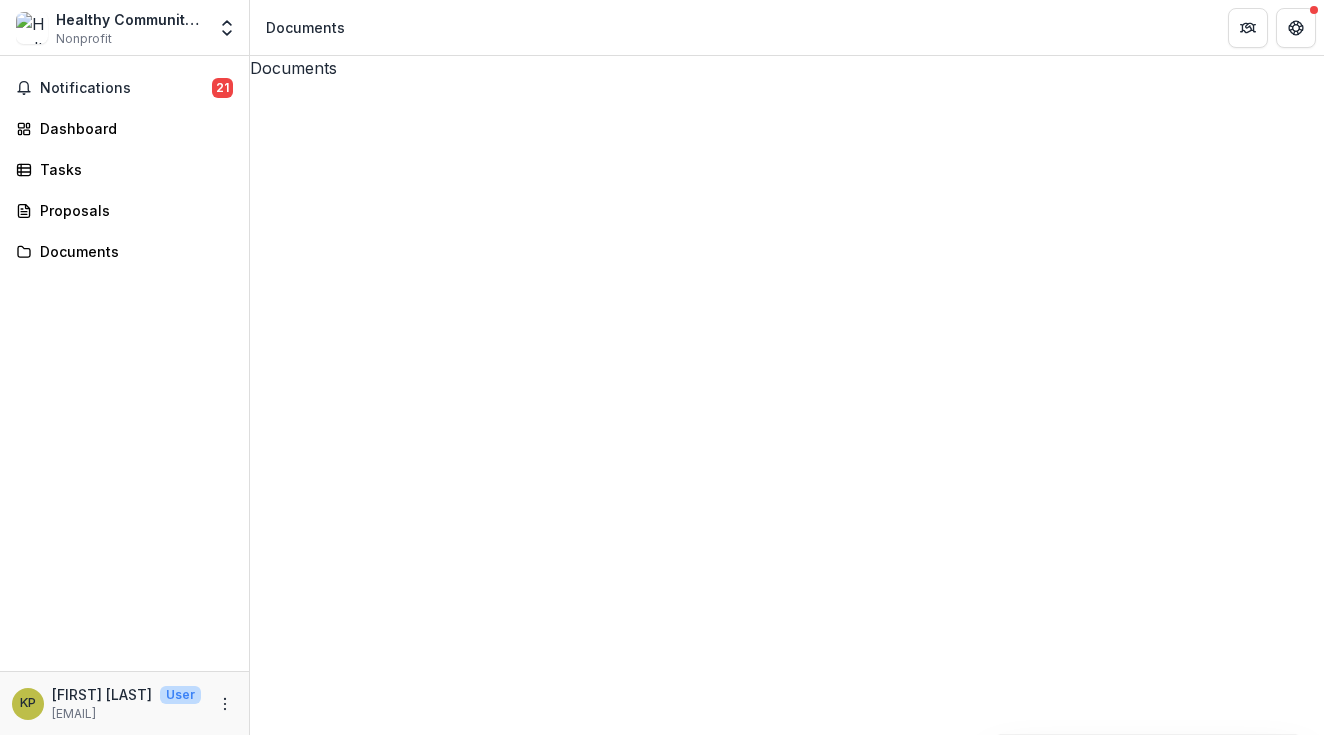 click on "Healthy Community Store Initiative - RG Foods - 350000 - 1/1/2024" at bounding box center [505, 1206] 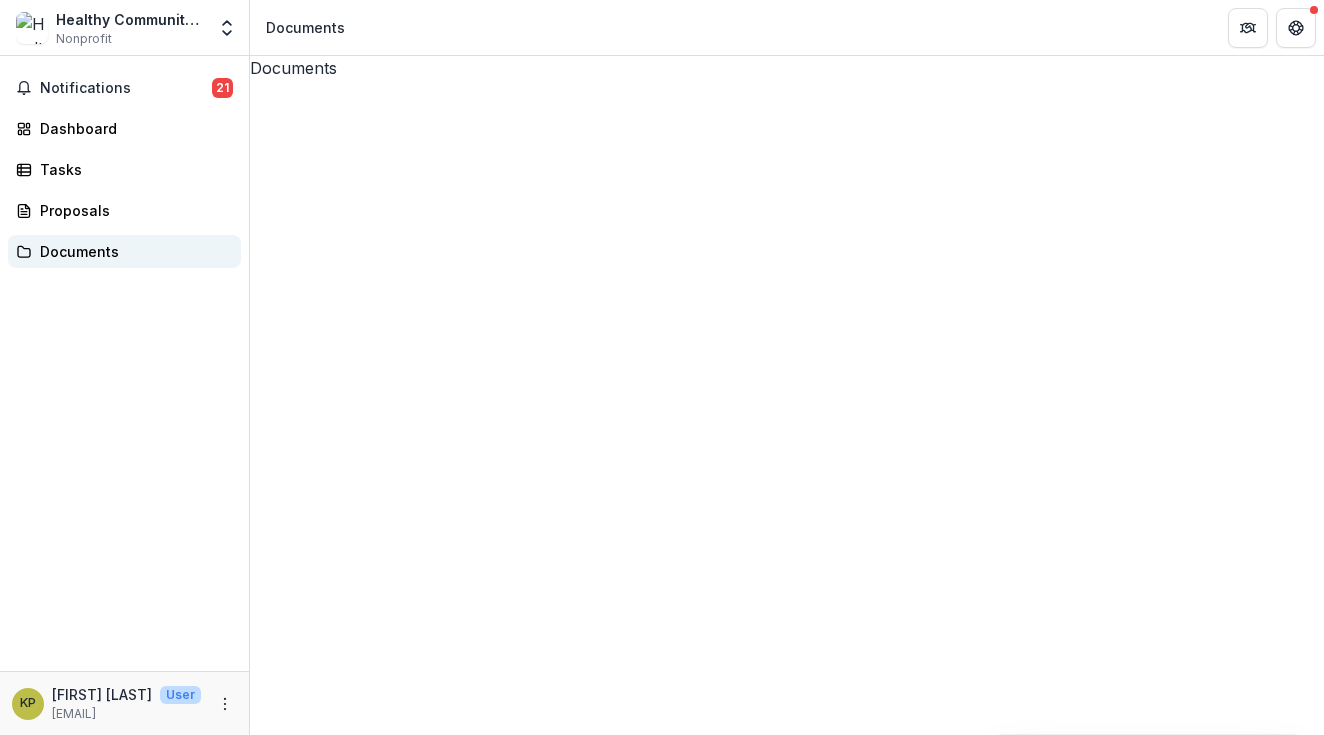 scroll, scrollTop: 0, scrollLeft: 0, axis: both 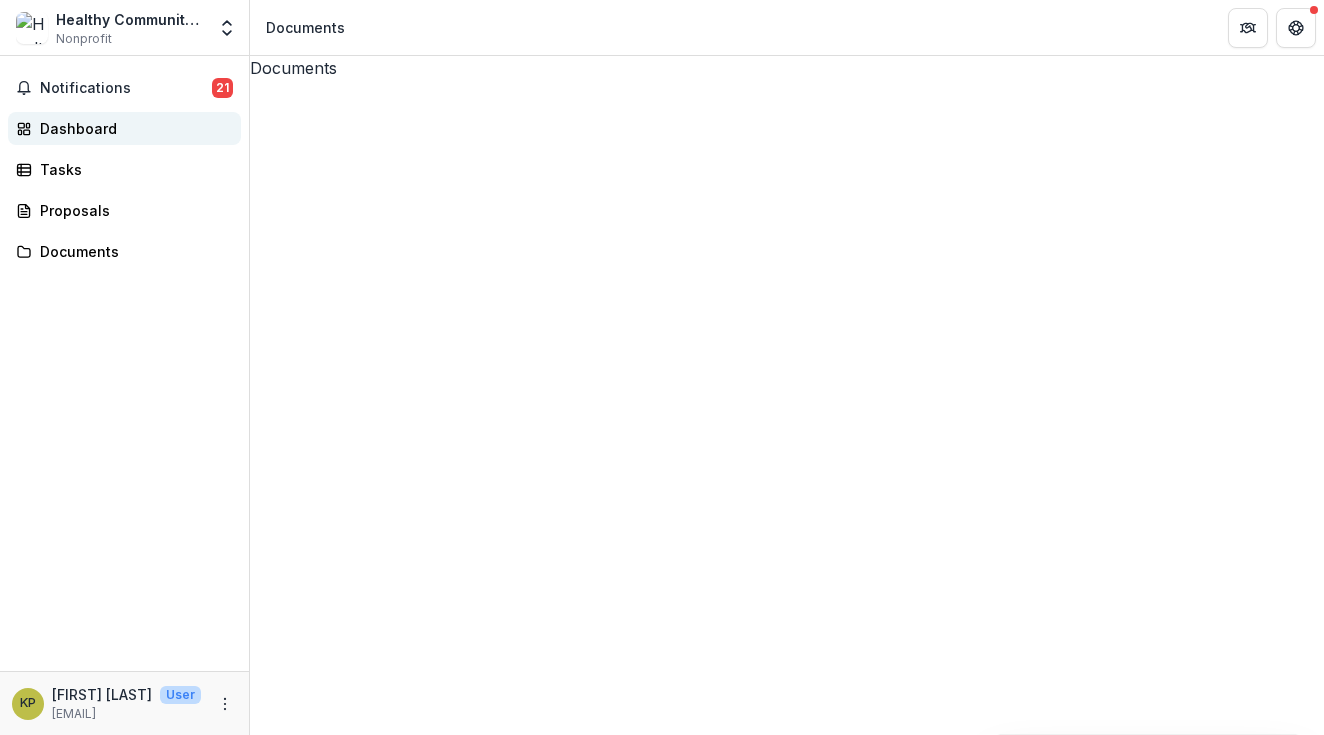 click on "Dashboard" at bounding box center (132, 128) 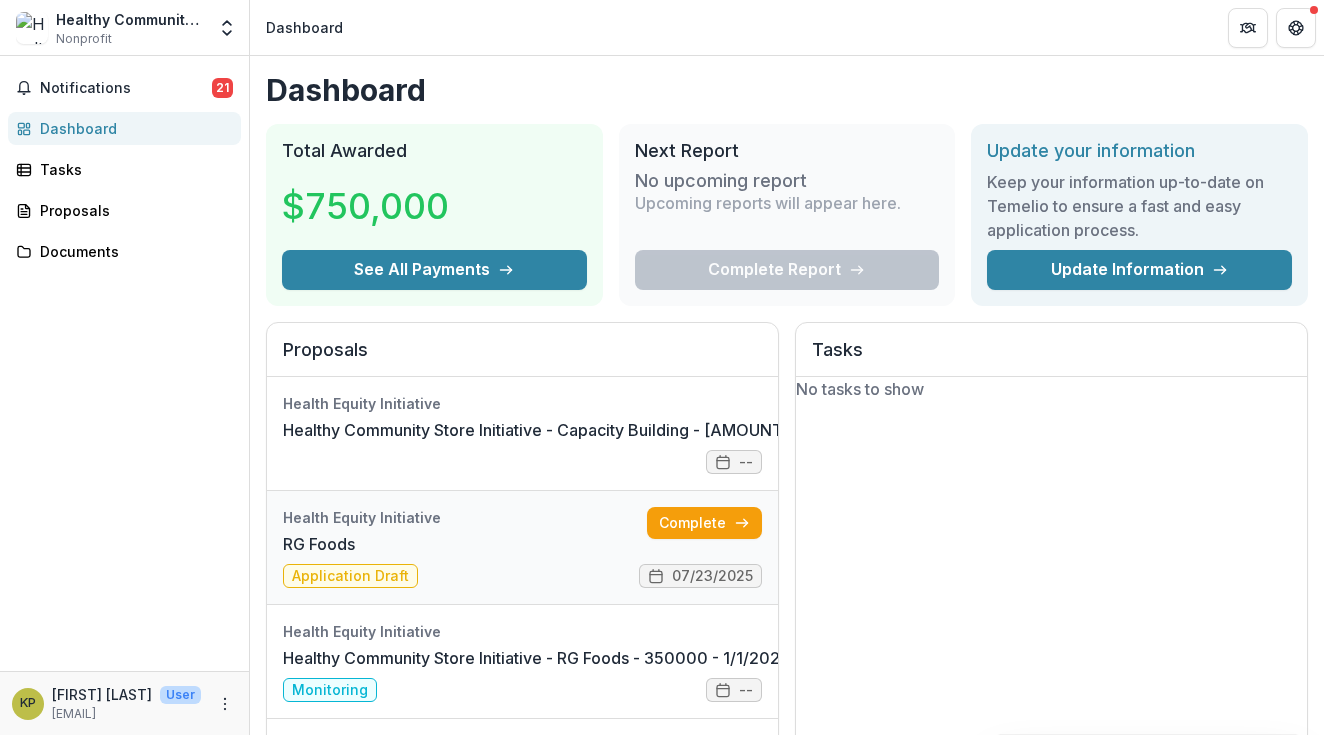 scroll, scrollTop: 60, scrollLeft: 0, axis: vertical 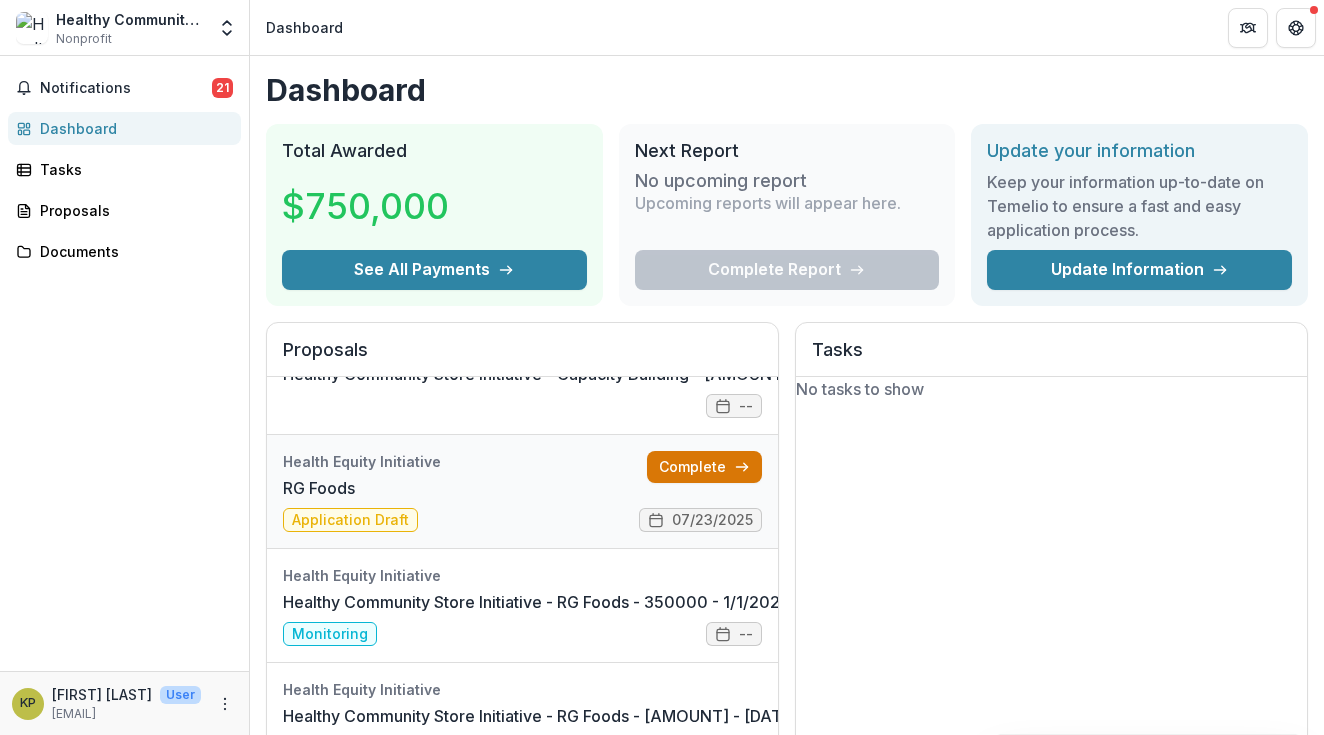 click on "Complete" at bounding box center [704, 467] 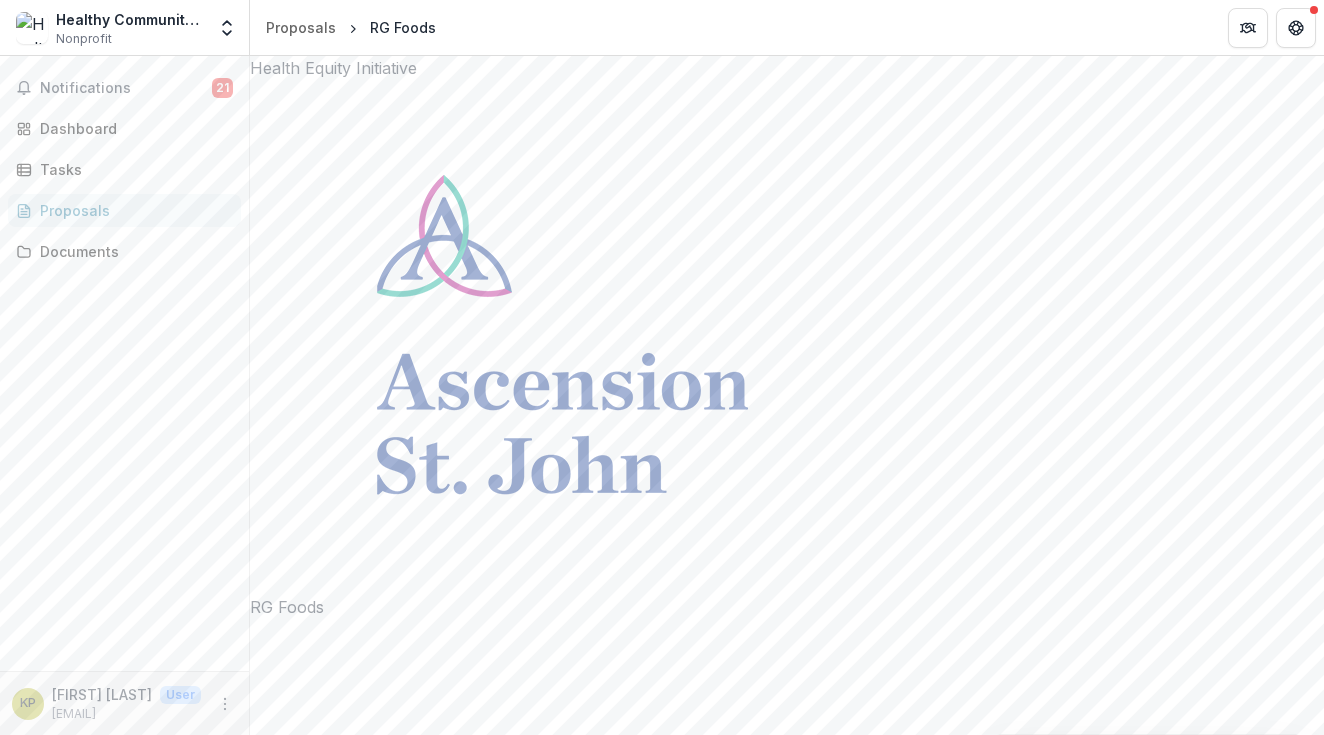 scroll, scrollTop: 8623, scrollLeft: 0, axis: vertical 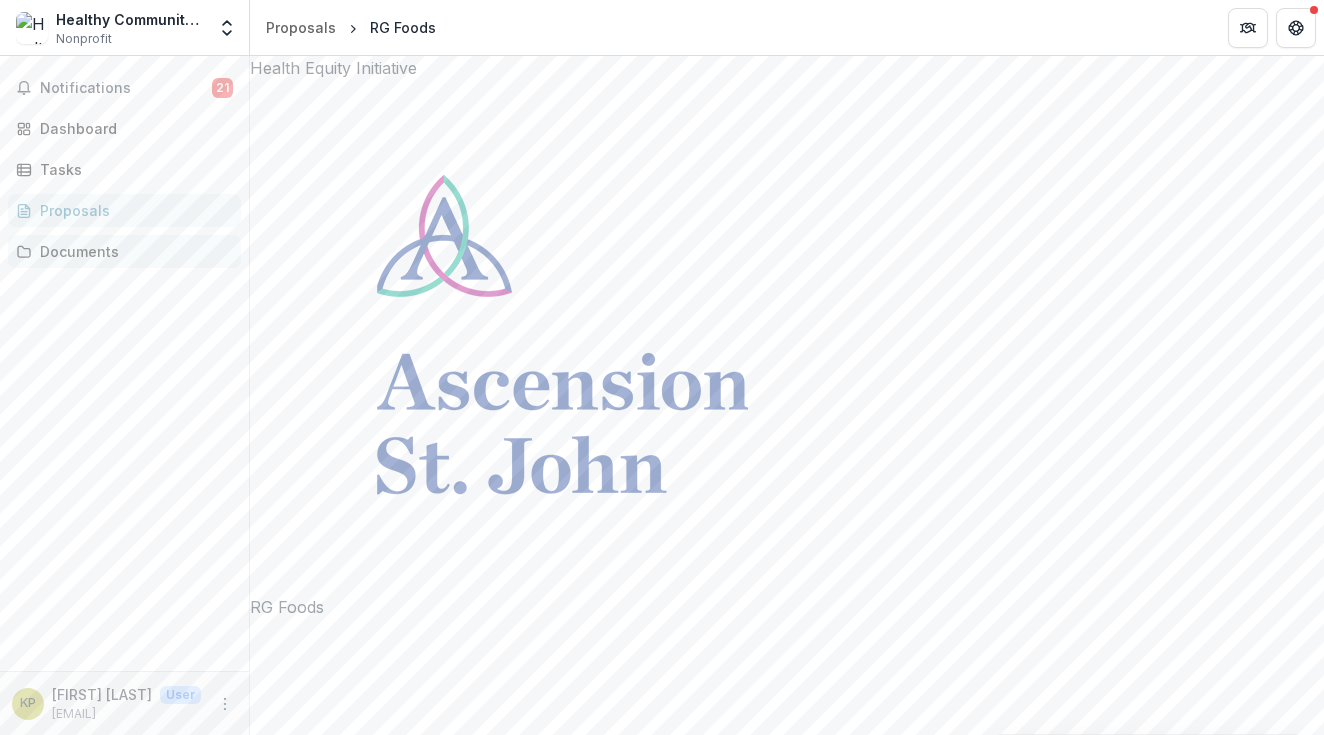 click on "Documents" at bounding box center (132, 251) 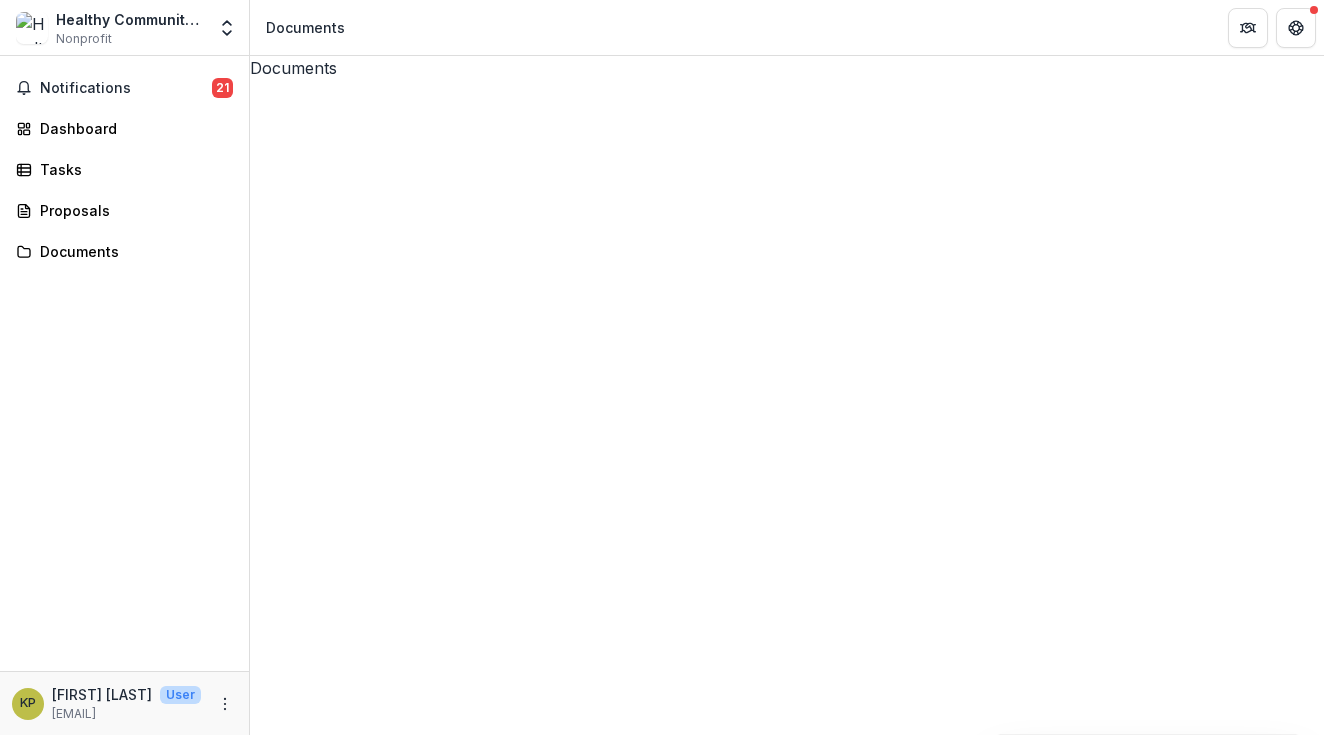 click on "Healthy Community Store Initiative - RG Foods - 350000 - 1/1/2024" at bounding box center [787, 657] 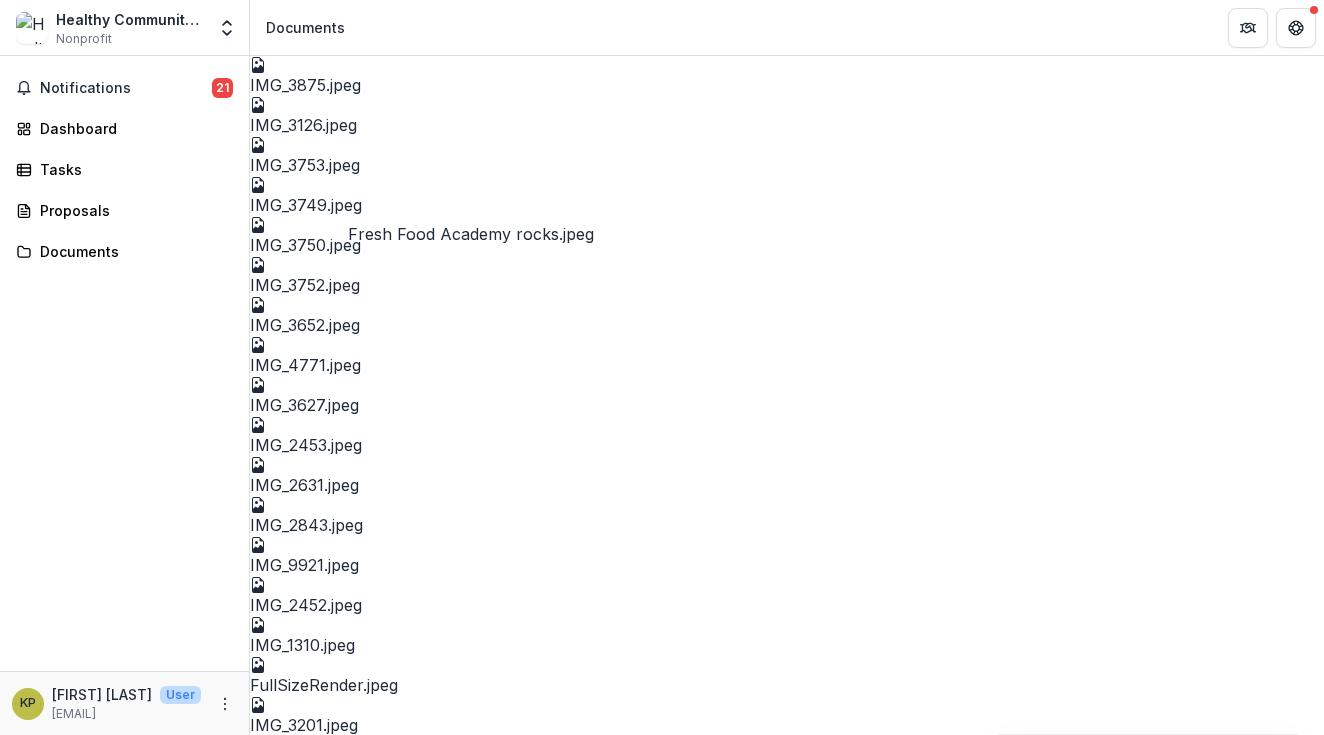 scroll, scrollTop: 2109, scrollLeft: 0, axis: vertical 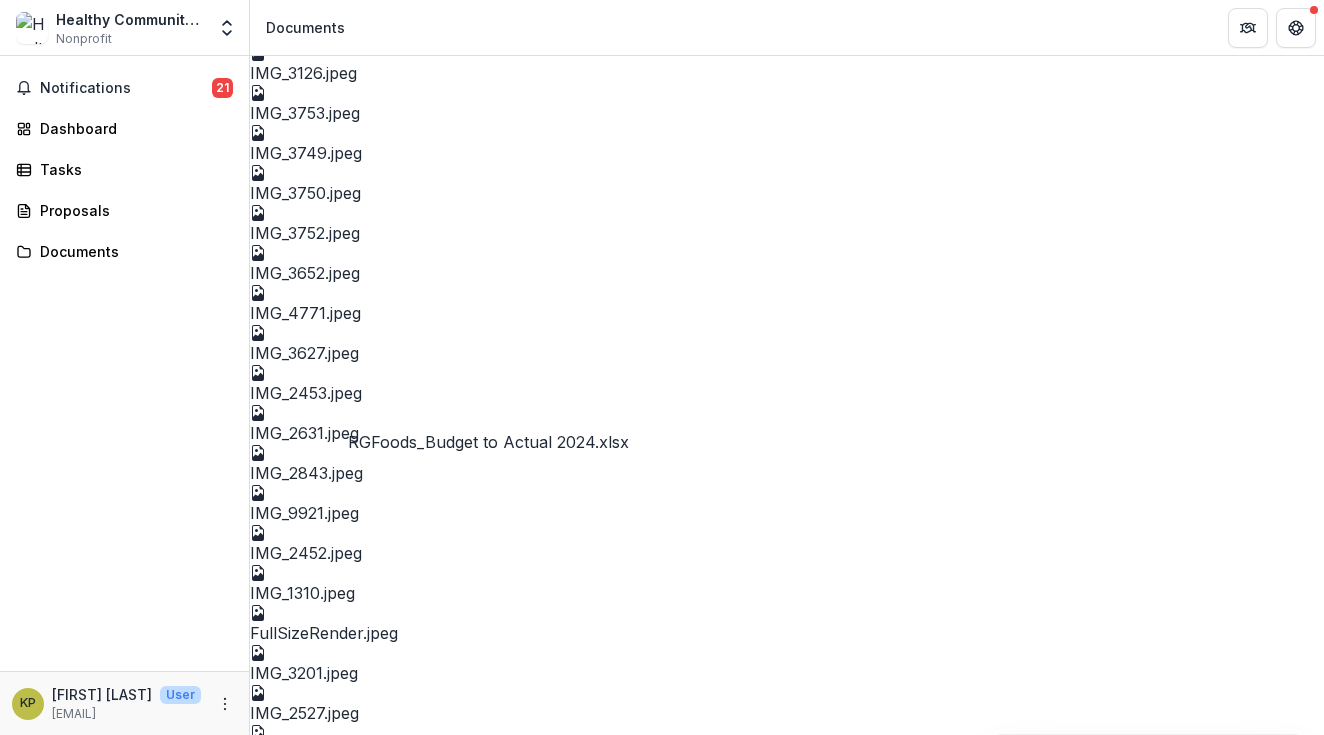 click on "RGFoods_Budget to Actual 2024.xlsx" at bounding box center [390, 1753] 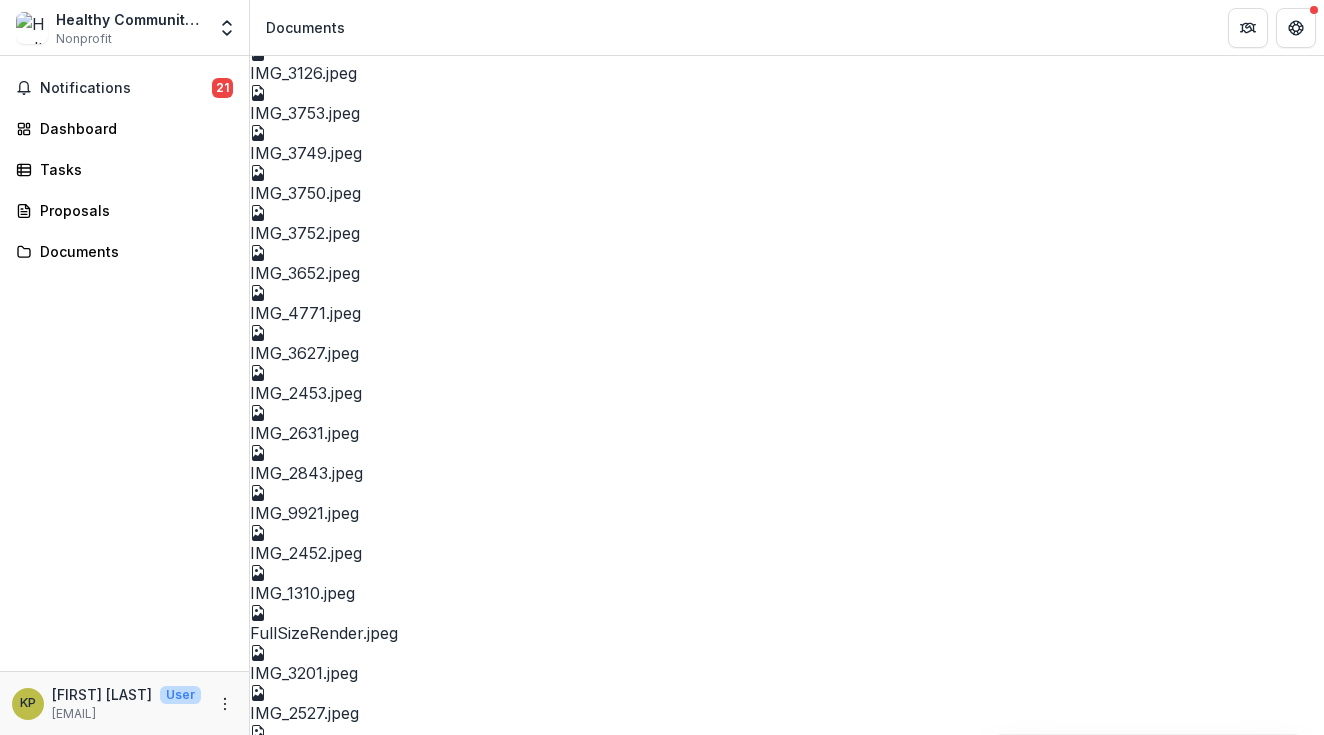 click 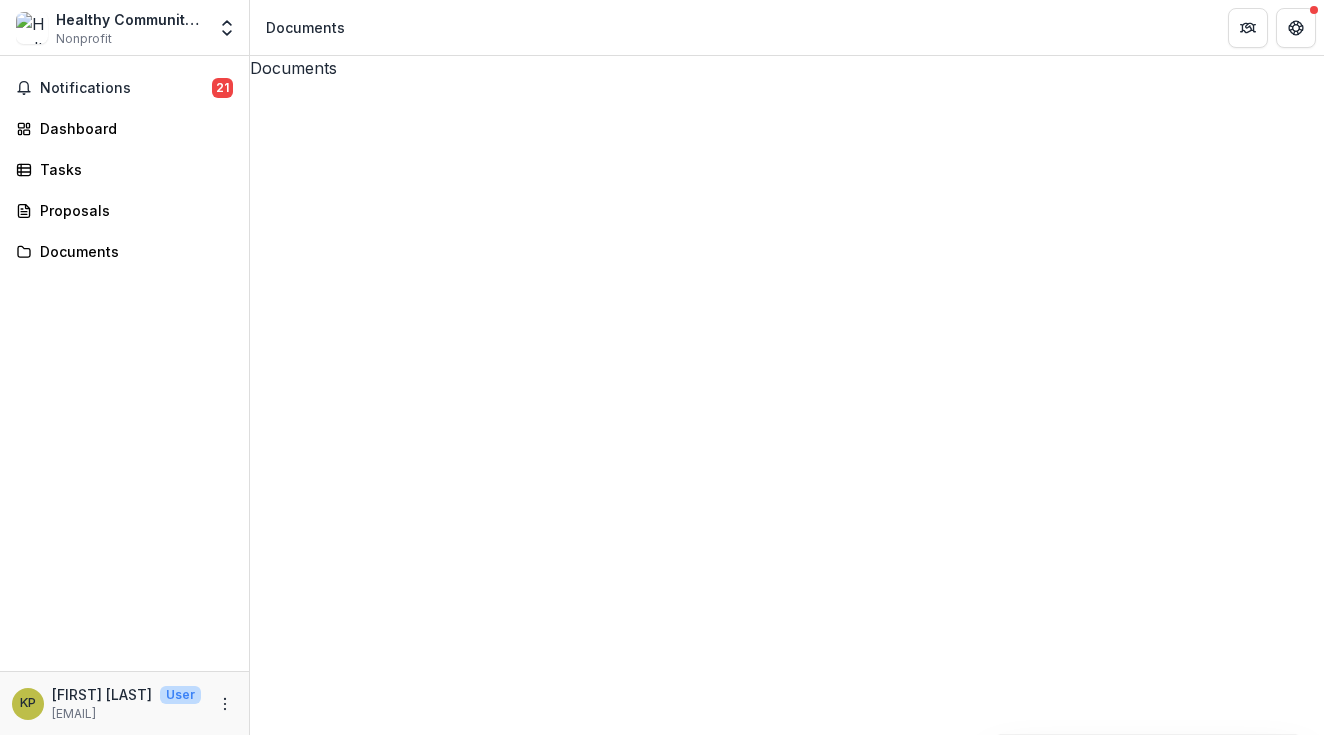 scroll, scrollTop: 0, scrollLeft: 0, axis: both 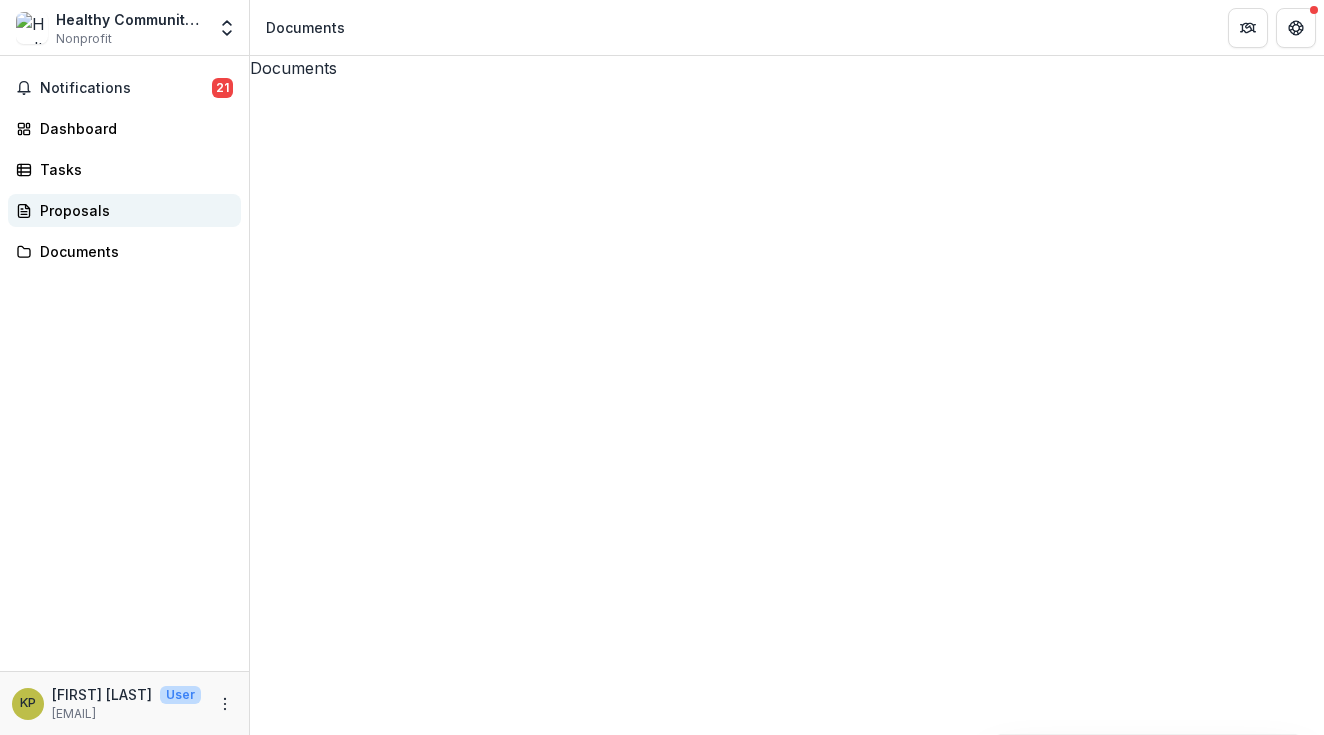 click on "Proposals" at bounding box center (132, 210) 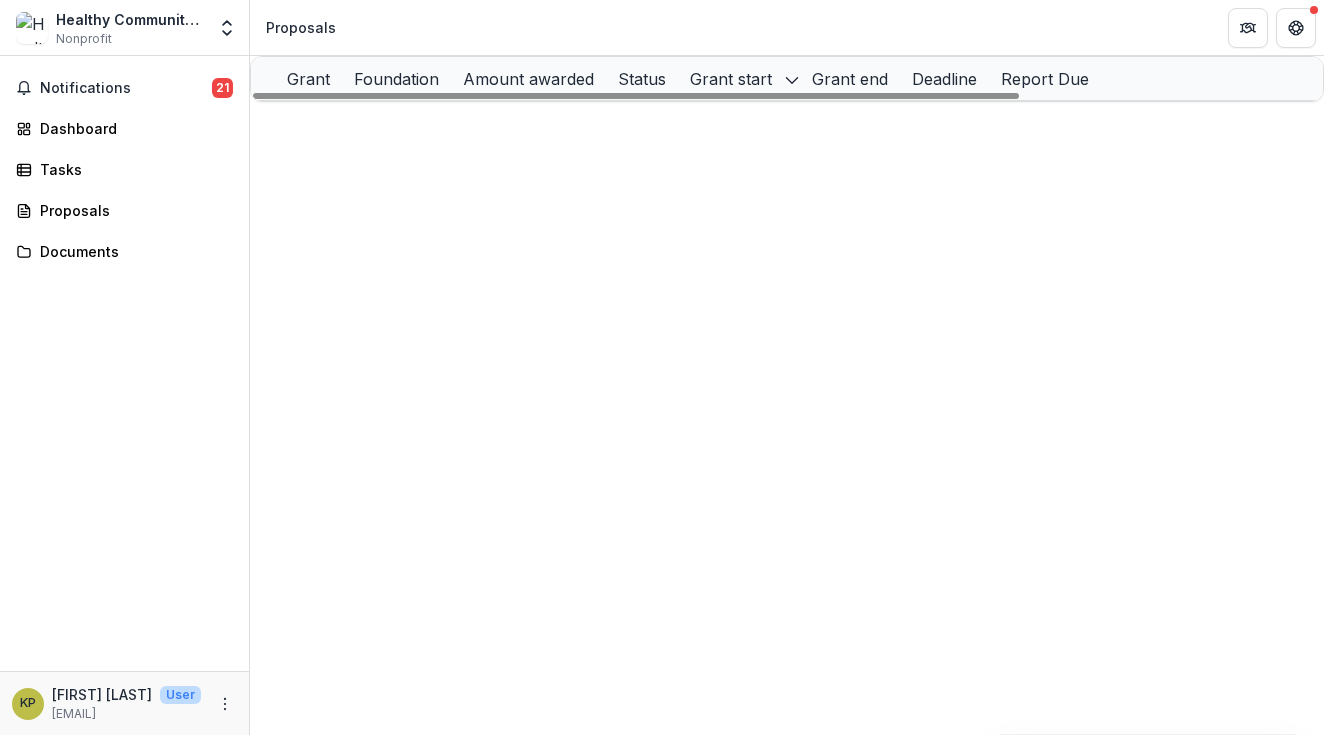 click on "DRAFT" at bounding box center (986, 122) 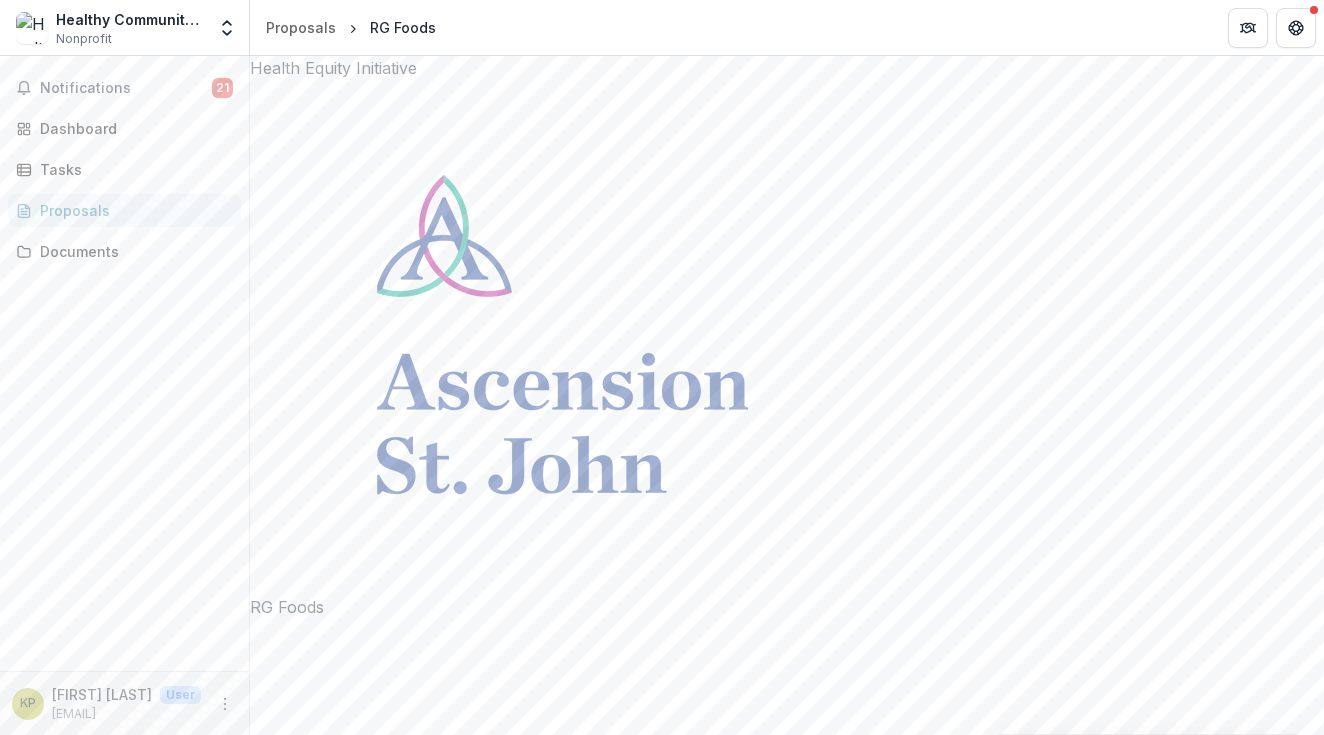 scroll, scrollTop: 9093, scrollLeft: 0, axis: vertical 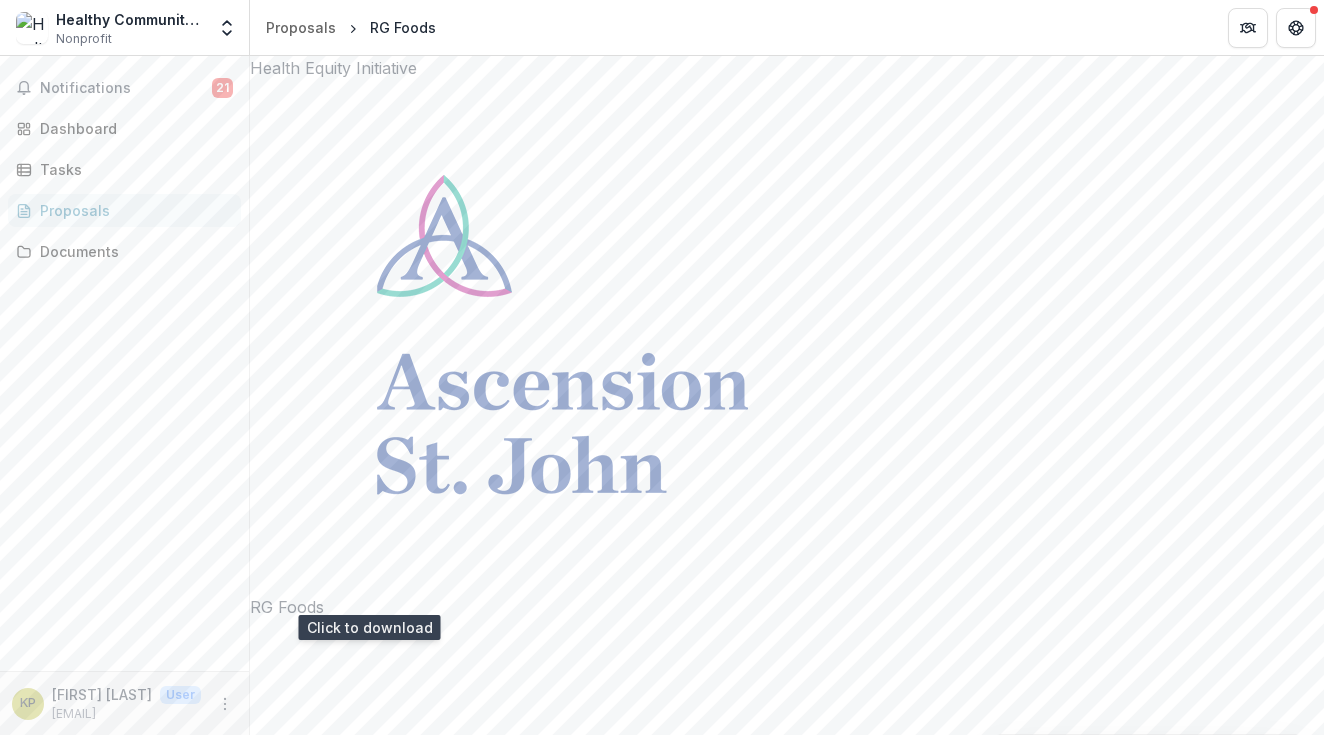 click 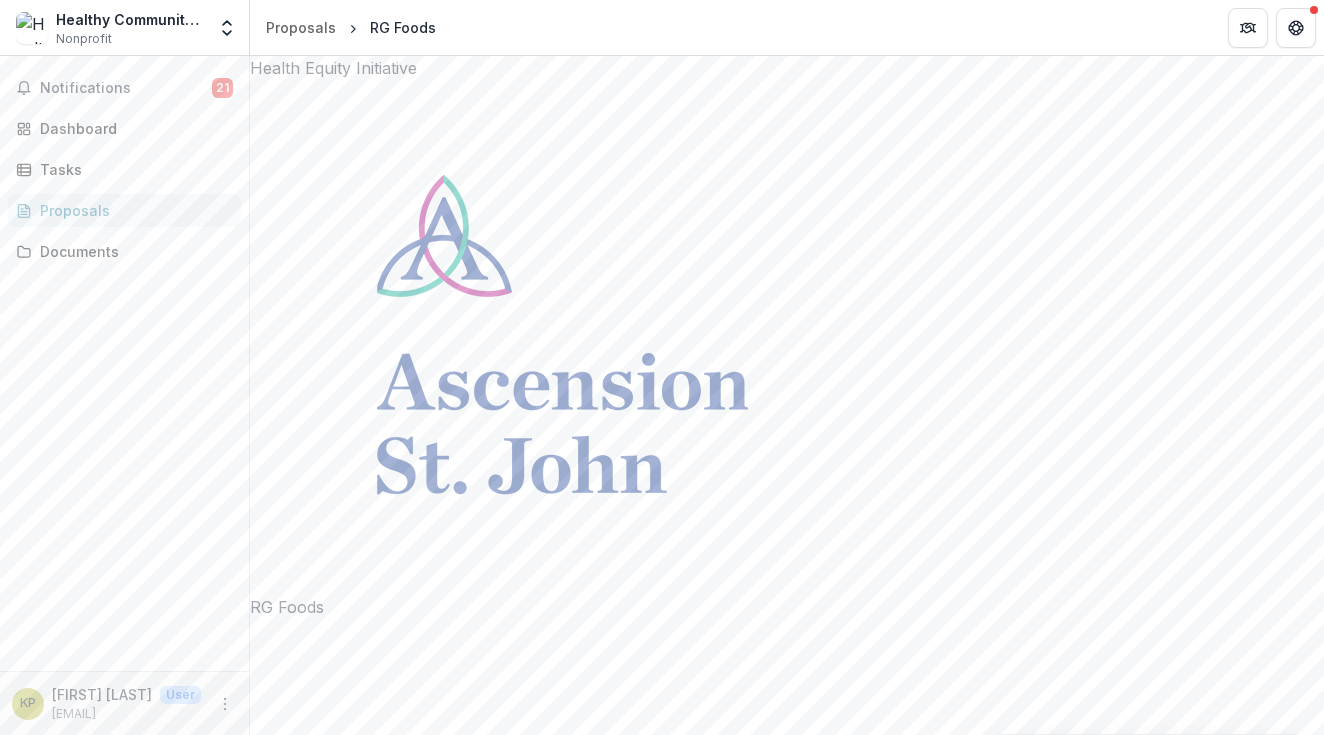 scroll, scrollTop: 6113, scrollLeft: 0, axis: vertical 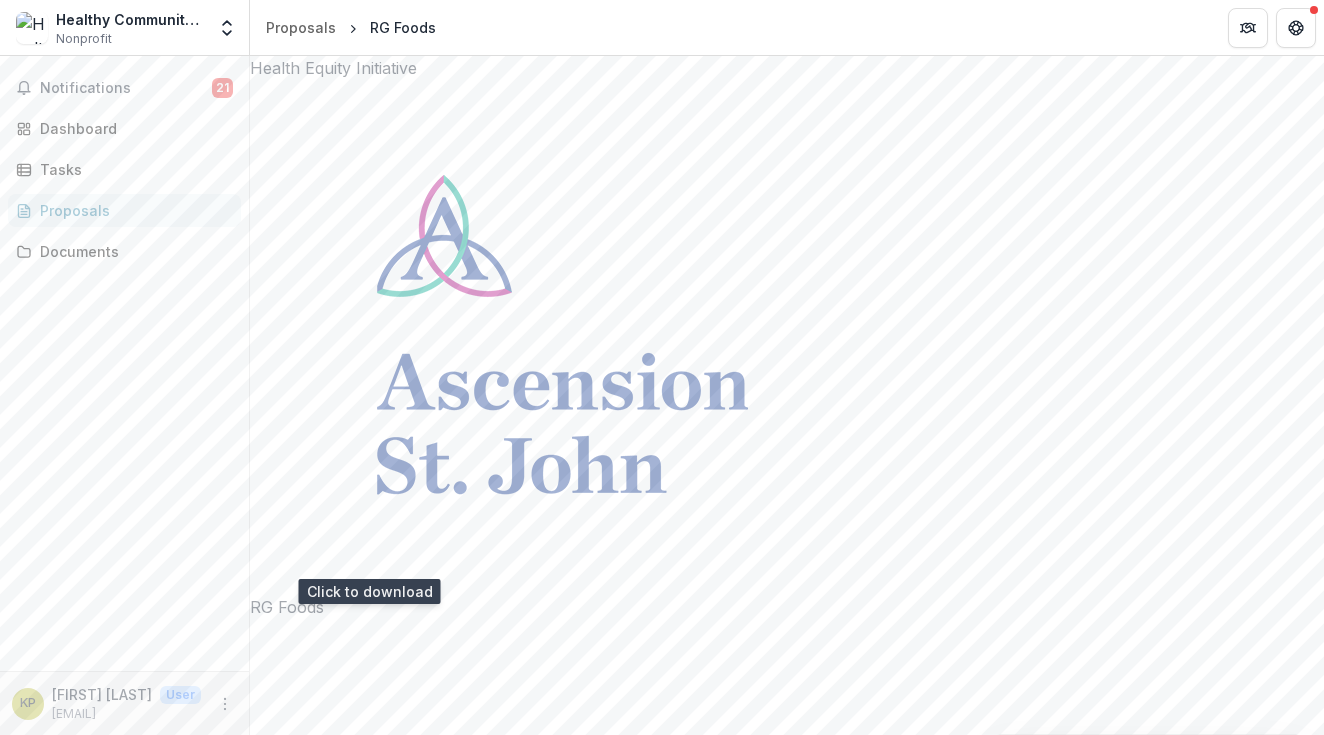 click 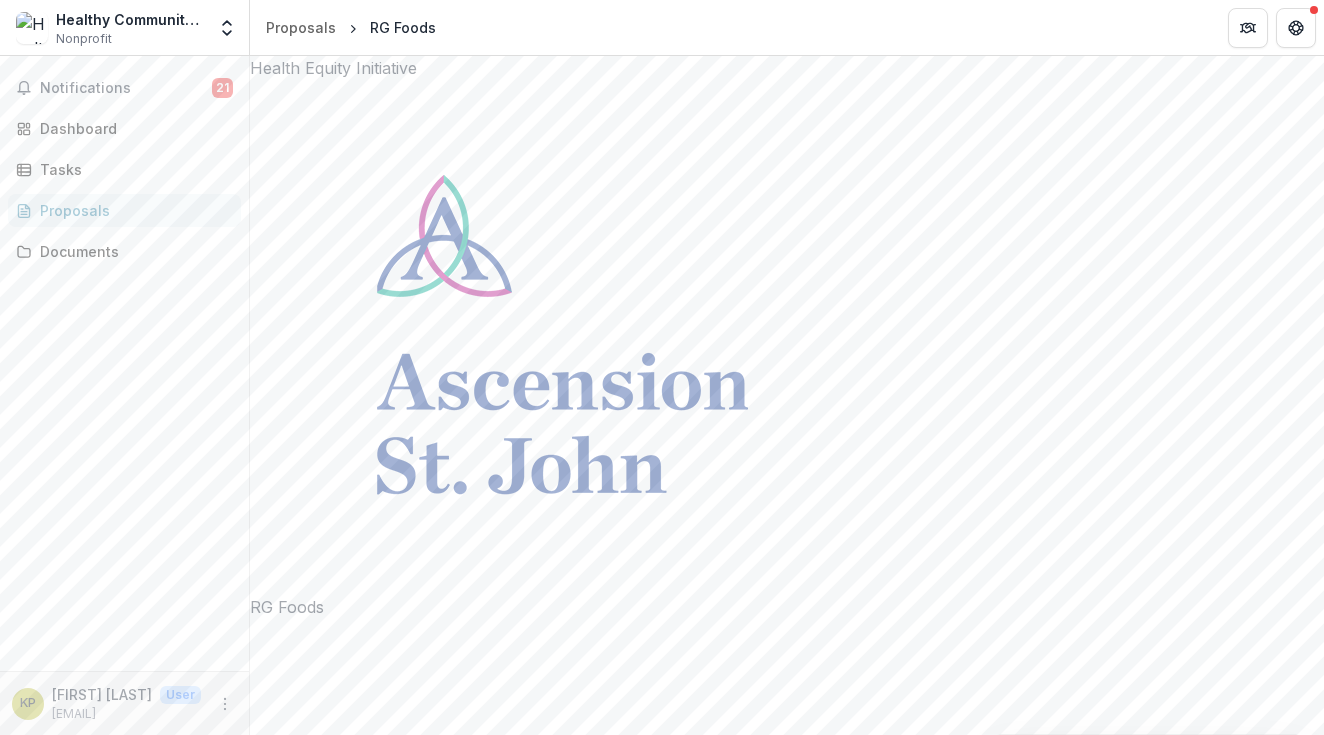 scroll, scrollTop: 13841, scrollLeft: 0, axis: vertical 